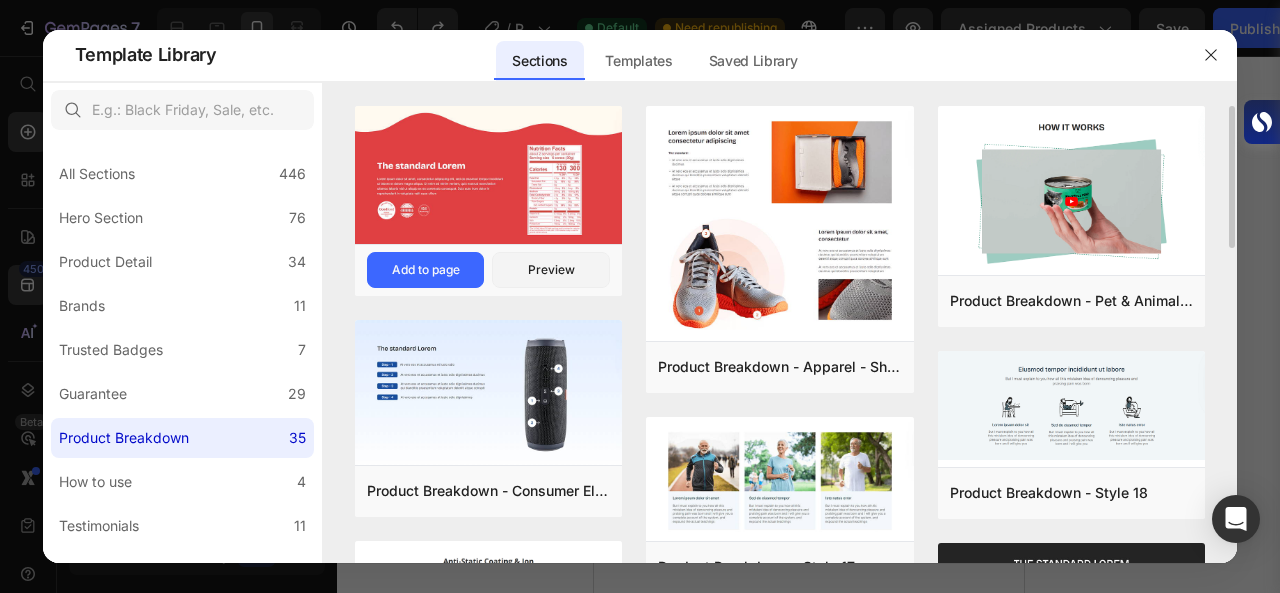 scroll, scrollTop: 0, scrollLeft: 0, axis: both 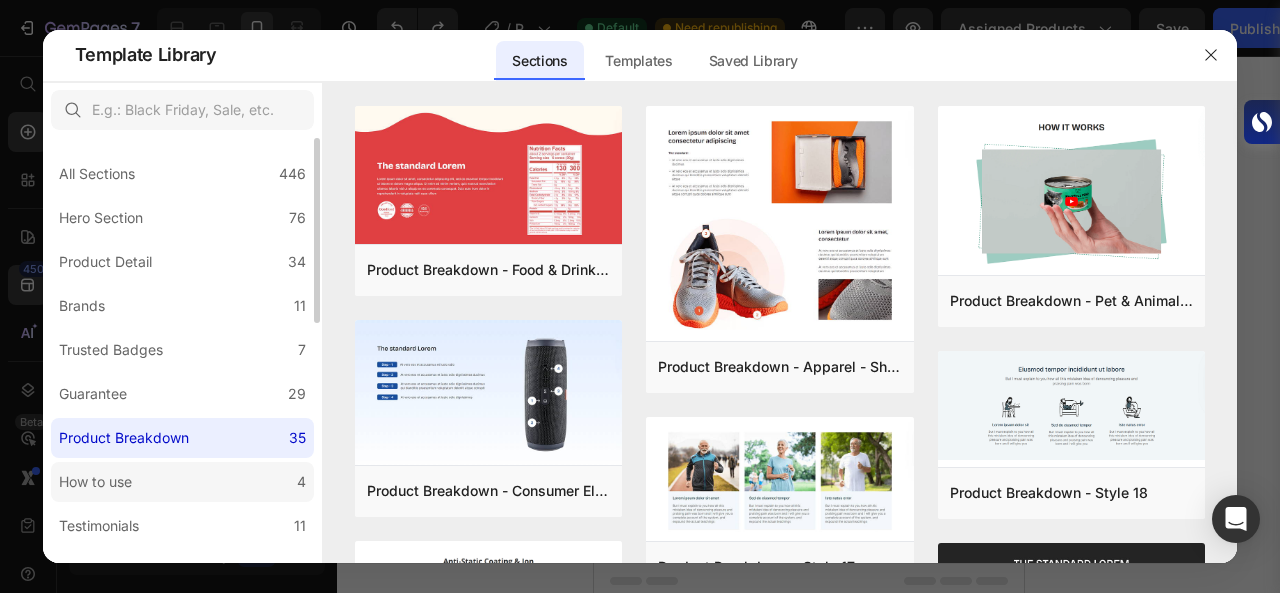 click on "How to use 4" 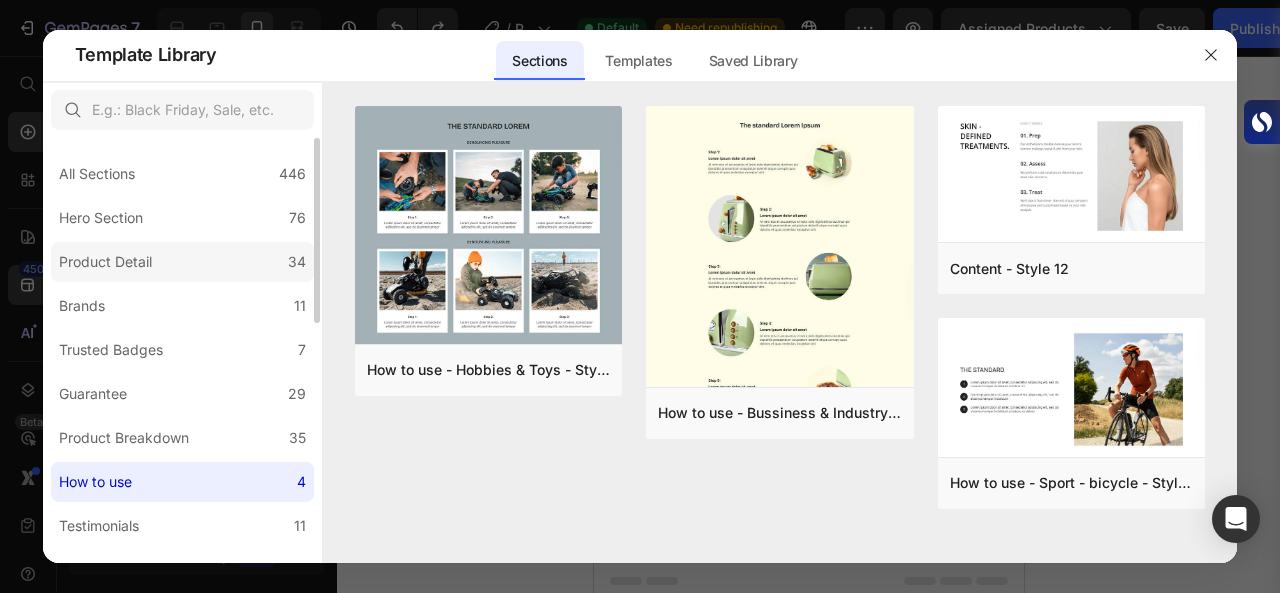 click on "Product Detail 34" 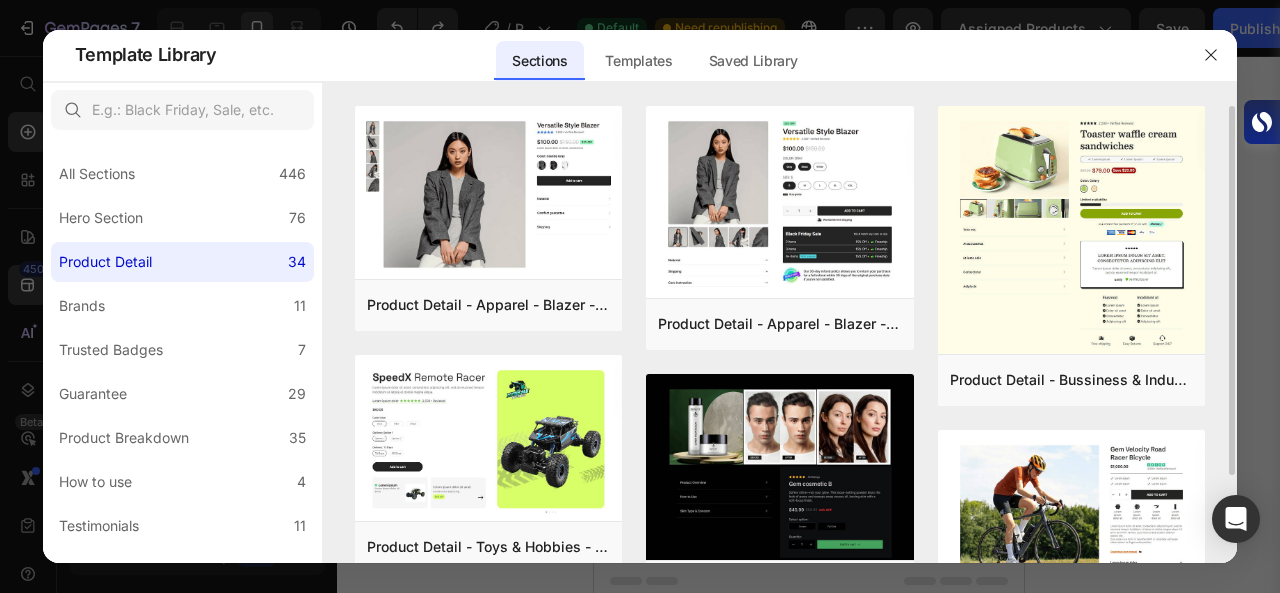 drag, startPoint x: 1230, startPoint y: 150, endPoint x: 1230, endPoint y: 209, distance: 59 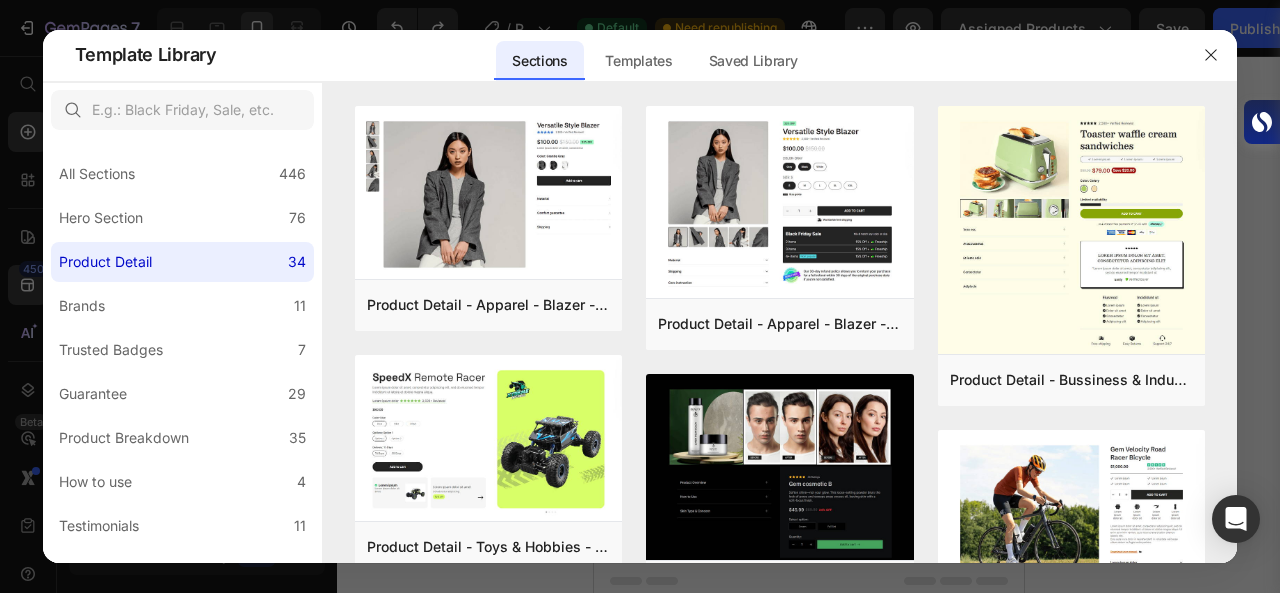 drag, startPoint x: 1230, startPoint y: 209, endPoint x: 1240, endPoint y: 325, distance: 116.43024 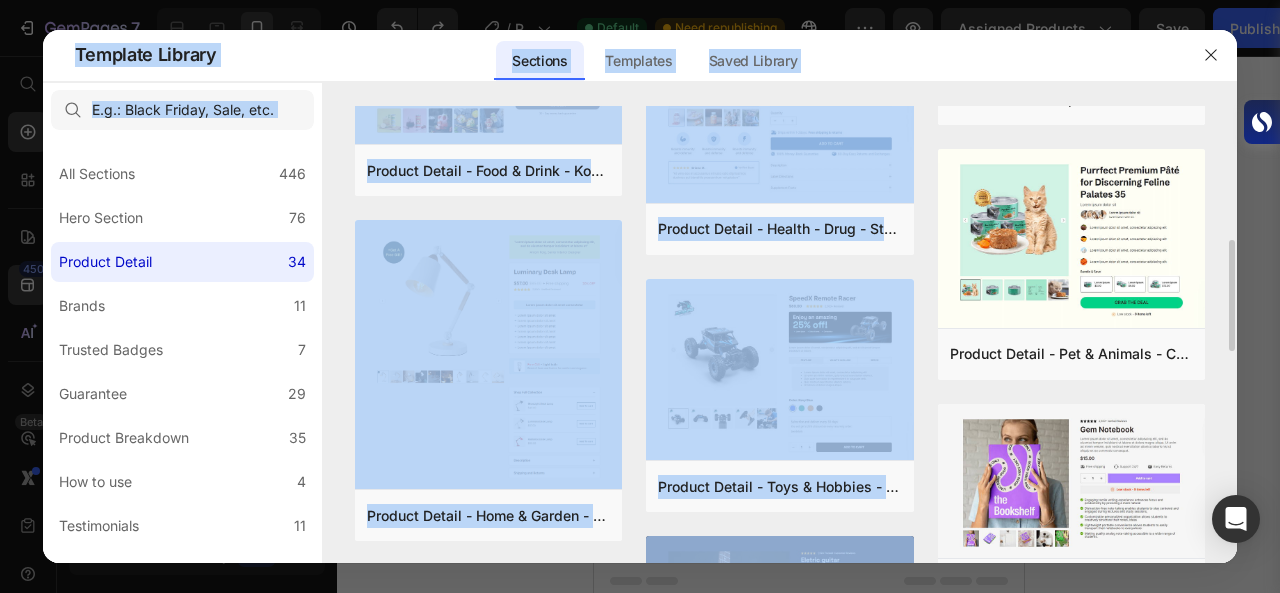 scroll, scrollTop: 676, scrollLeft: 0, axis: vertical 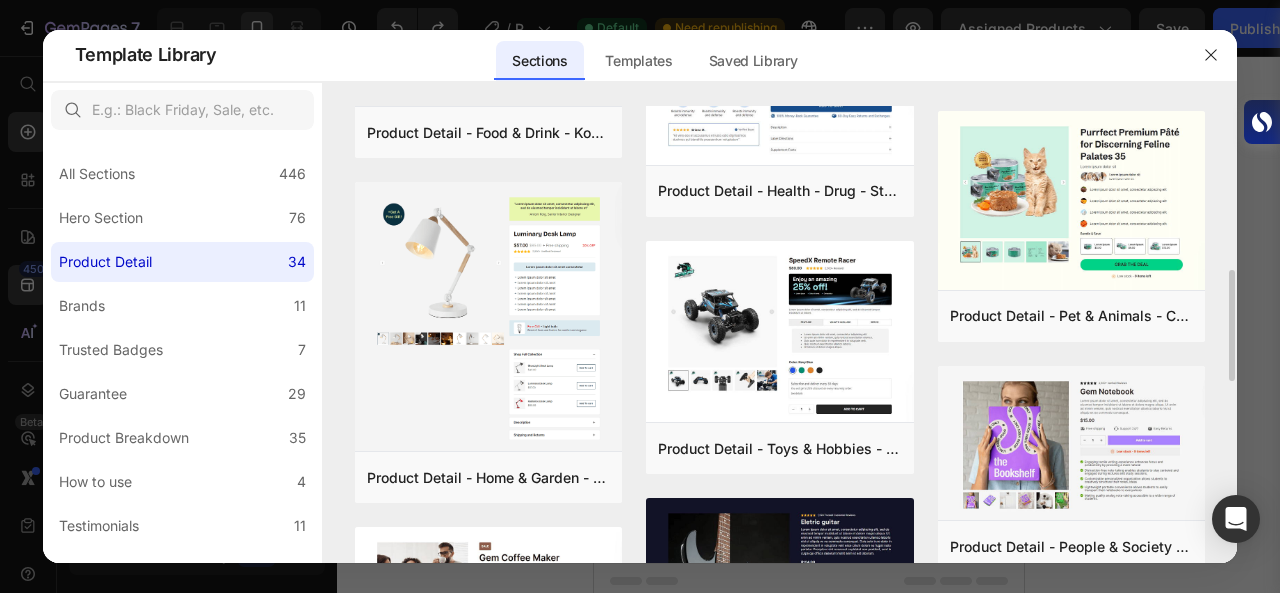 click on "Product Detail - Apparel - Blazer - Style 14 Add to page  Preview  Product Detail - Toys & Hobbies - RC Car - Style 30 Add to page  Preview  Product Detail - Food & Drink - Kombucha - Style 39 Add to page  Preview  Product Detail - Home & Garden - Lamp - Style 9 Add to page  Preview  Product Detail - Bussiness & Industry - Coffee Machine - Style 32 Add to page  Preview  Product Detail - Autos & Vehicles - Dash Cam - Style 37 Add to page  Preview  Product Detail - Apparel - Blazer - Style 11 Add to page  Preview  Product Detail - Beauty & Fitness - Cosmetic - Style 17 Add to page  Preview  Product Detail - Health - Drug - Style 35 Add to page  Preview  Product Detail - Toys & Hobbies - RC Car - Style 31 Add to page  Preview  Product Detail - Arts & Entertainment - Electric Guitar - Style 45 Add to page  Preview  Product Detail - Apparel - Blazer - Style 13 Add to page  Preview  Product Detail - Bussiness & Industry - Toaster - Style 33 Add to page  Preview  Product Detail - Sport - Road Bike - Style 29" at bounding box center [780, 335] 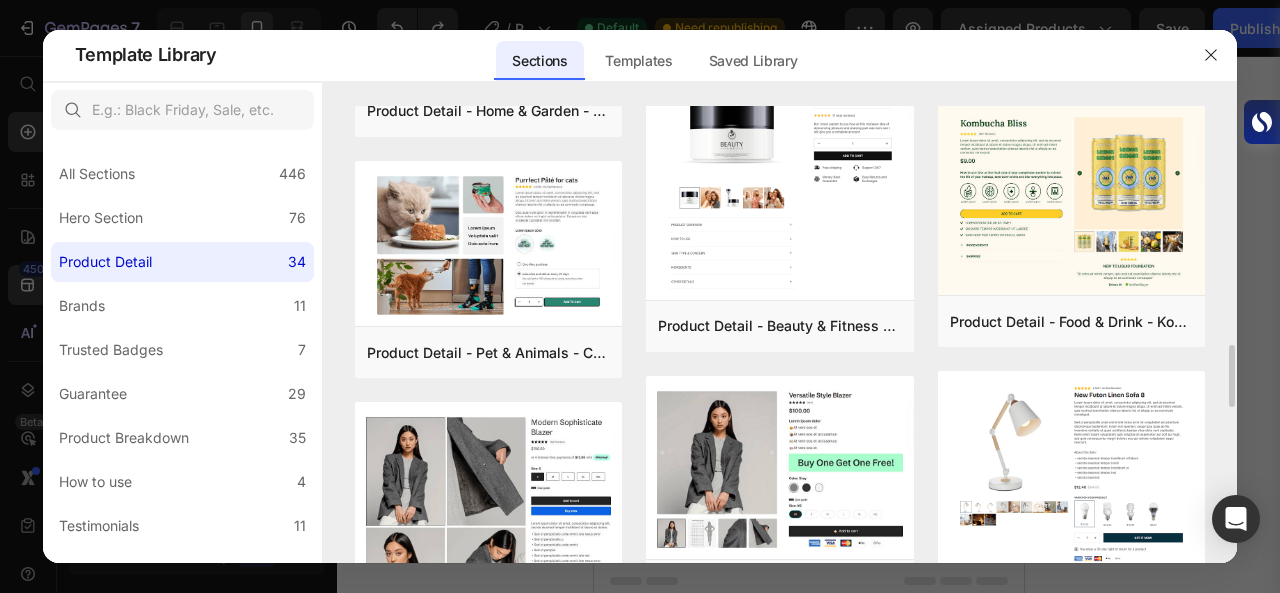 scroll, scrollTop: 2006, scrollLeft: 0, axis: vertical 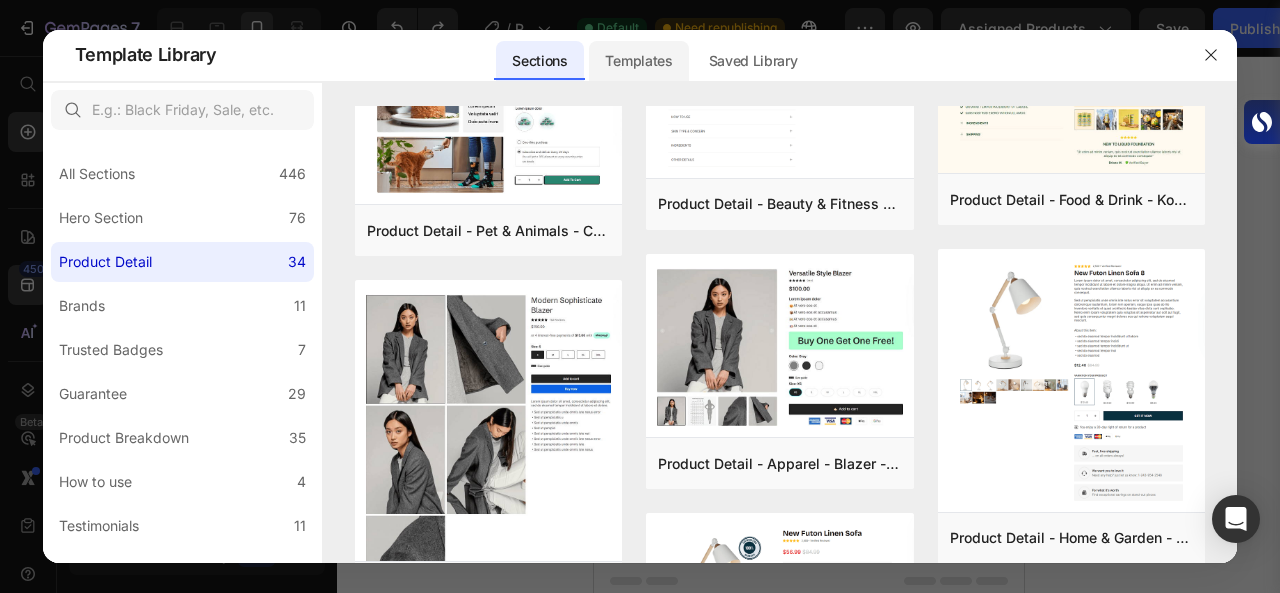 click on "Templates" 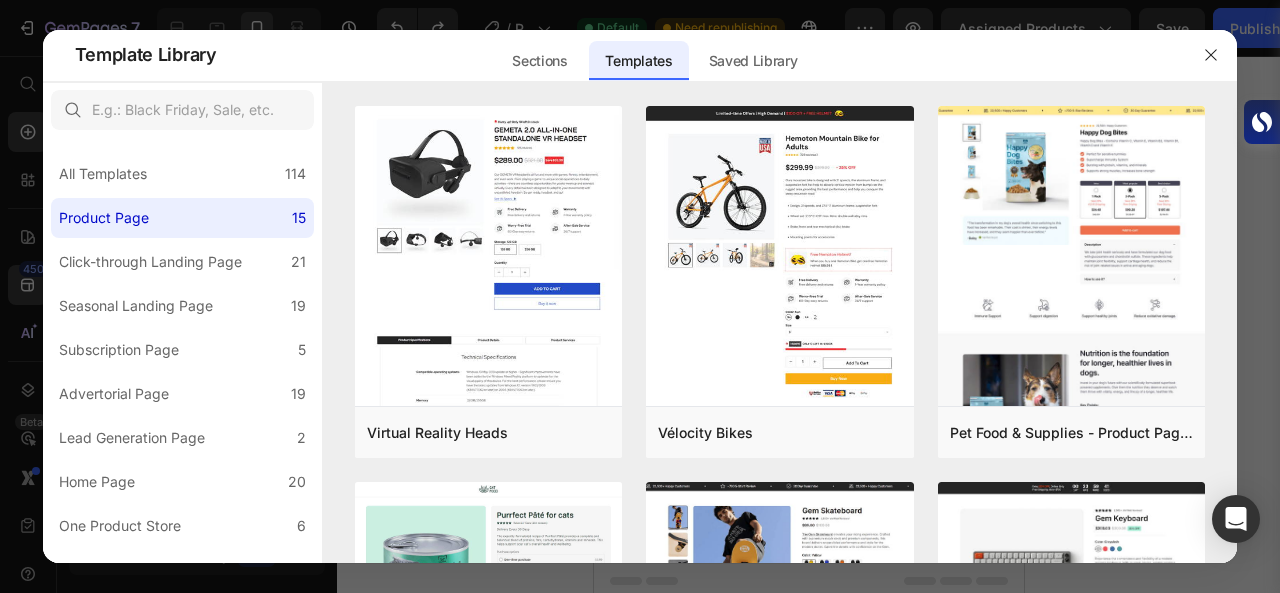 scroll, scrollTop: 2006, scrollLeft: 0, axis: vertical 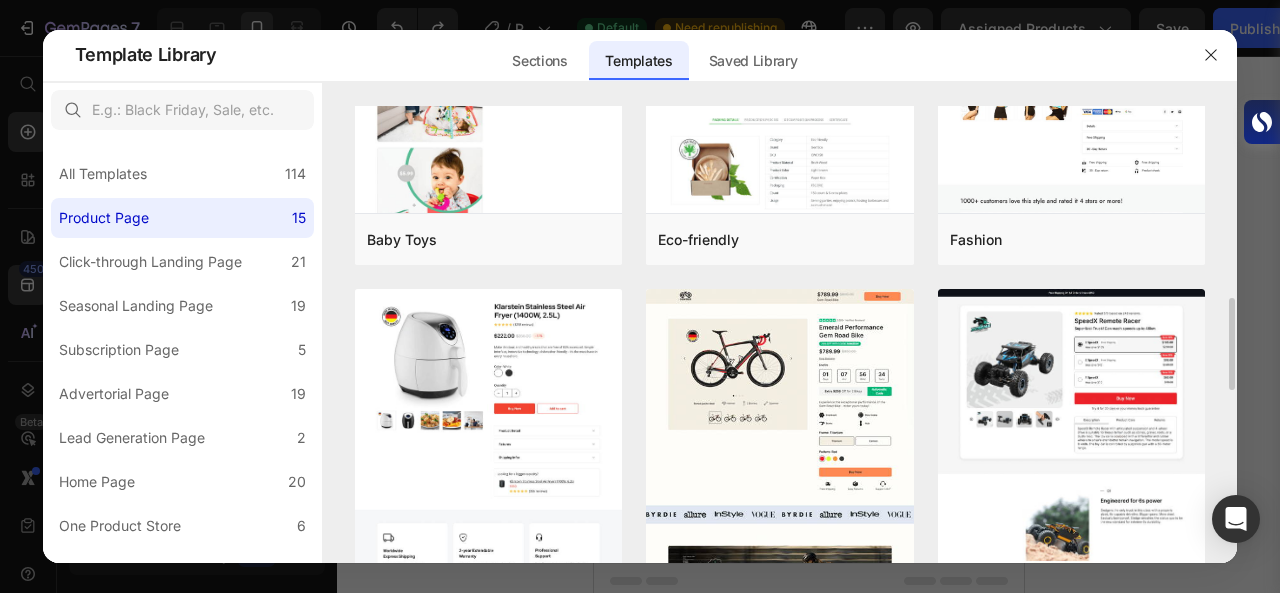 click at bounding box center [1072, 1014] 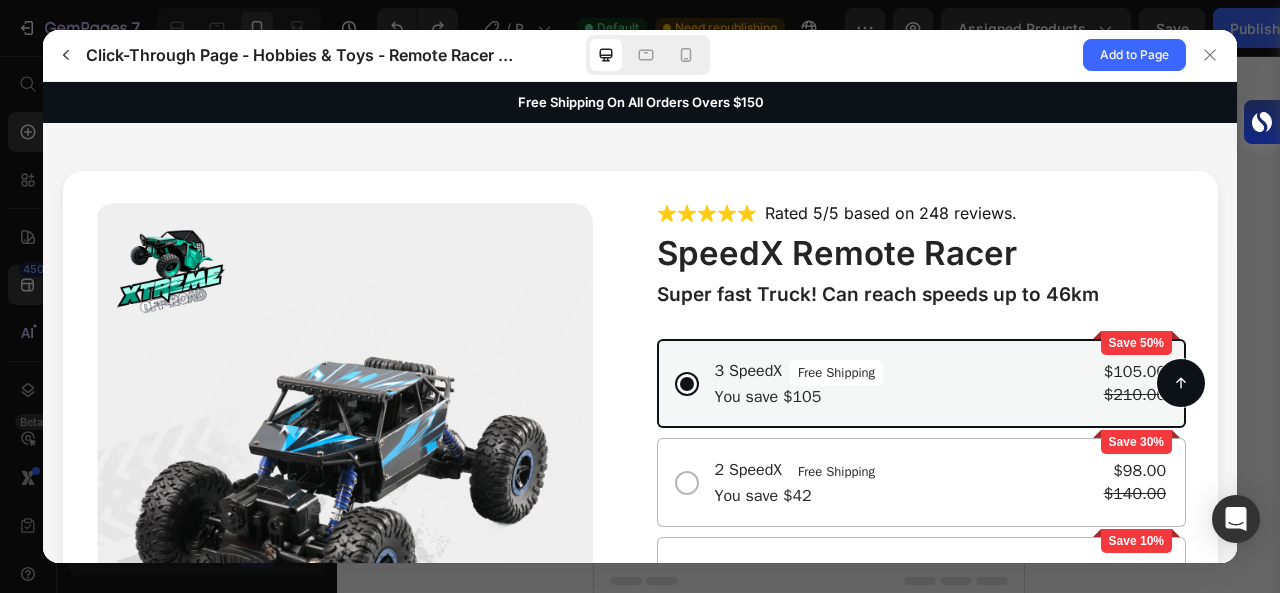 scroll, scrollTop: 0, scrollLeft: 0, axis: both 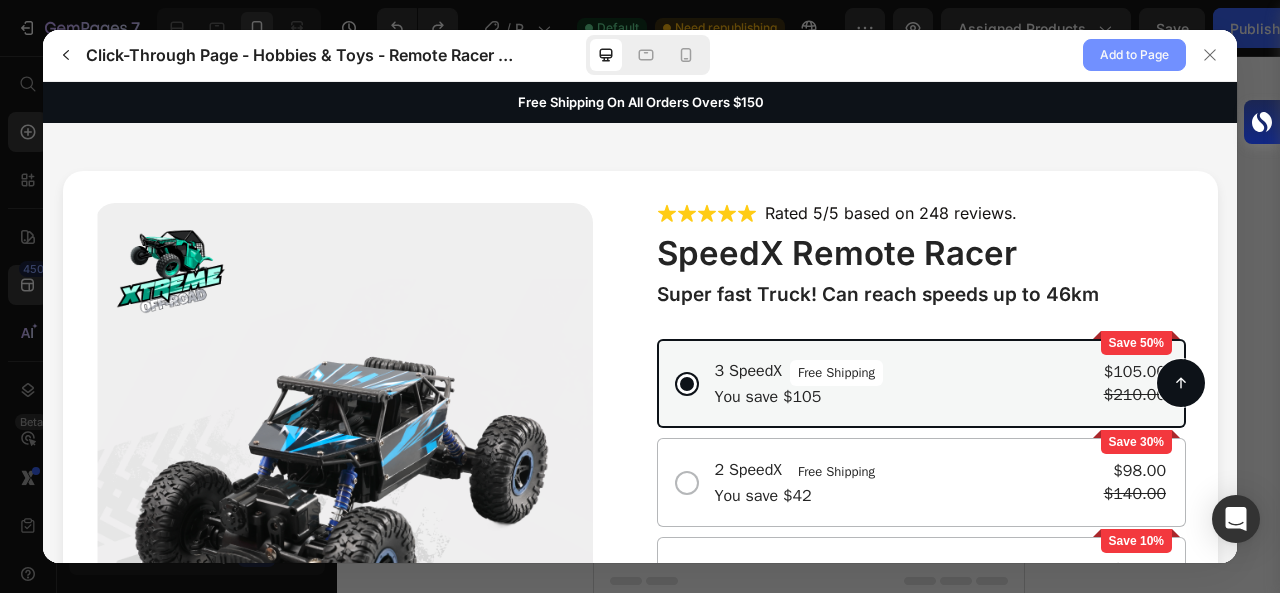 click on "Add to Page" 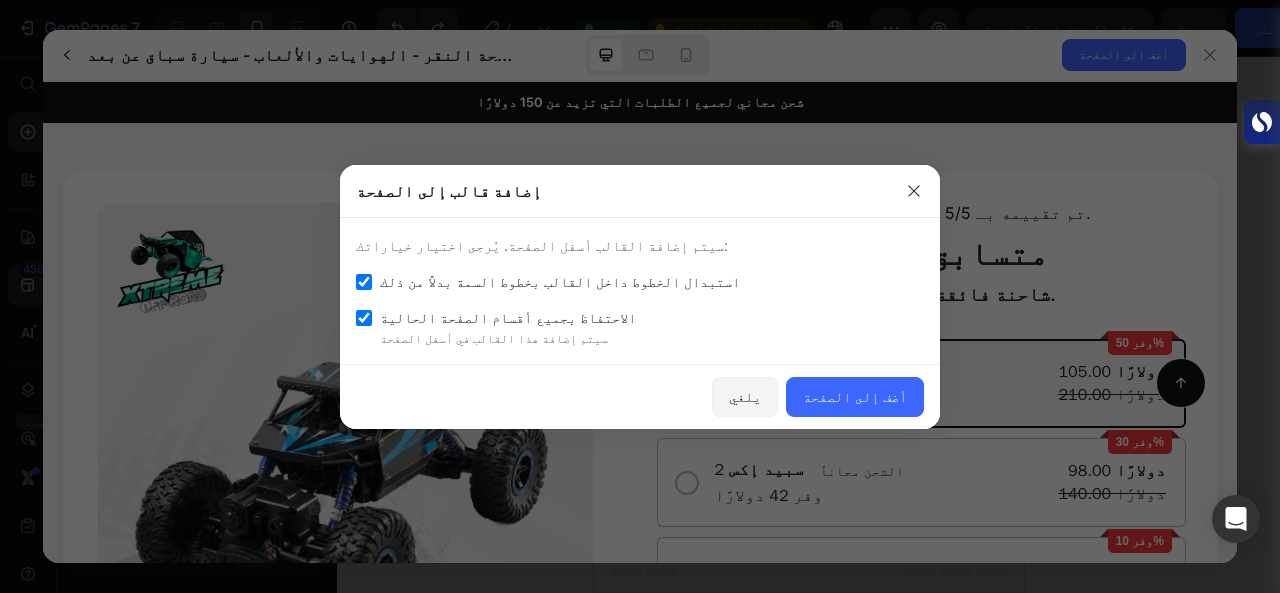 scroll, scrollTop: 10073, scrollLeft: 0, axis: vertical 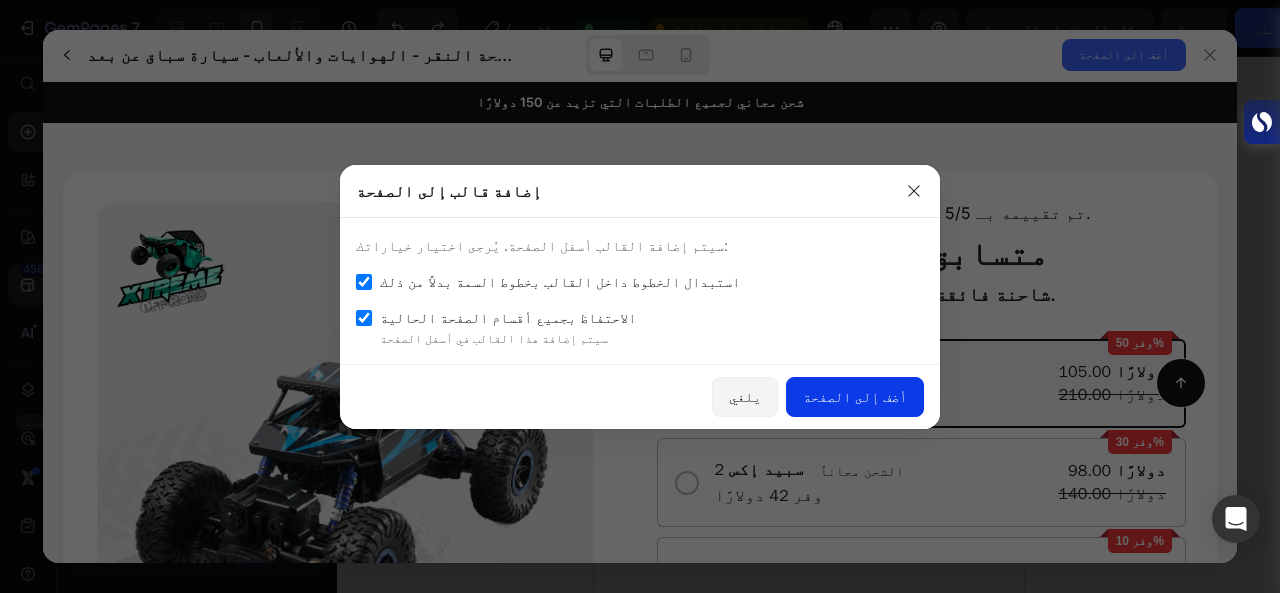 click on "أضف إلى الصفحة" at bounding box center [855, 396] 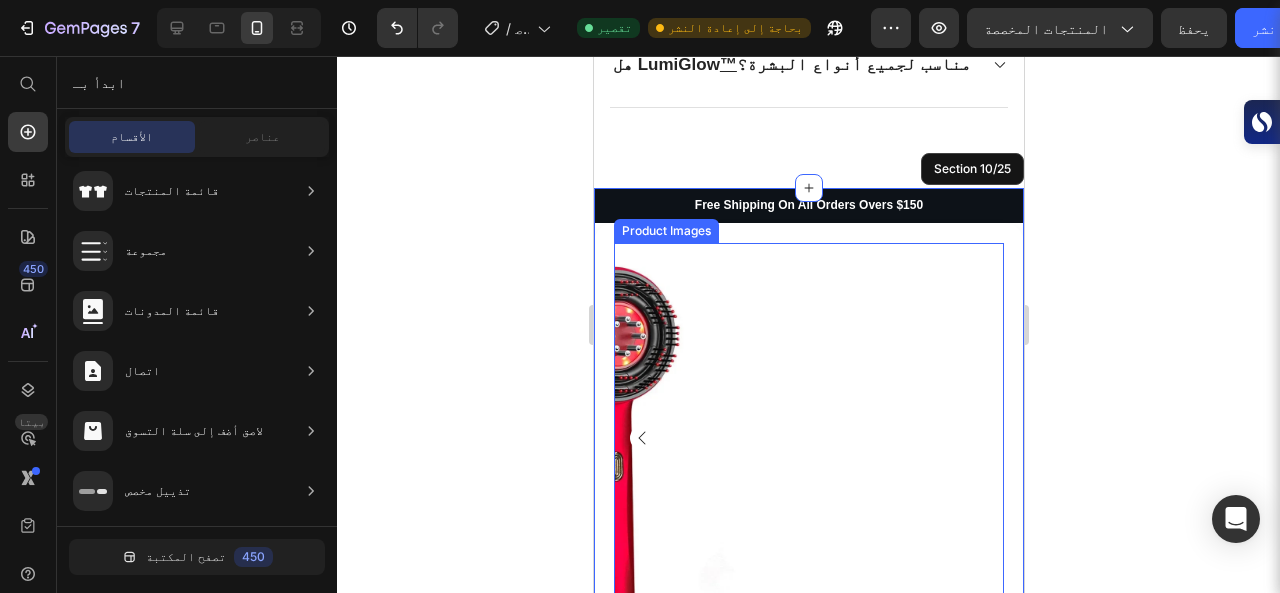 scroll, scrollTop: 10188, scrollLeft: 0, axis: vertical 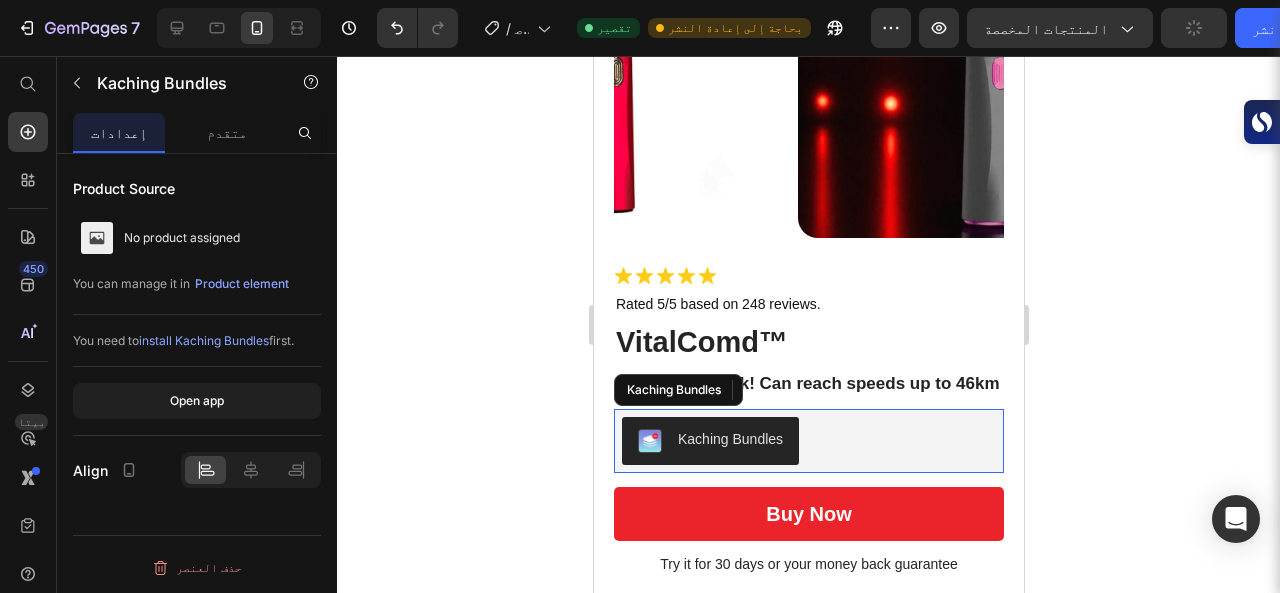 click on "Kaching Bundles" at bounding box center (808, 441) 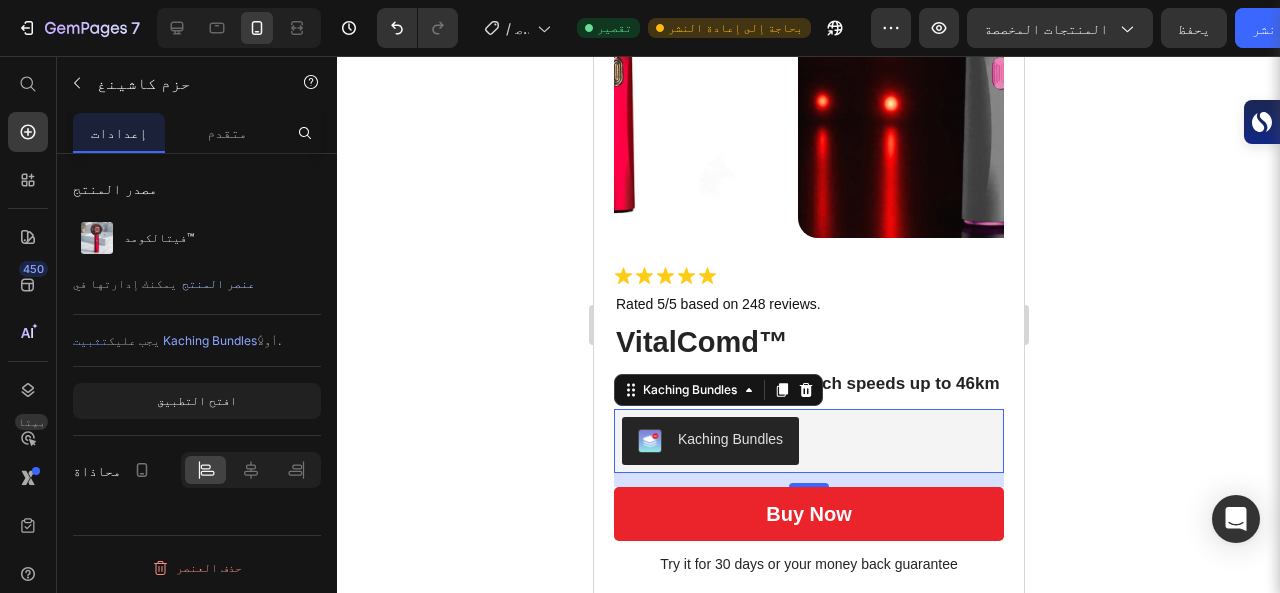 click on "عنصر المنتج" at bounding box center (218, 283) 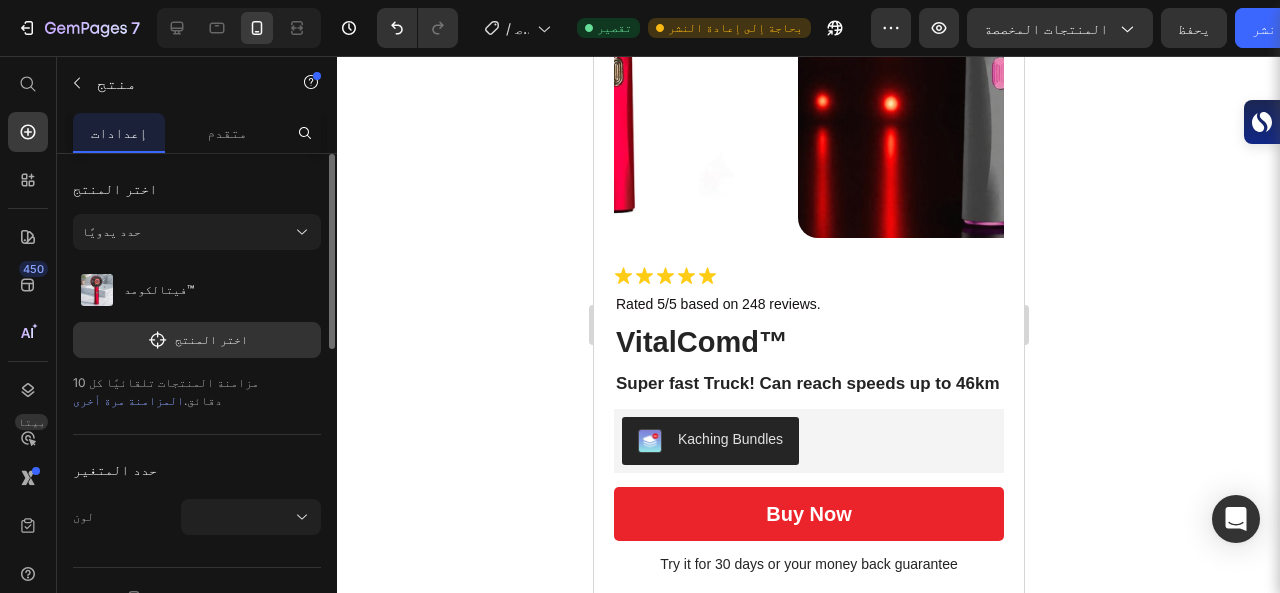 drag, startPoint x: 343, startPoint y: 327, endPoint x: 343, endPoint y: 348, distance: 21 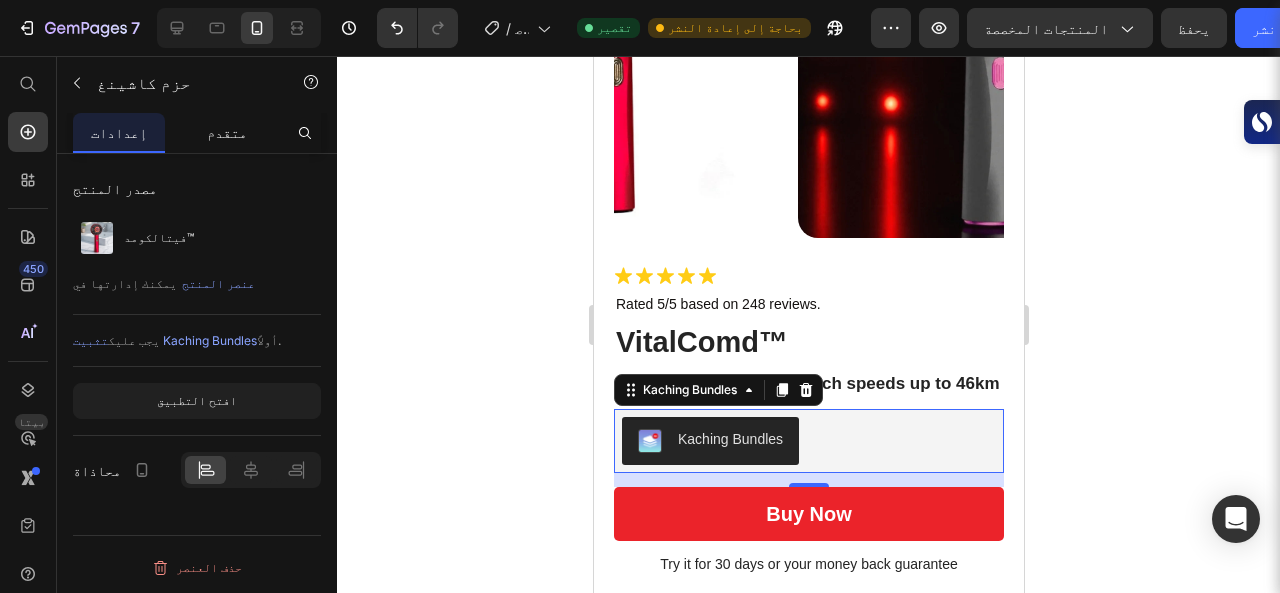click on "متقدم" 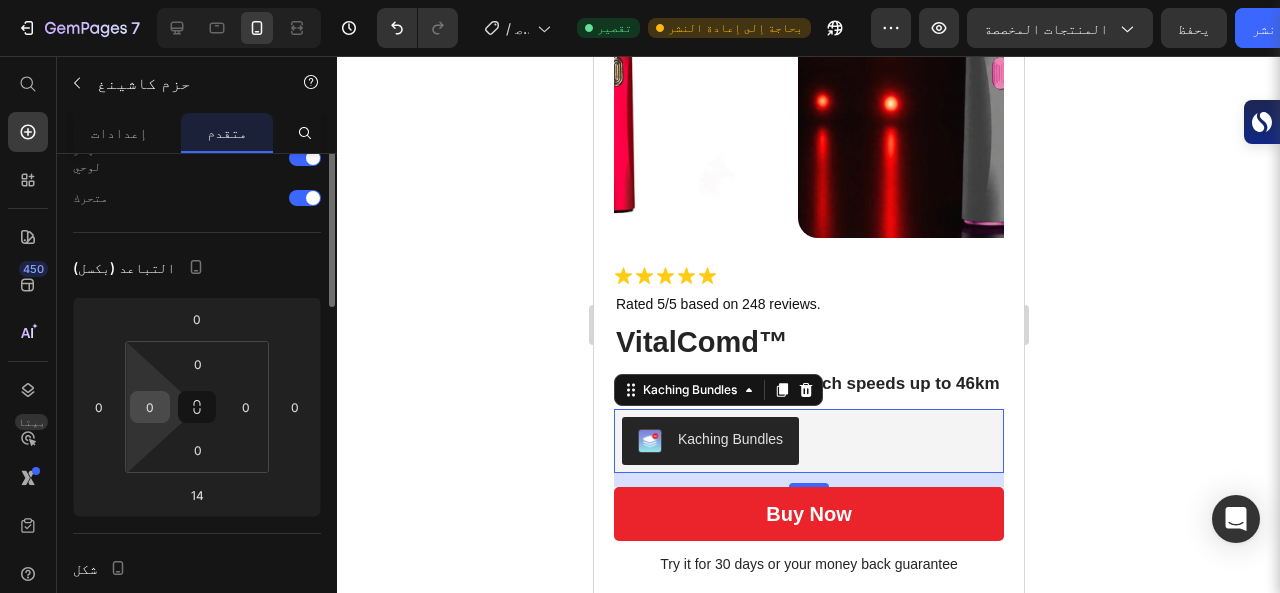 scroll, scrollTop: 0, scrollLeft: 0, axis: both 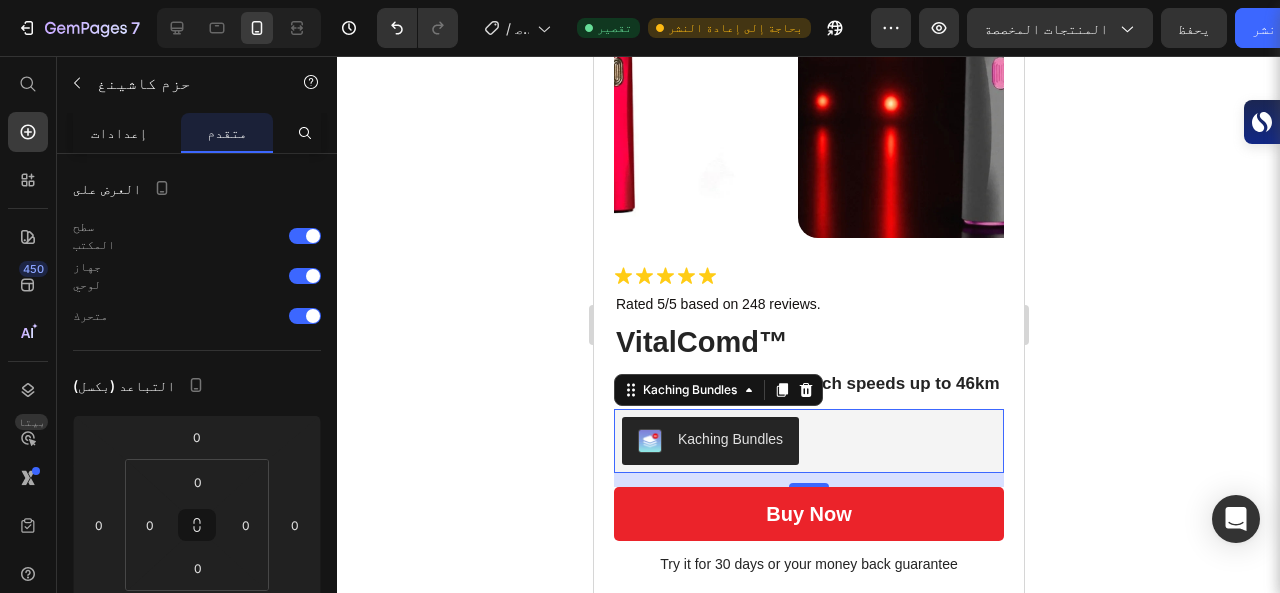 click on "إعدادات" 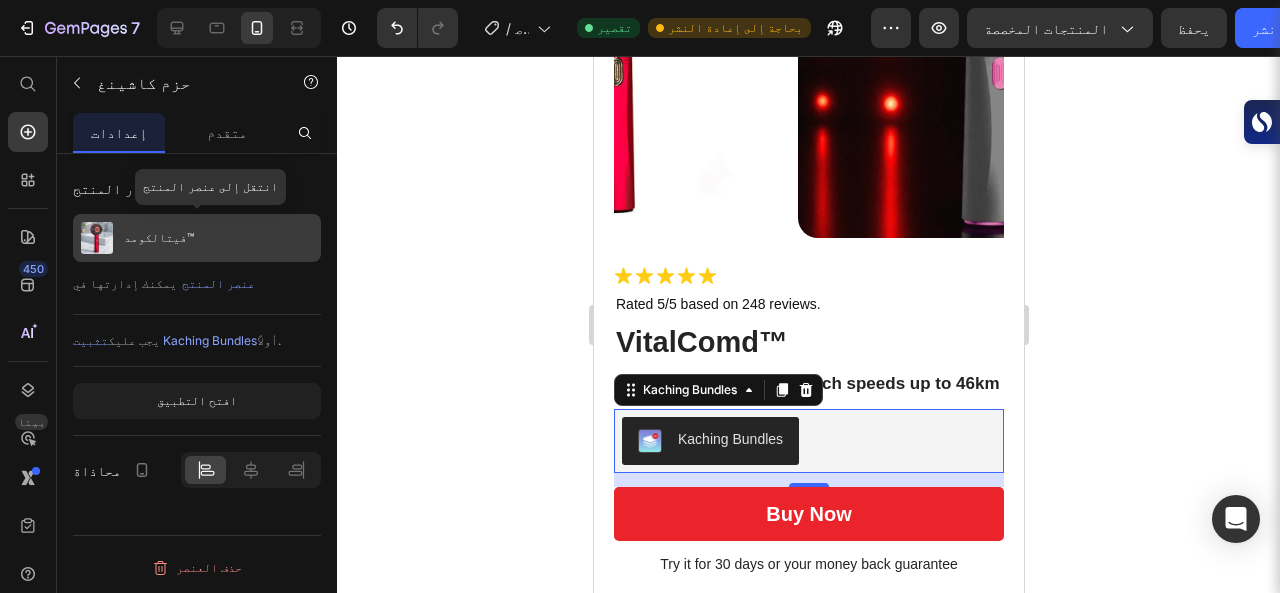 click on "فيتالكومد™" at bounding box center [159, 237] 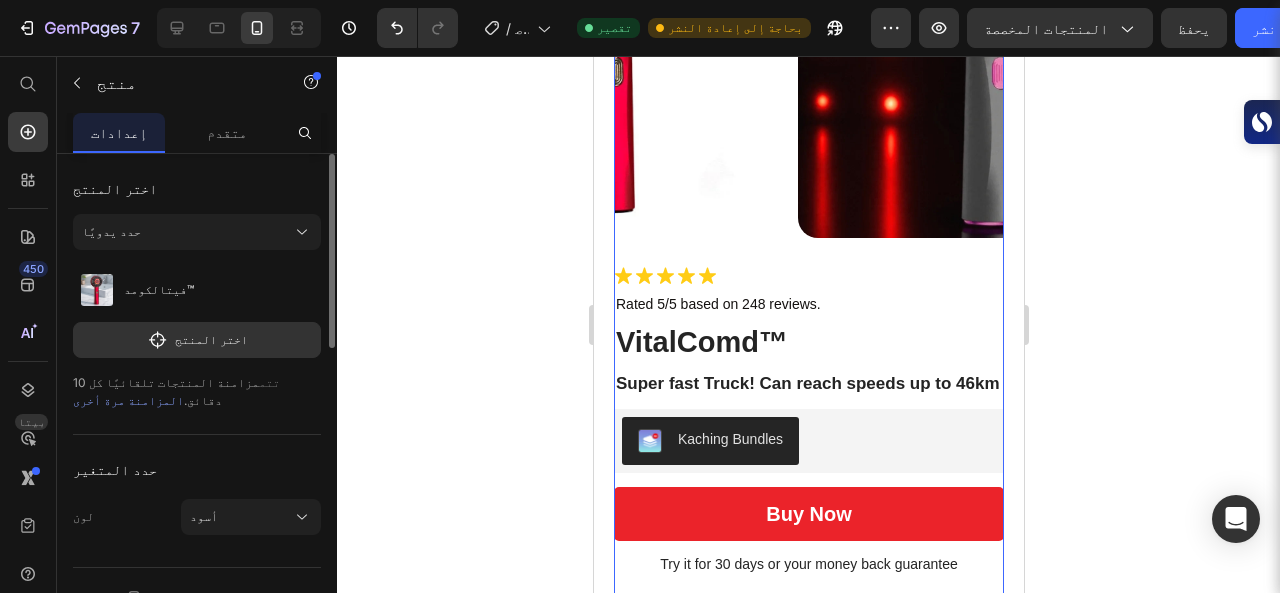 click on "حدد يدويًا" 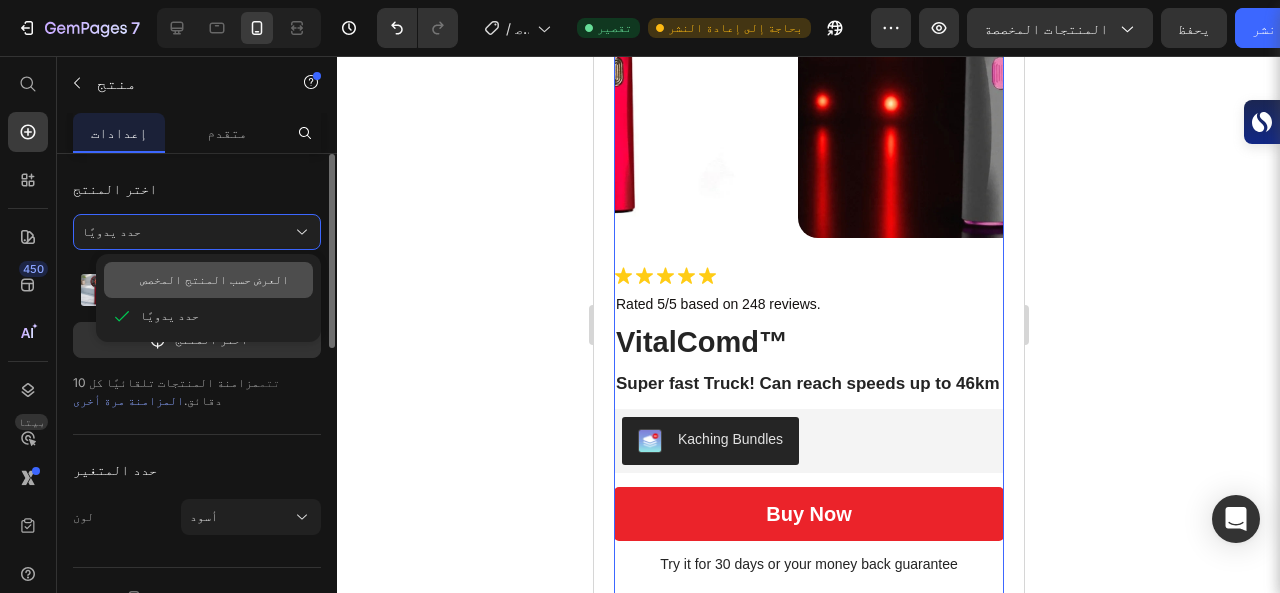 click on "العرض حسب المنتج المخصص" 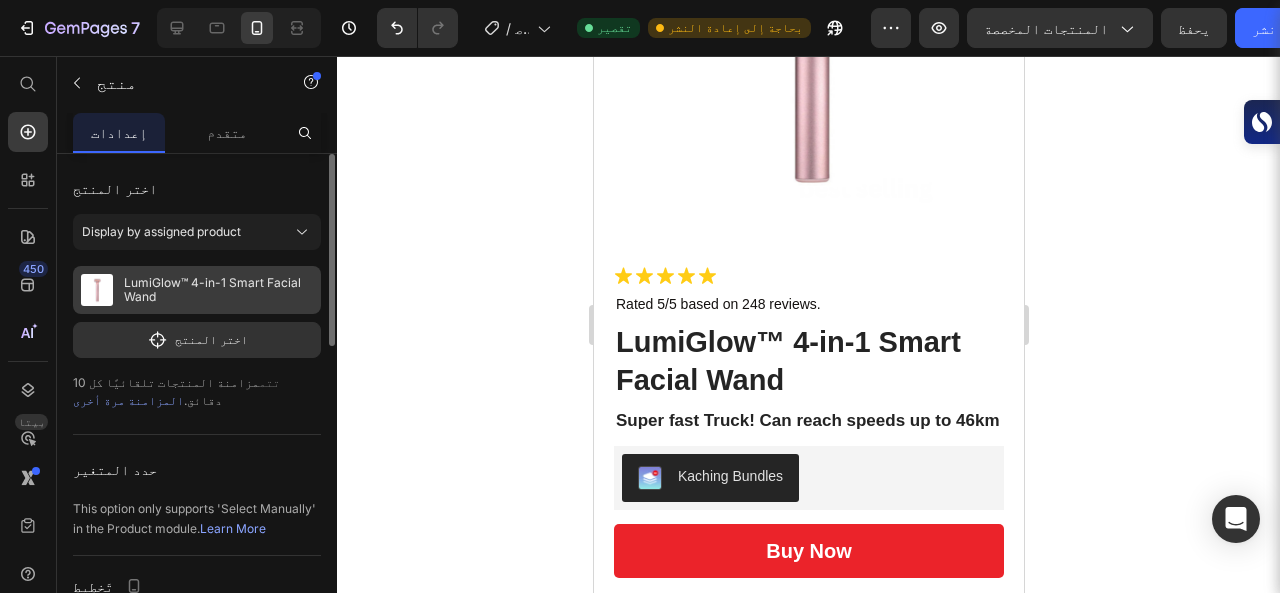 click on "LumiGlow™ 4-in-1 Smart Facial Wand" at bounding box center (197, 290) 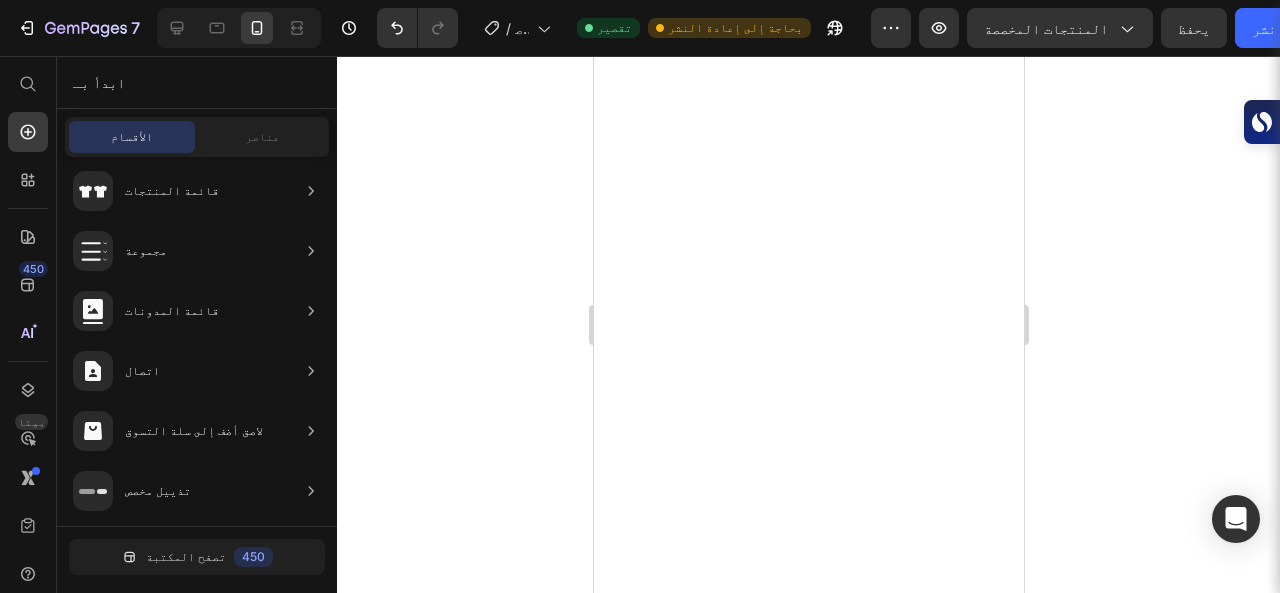 scroll, scrollTop: 14764, scrollLeft: 0, axis: vertical 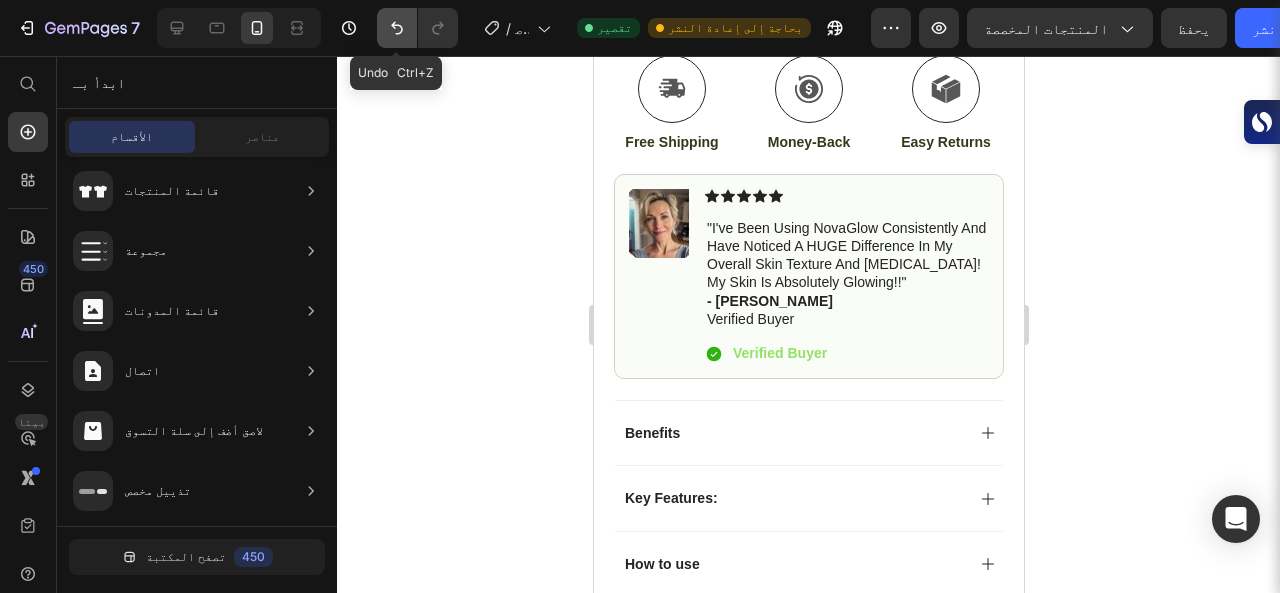 click 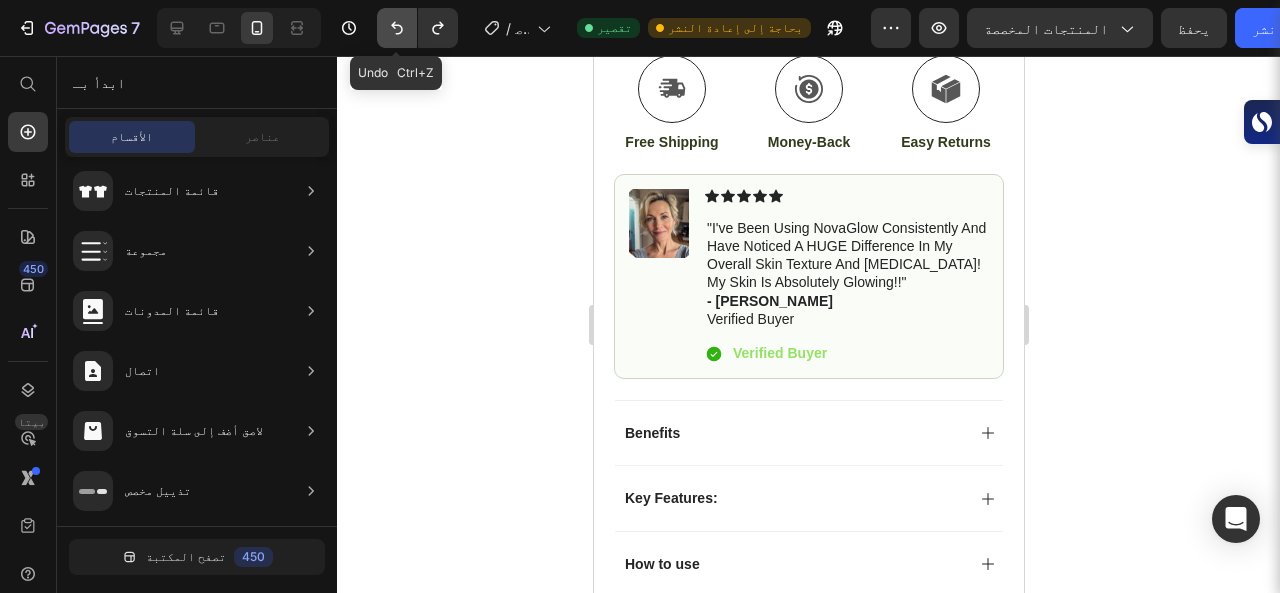 click 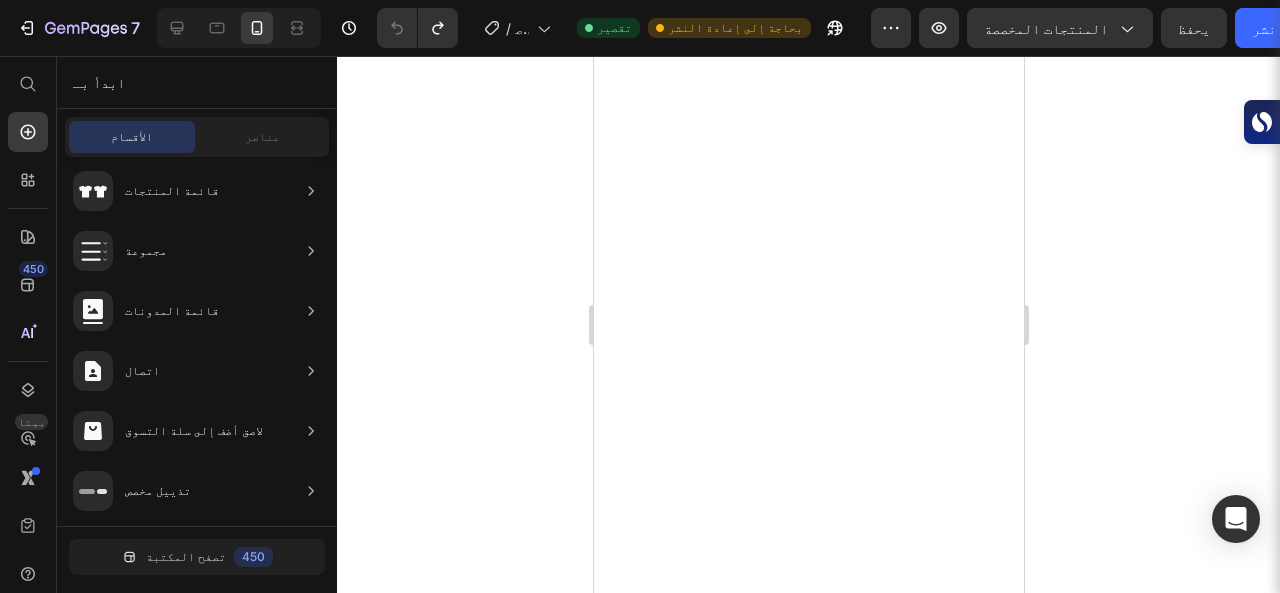 scroll, scrollTop: 8235, scrollLeft: 0, axis: vertical 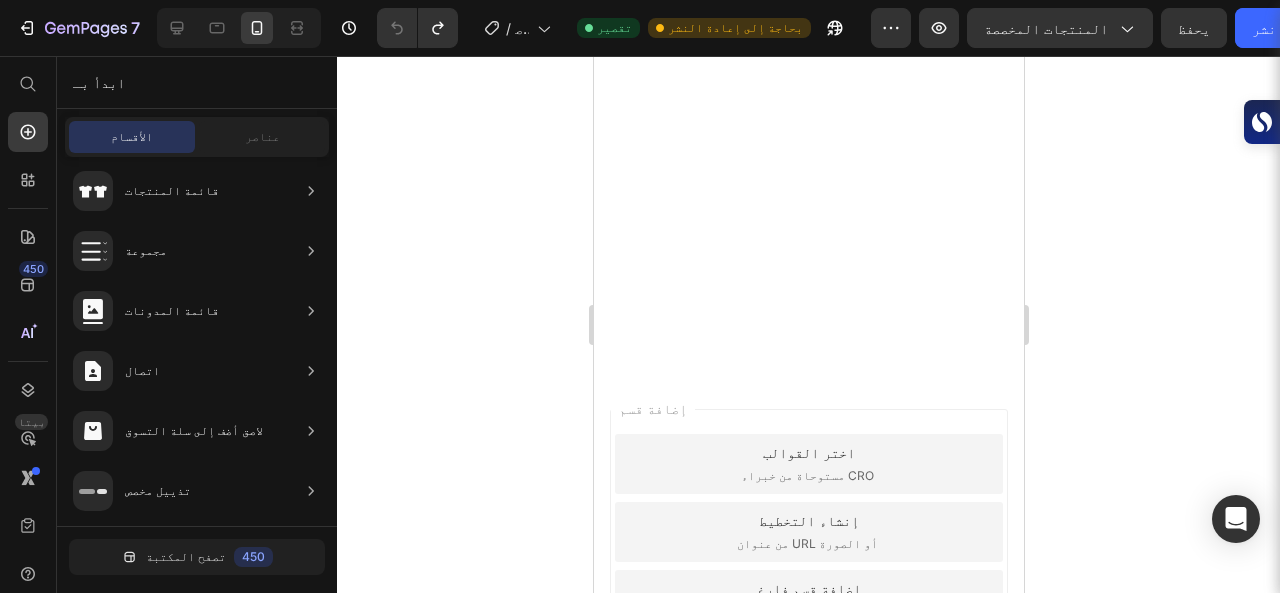 drag, startPoint x: 1015, startPoint y: 130, endPoint x: 1620, endPoint y: 479, distance: 698.44543 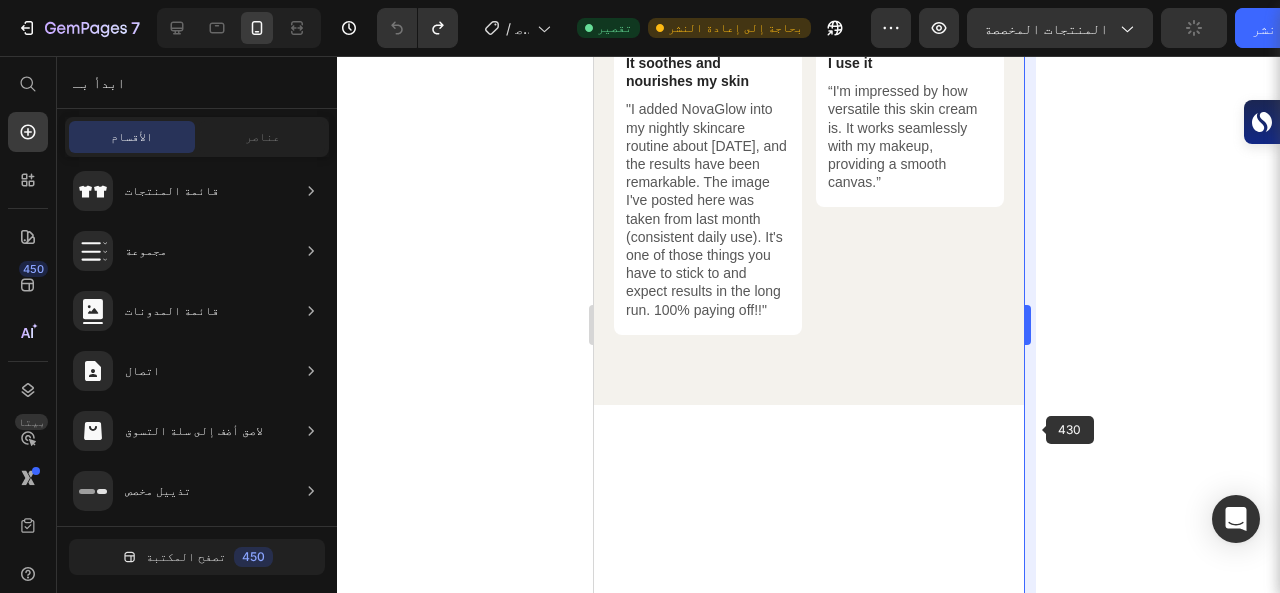 scroll, scrollTop: 7422, scrollLeft: 0, axis: vertical 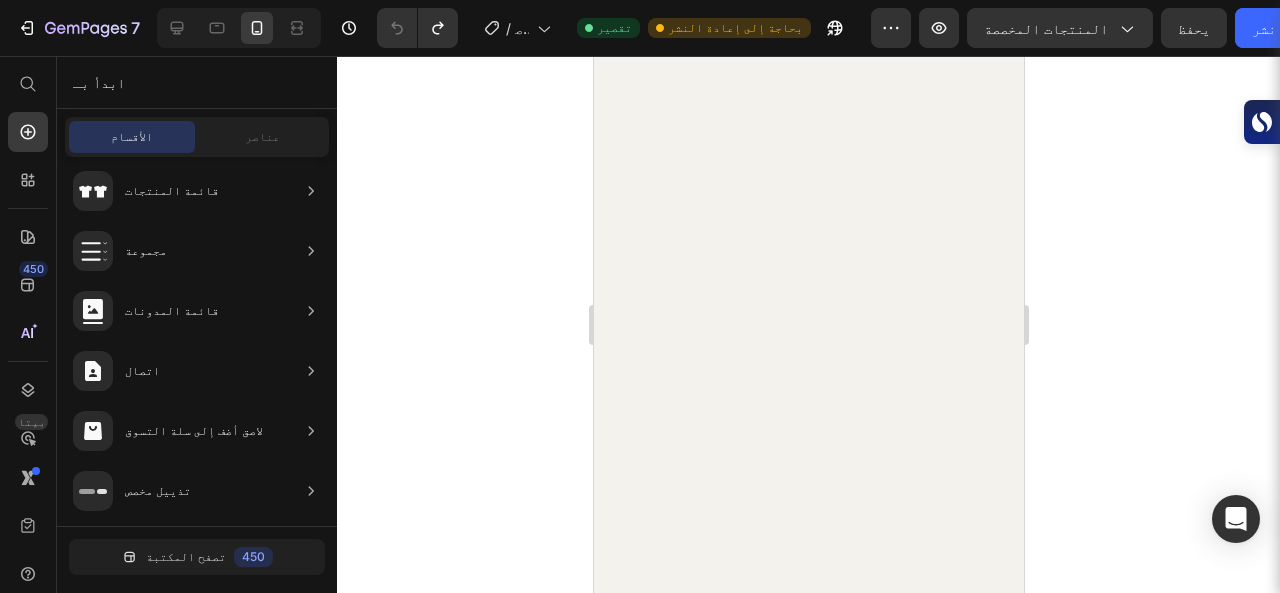 drag, startPoint x: 1016, startPoint y: 111, endPoint x: 1616, endPoint y: 75, distance: 601.07904 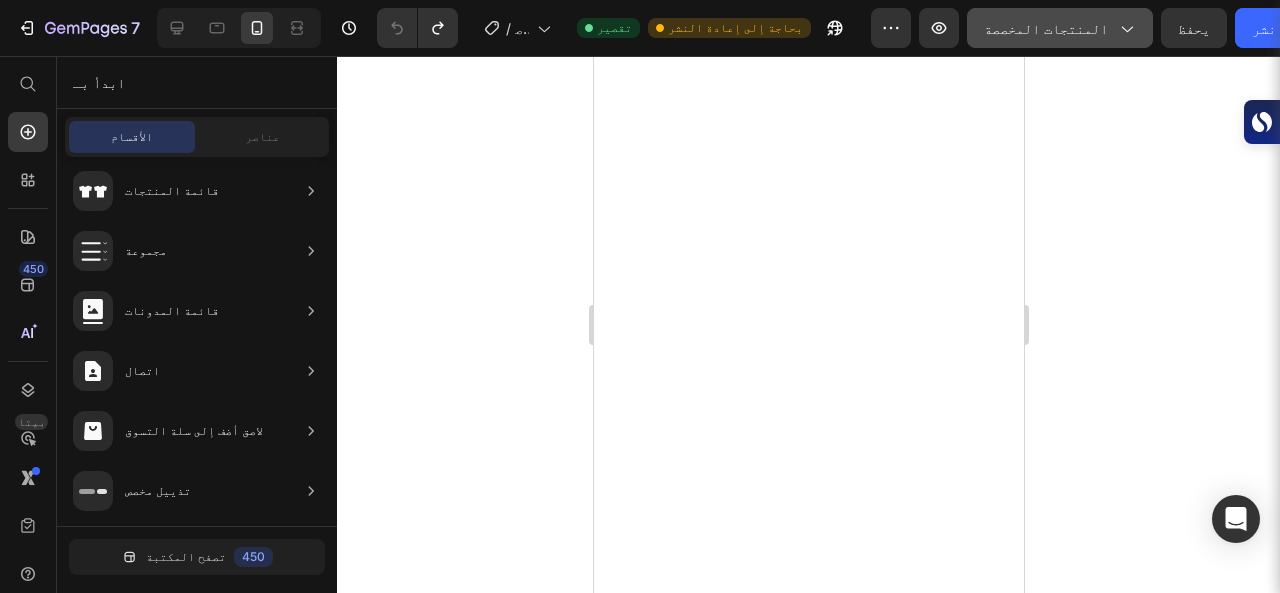 scroll, scrollTop: 0, scrollLeft: 0, axis: both 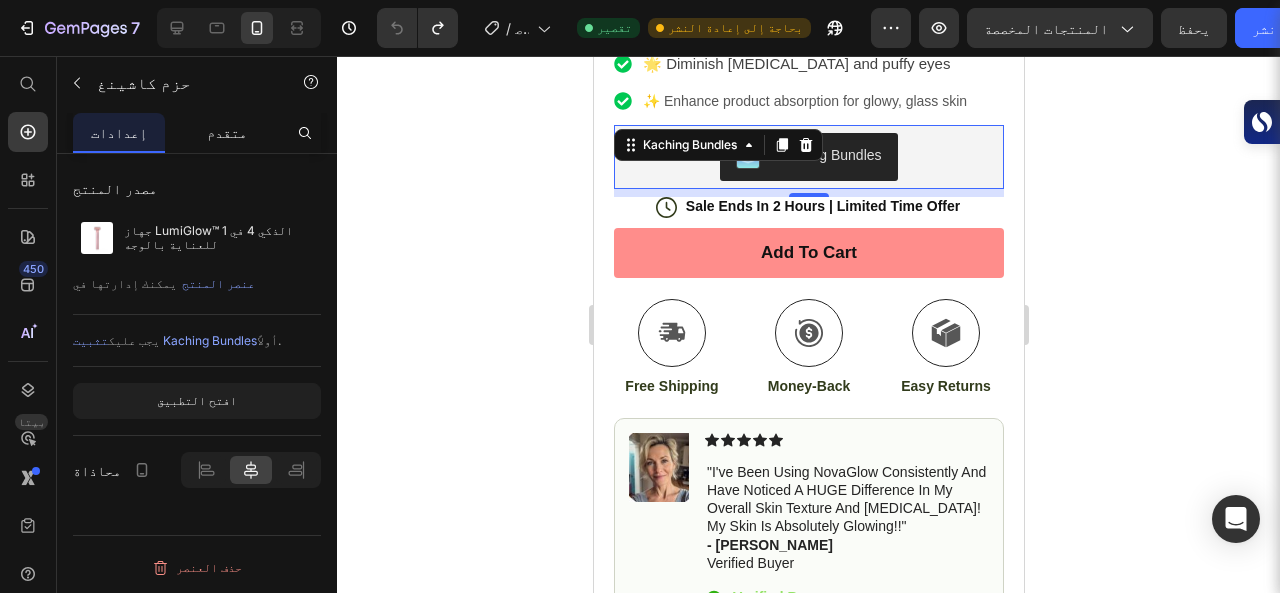 click on "متقدم" at bounding box center (227, 132) 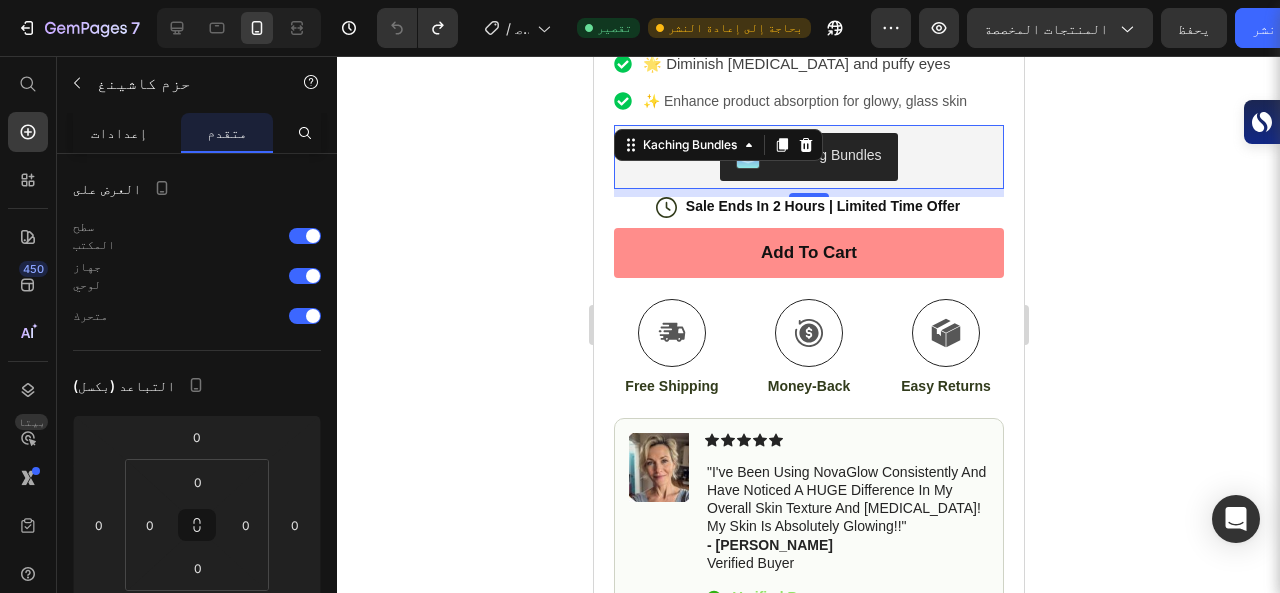 click on "إعدادات" 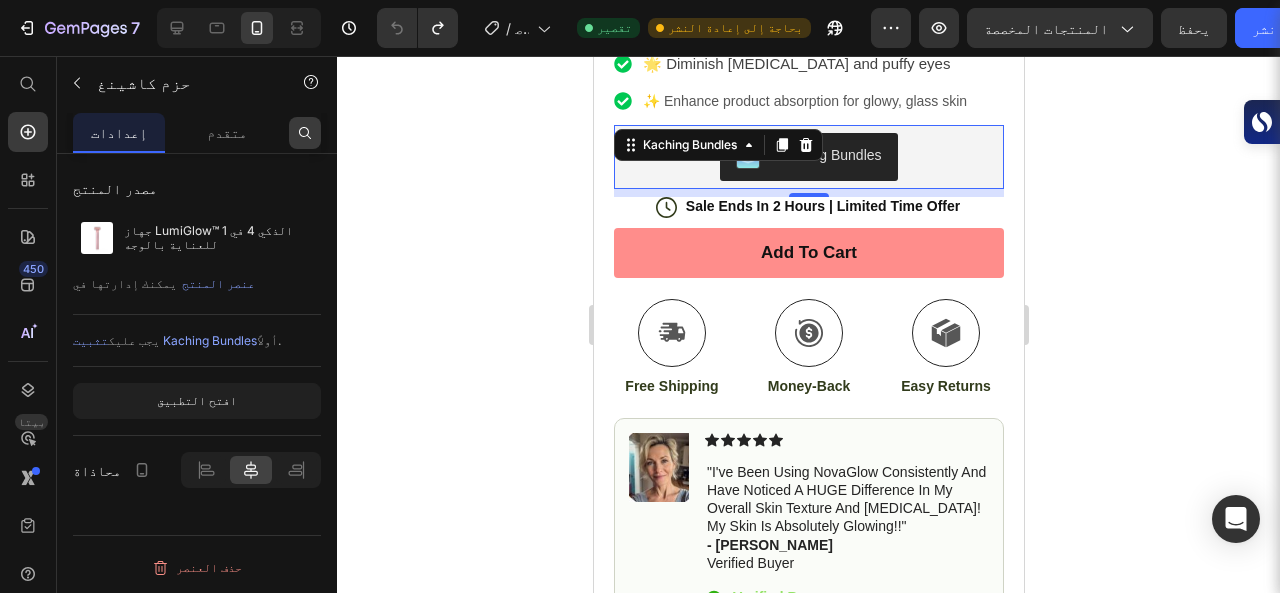 click 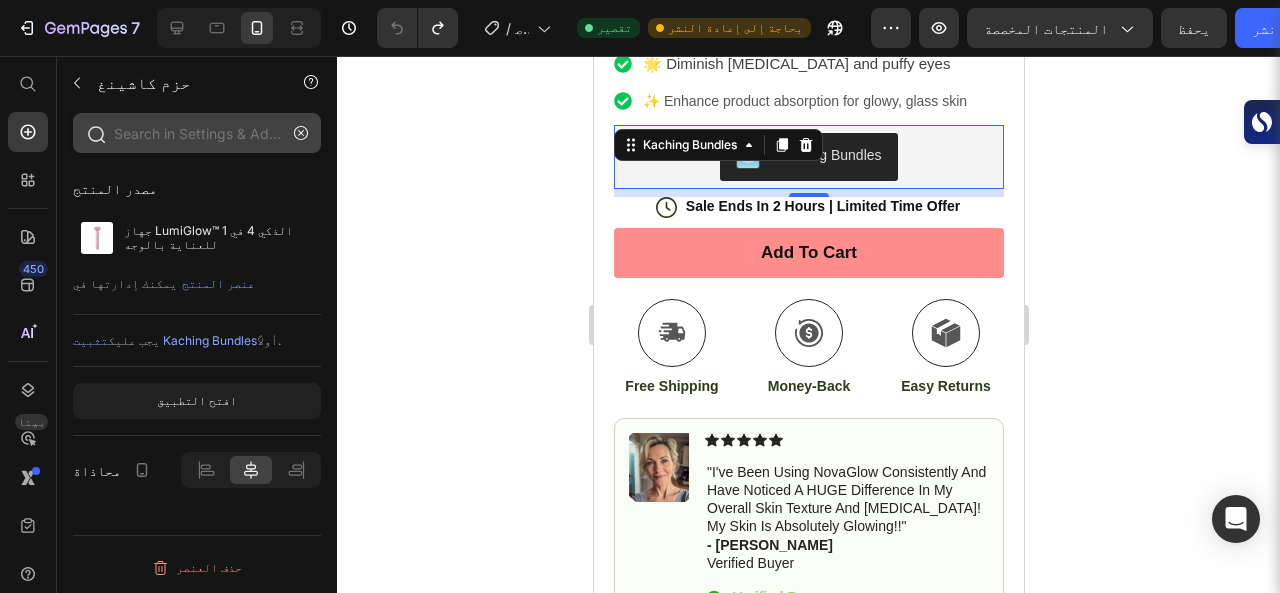 click 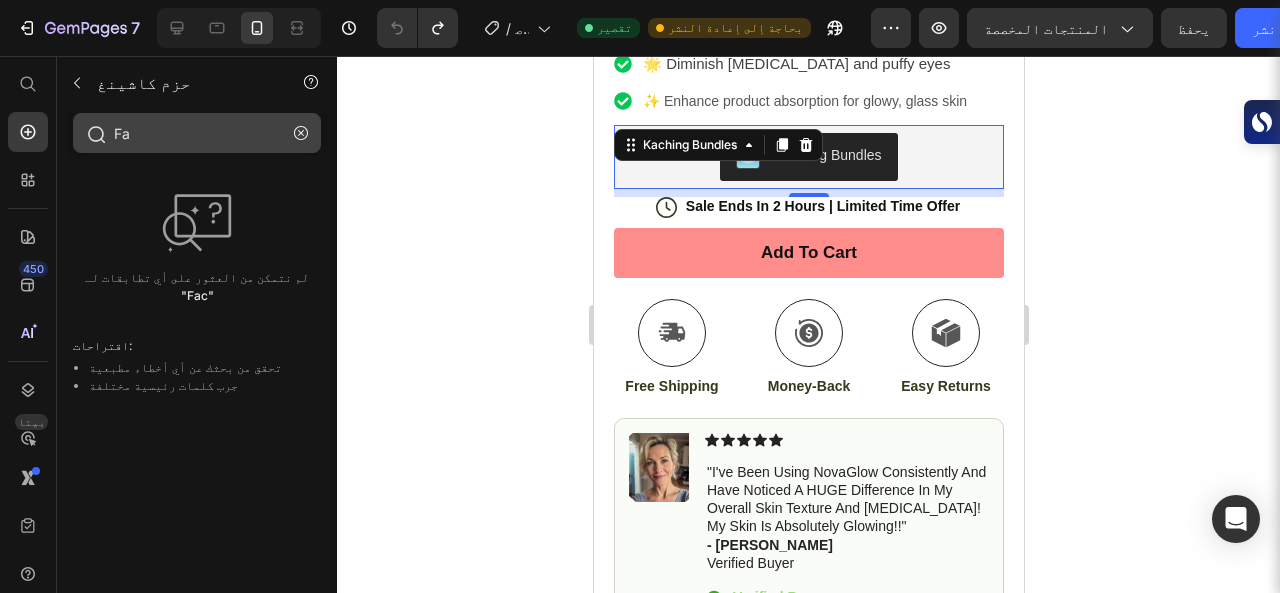 type on "F" 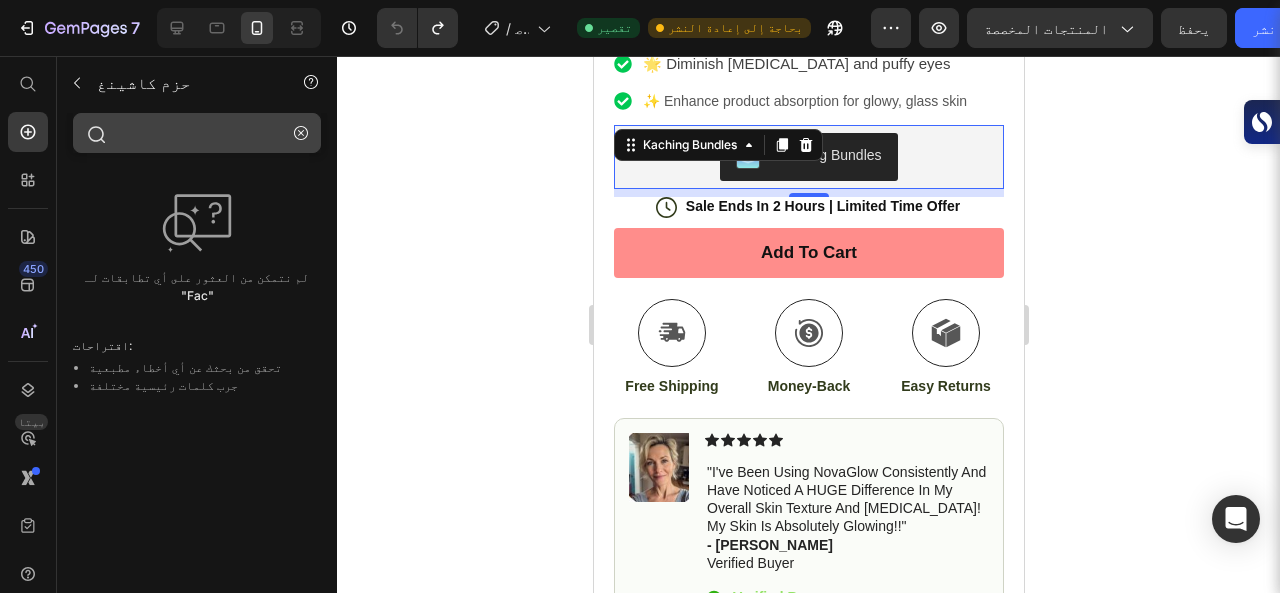 type 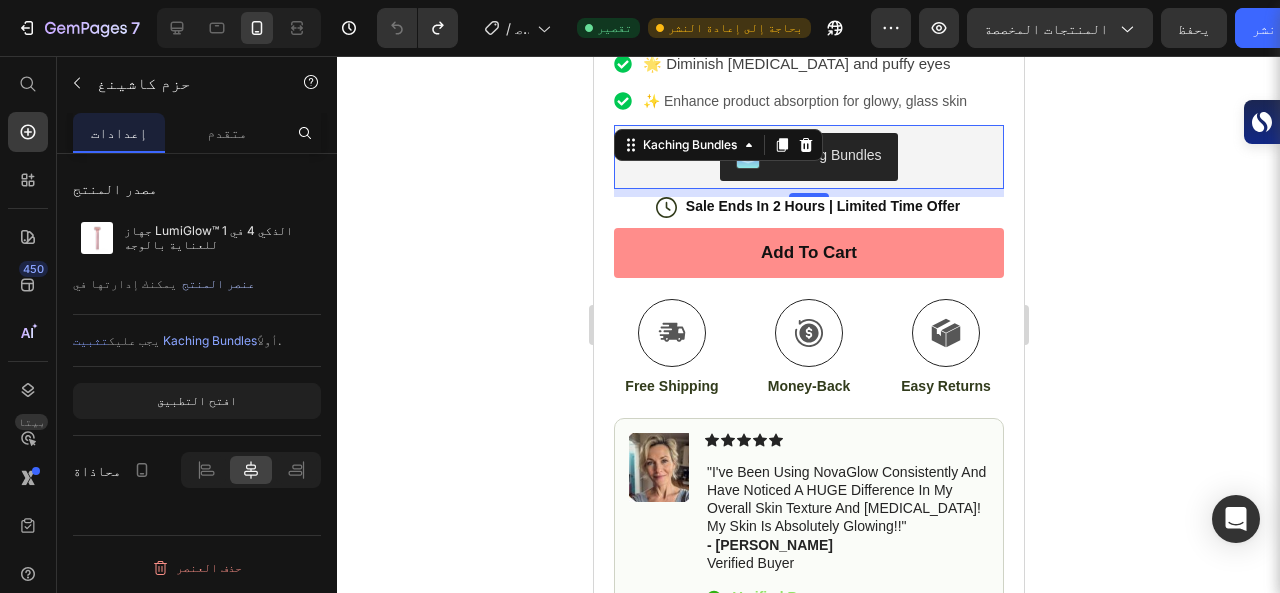 click on "عنصر المنتج" at bounding box center (218, 283) 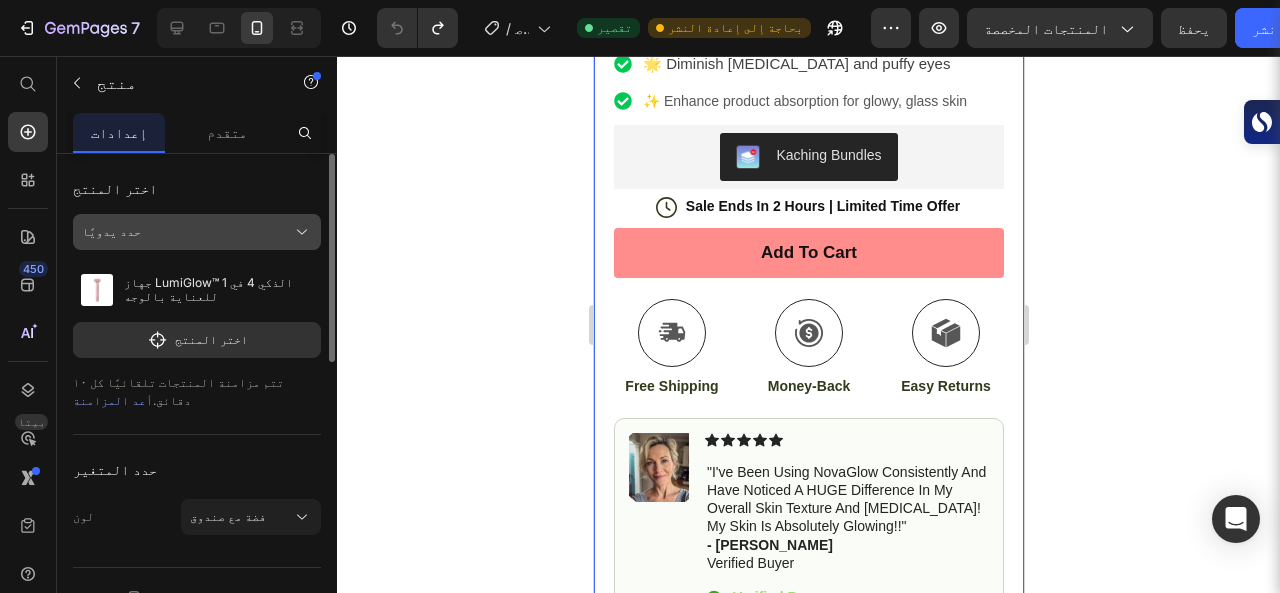 click on "حدد يدويًا" at bounding box center [197, 232] 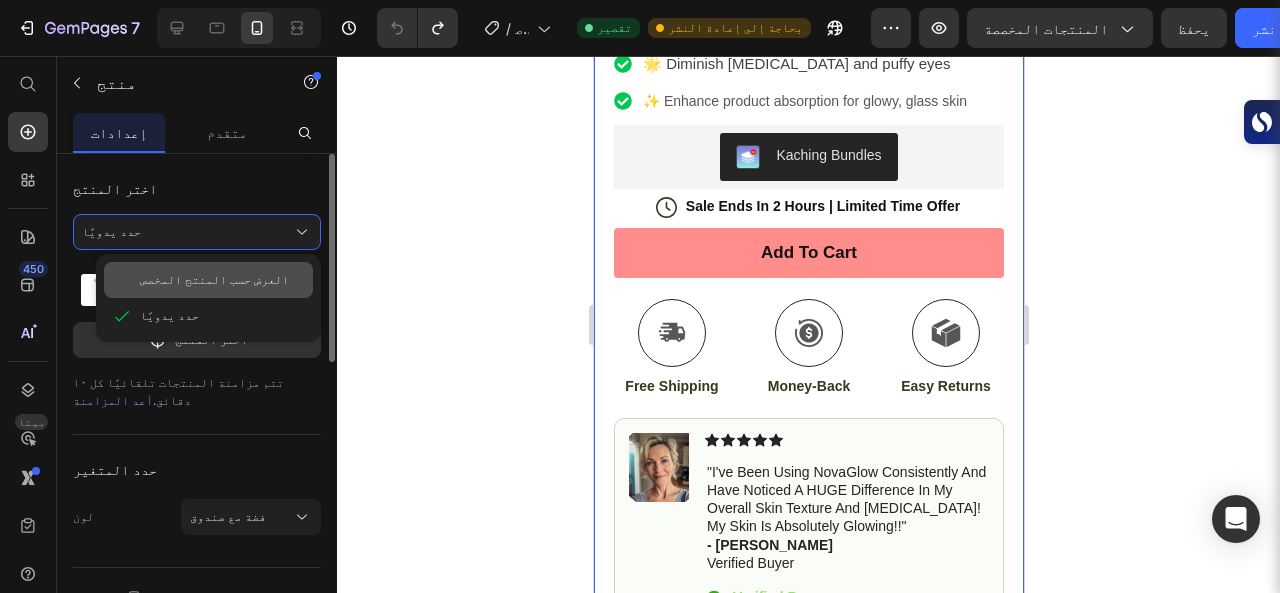 click on "العرض حسب المنتج المخصص" at bounding box center (214, 279) 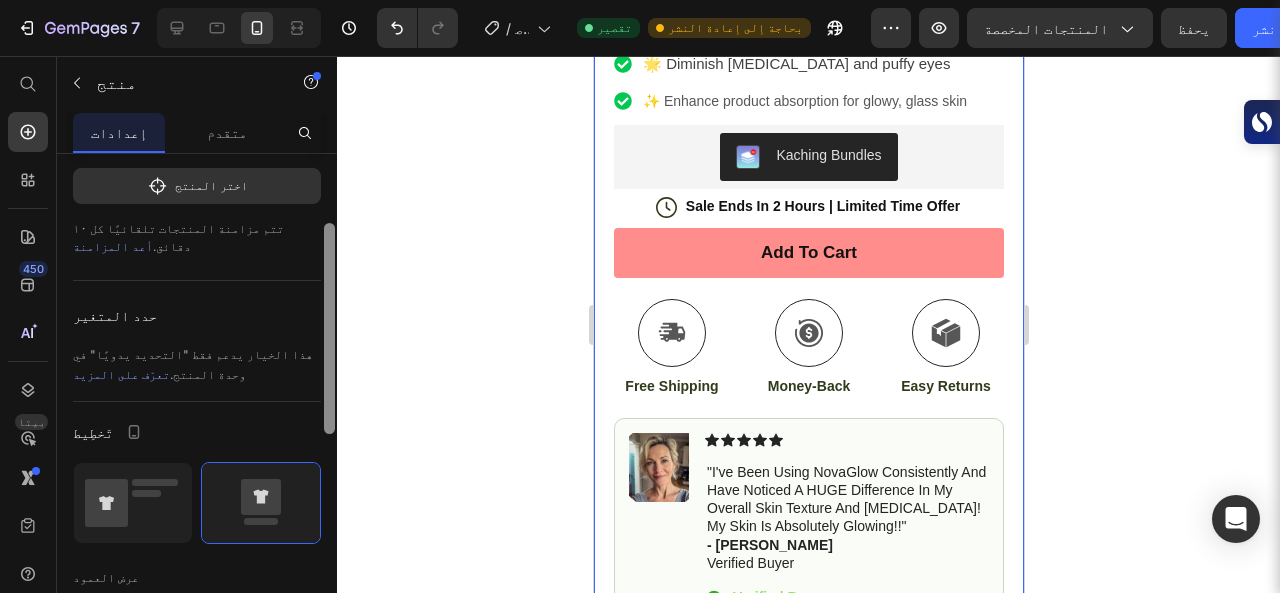 scroll, scrollTop: 157, scrollLeft: 0, axis: vertical 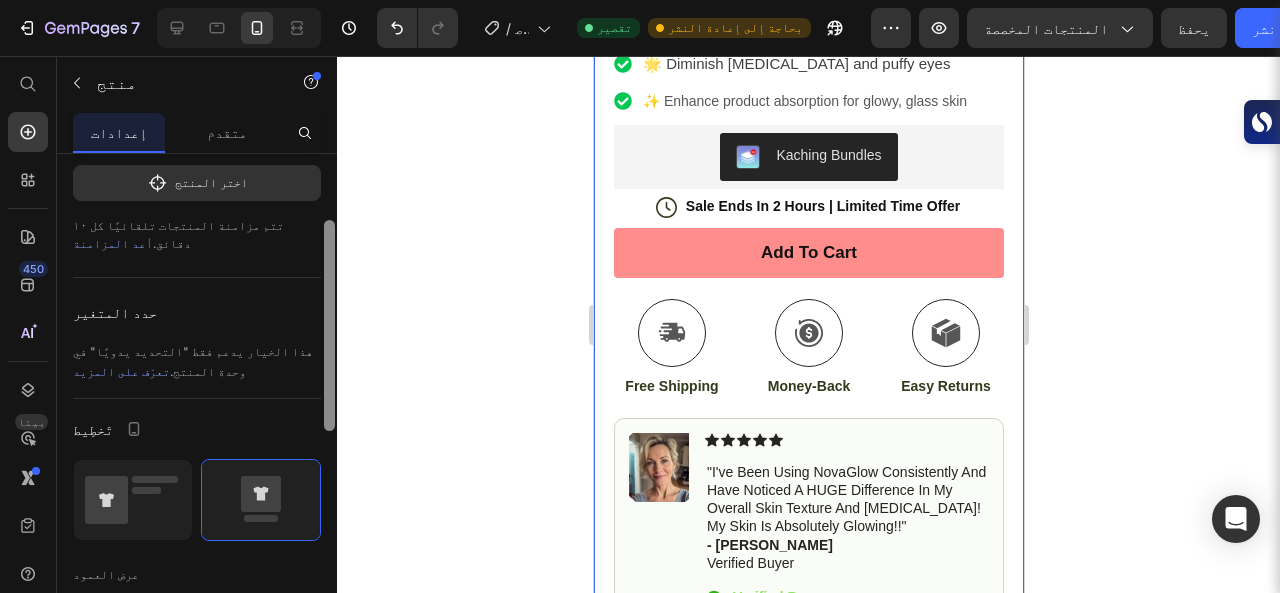 drag, startPoint x: 328, startPoint y: 315, endPoint x: 358, endPoint y: 382, distance: 73.409805 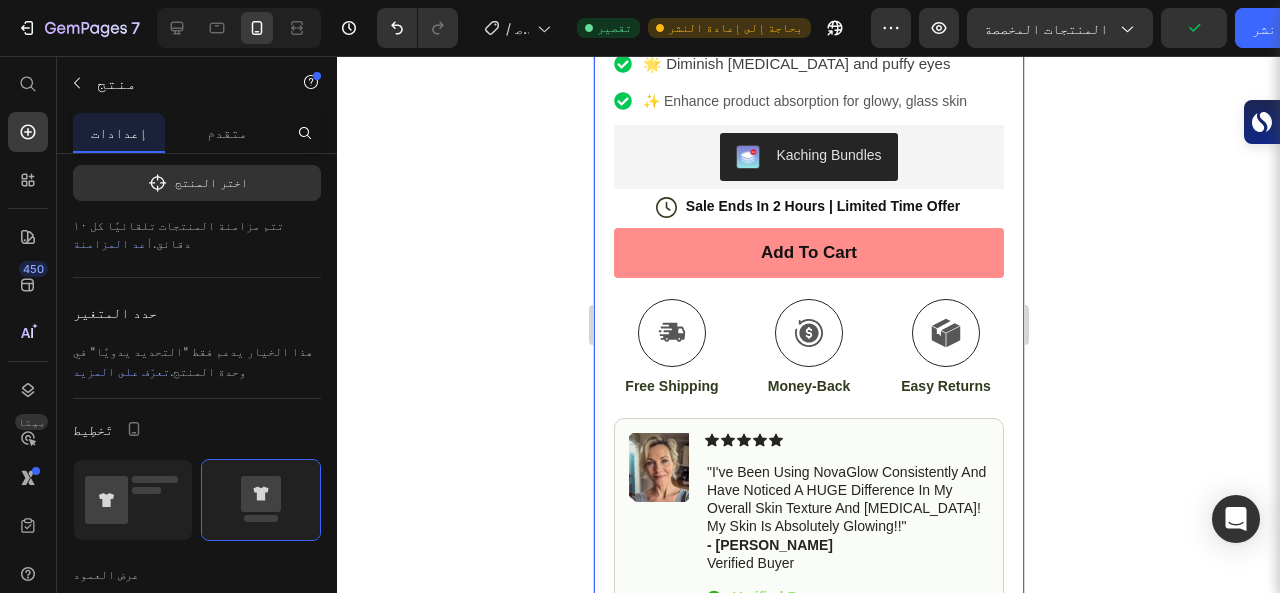 click on "هذا الخيار يدعم فقط "التحديد يدويًا" في وحدة المنتج.  تعرّف على المزيد" at bounding box center (197, 362) 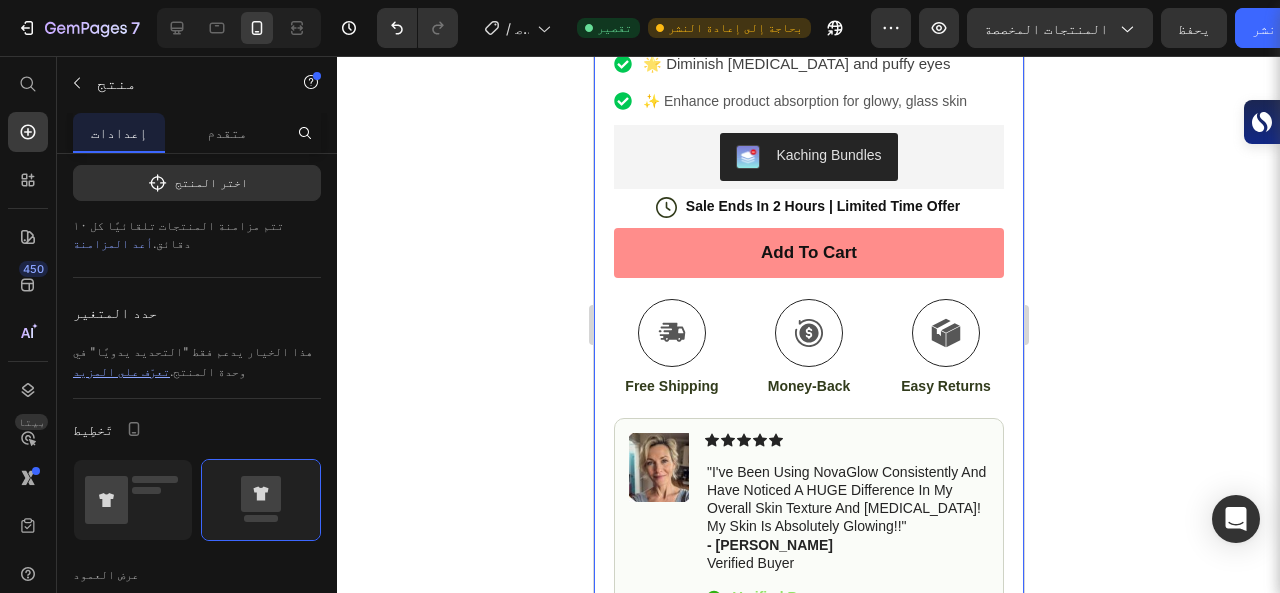 click on "تعرّف على المزيد" at bounding box center (121, 371) 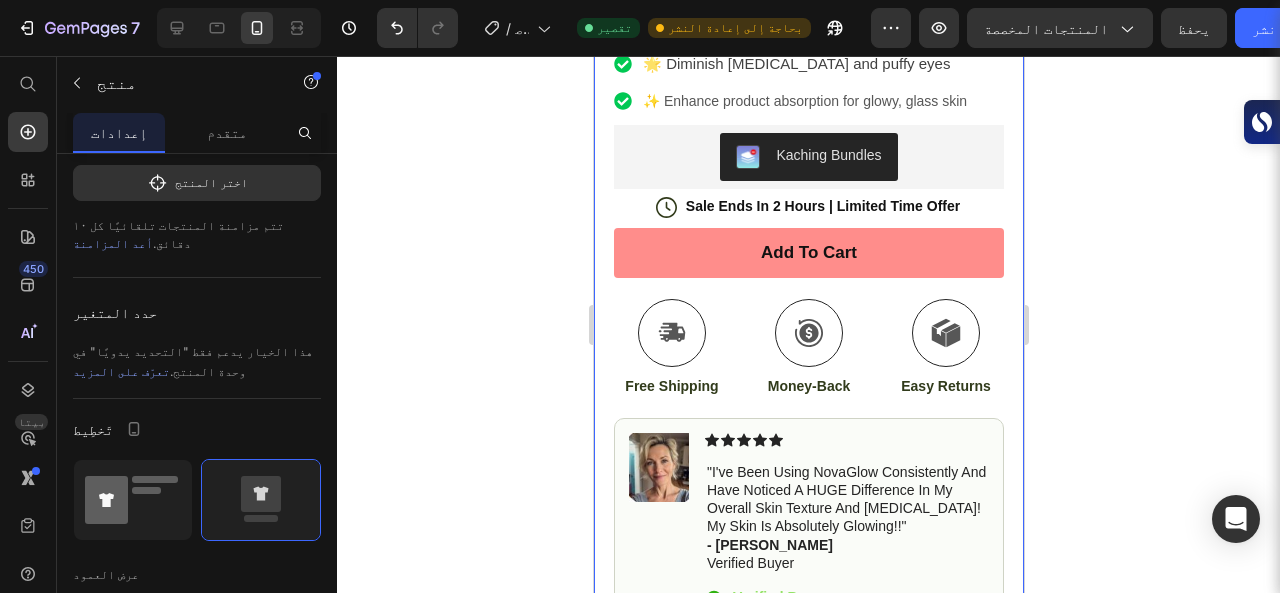 click 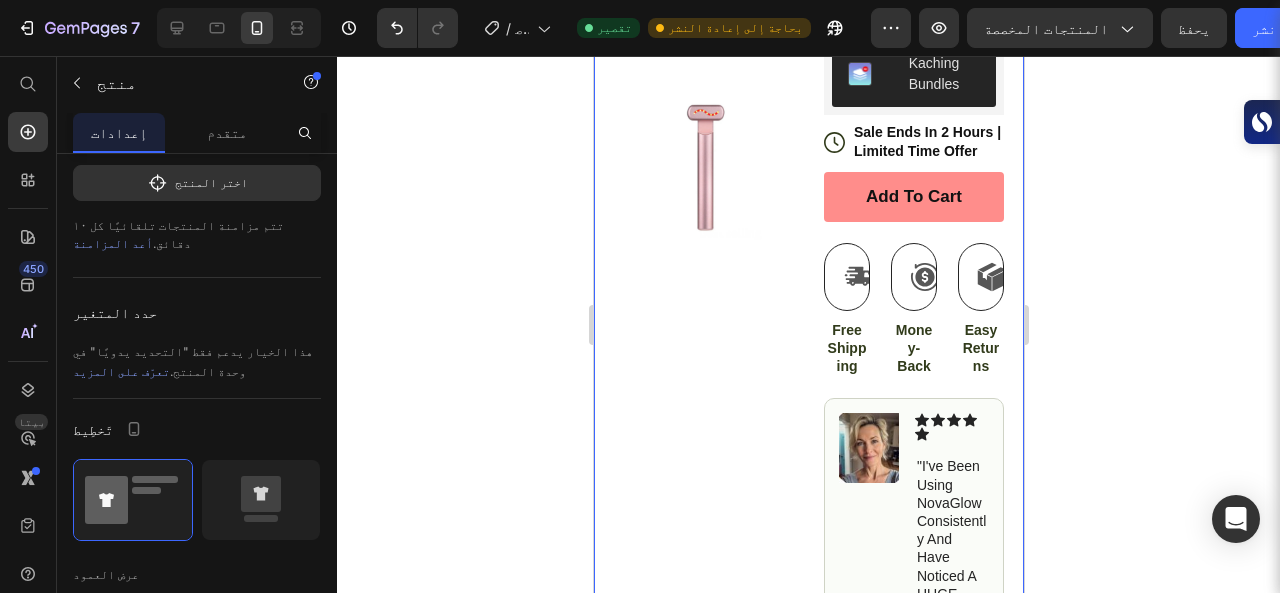scroll, scrollTop: 536, scrollLeft: 0, axis: vertical 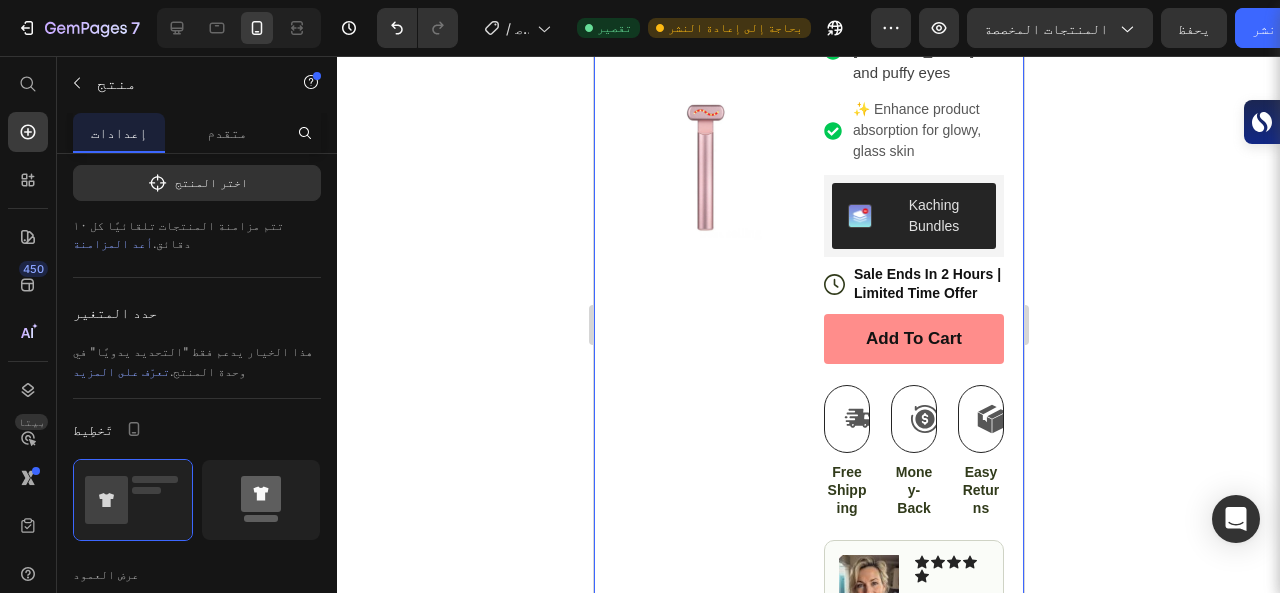 click 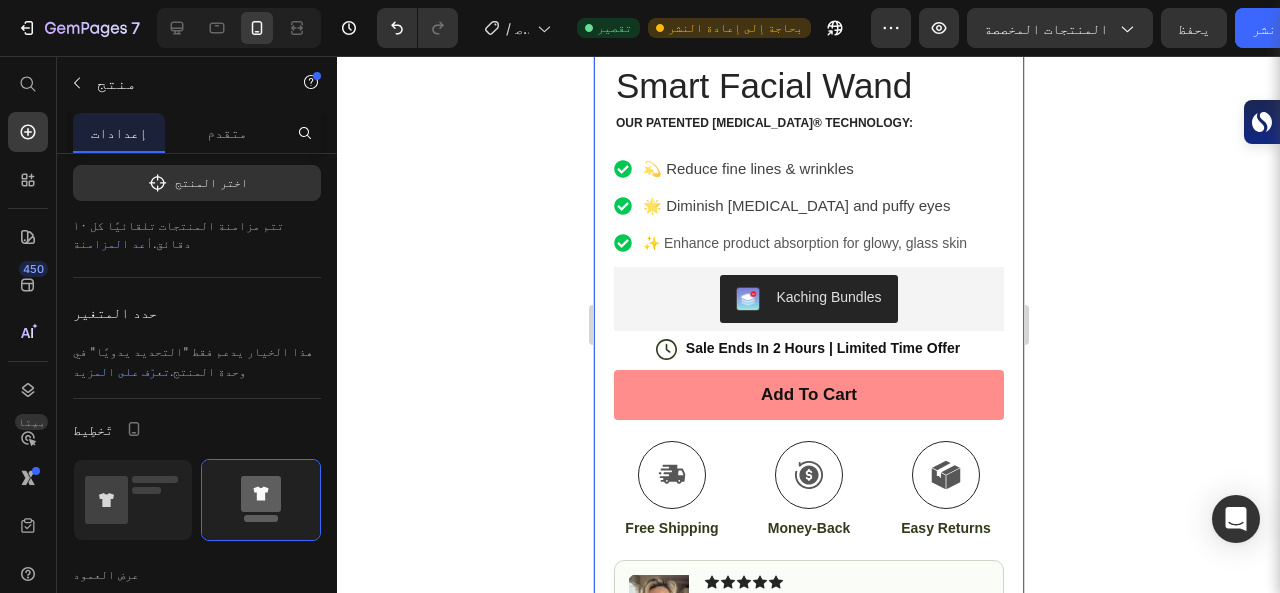 scroll, scrollTop: 678, scrollLeft: 0, axis: vertical 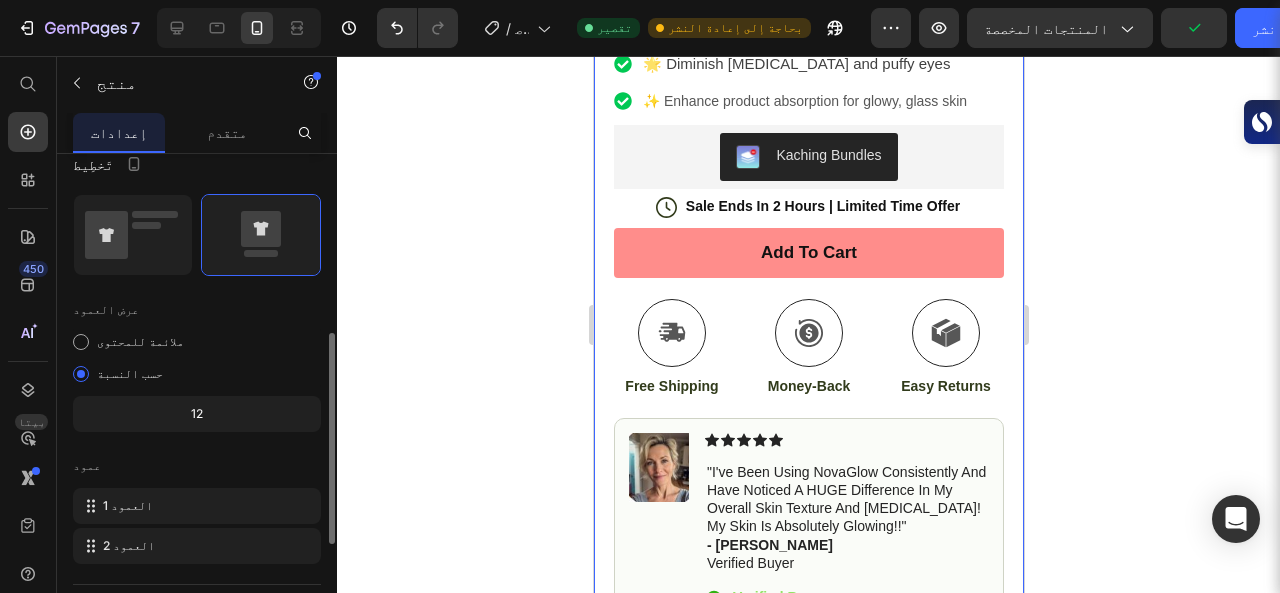 click on "12" at bounding box center (197, 413) 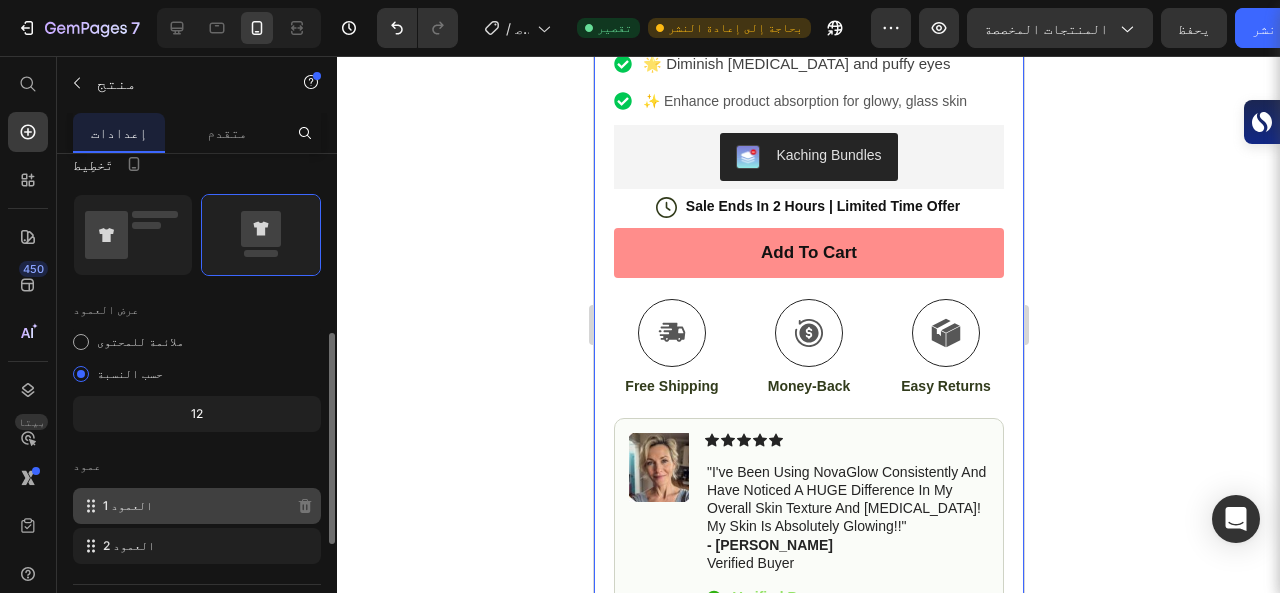 click on "العمود 1" 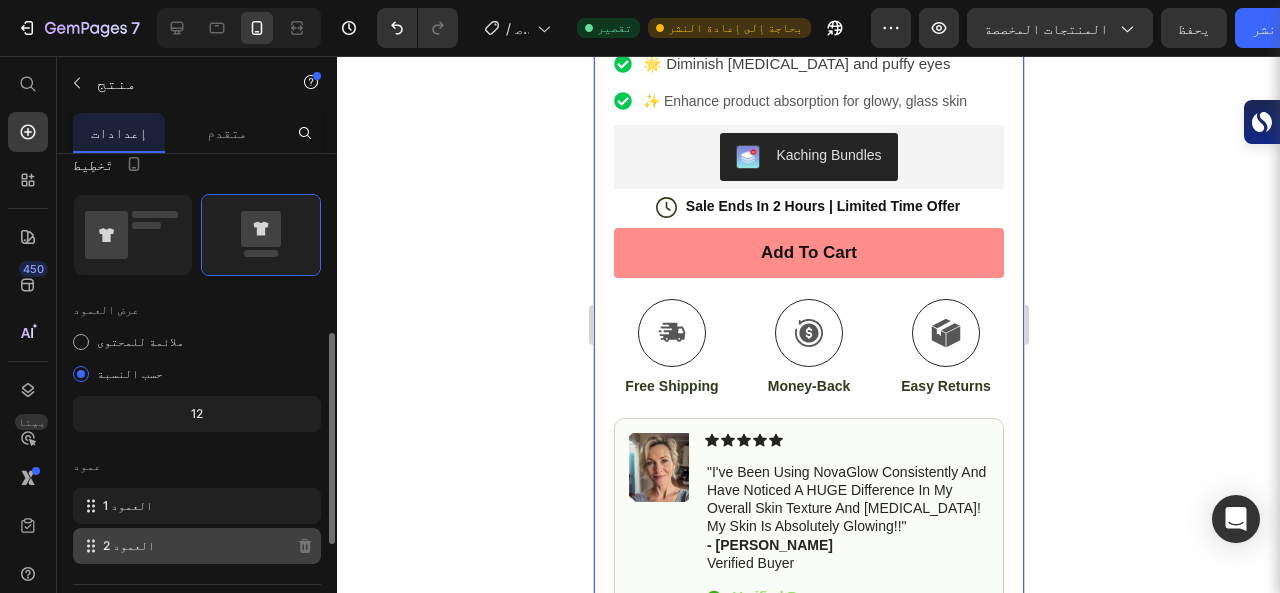 click on "العمود 2" 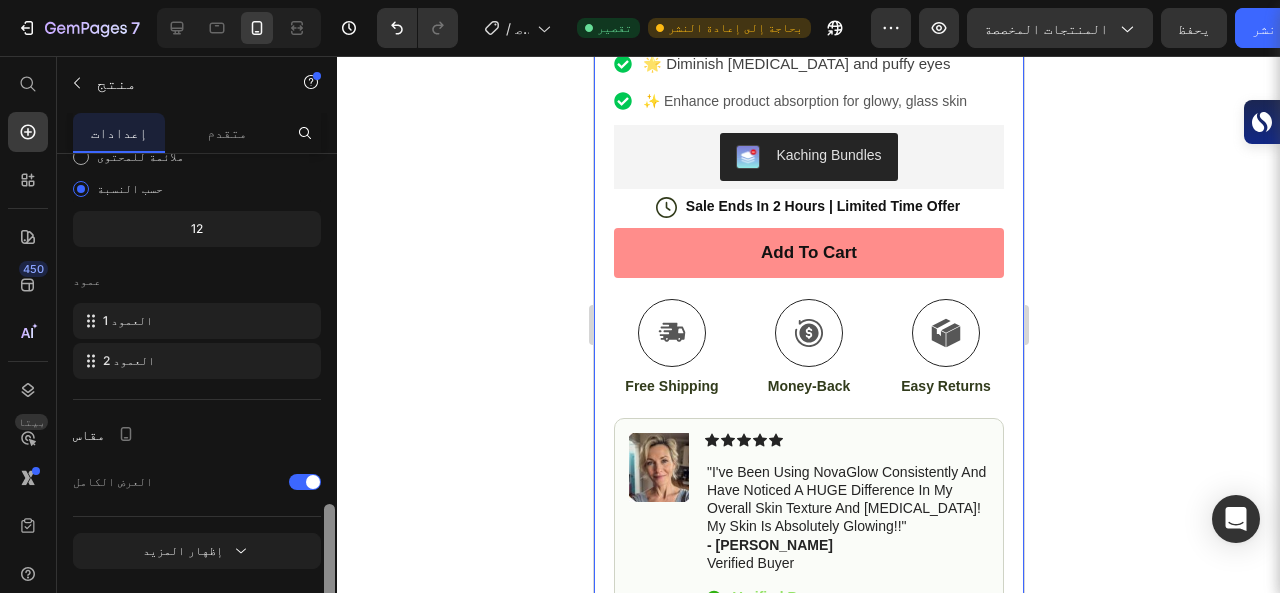 scroll, scrollTop: 671, scrollLeft: 0, axis: vertical 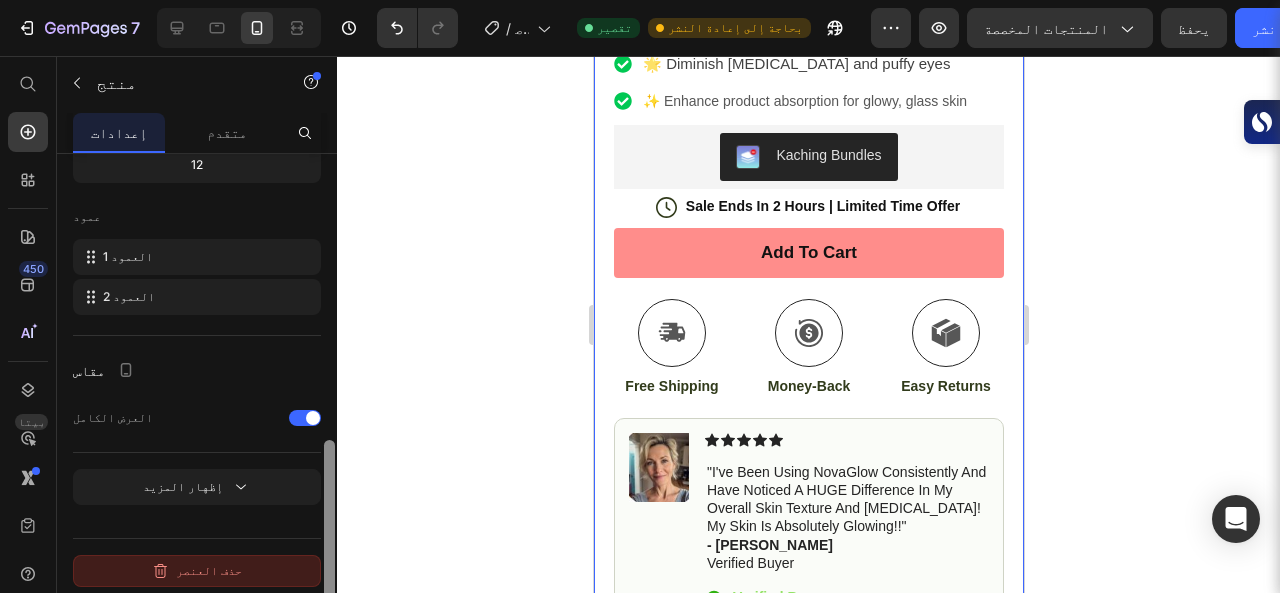 drag, startPoint x: 328, startPoint y: 445, endPoint x: 308, endPoint y: 569, distance: 125.60255 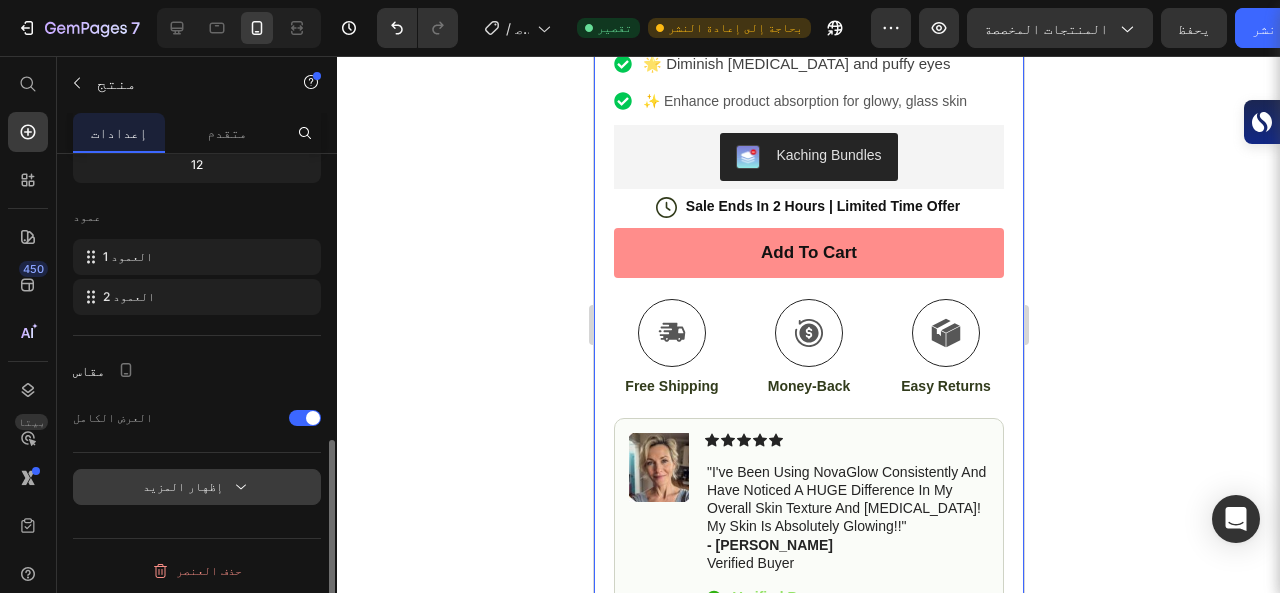 click on "إظهار المزيد" at bounding box center [197, 487] 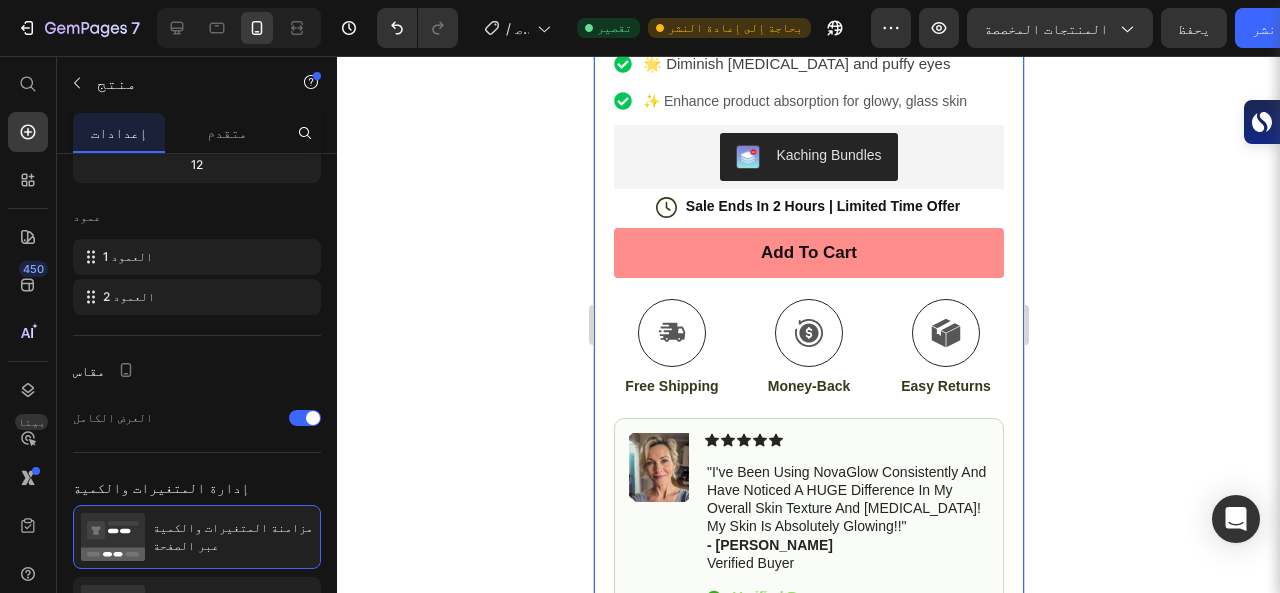 scroll, scrollTop: 854, scrollLeft: 0, axis: vertical 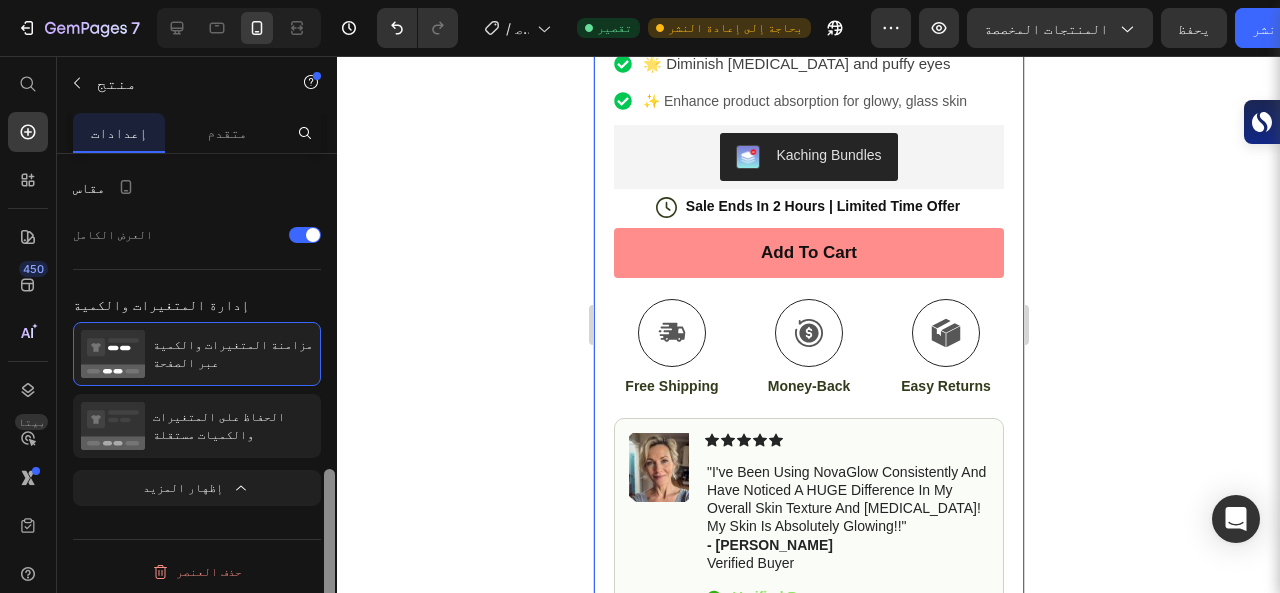 drag, startPoint x: 329, startPoint y: 475, endPoint x: 324, endPoint y: 559, distance: 84.14868 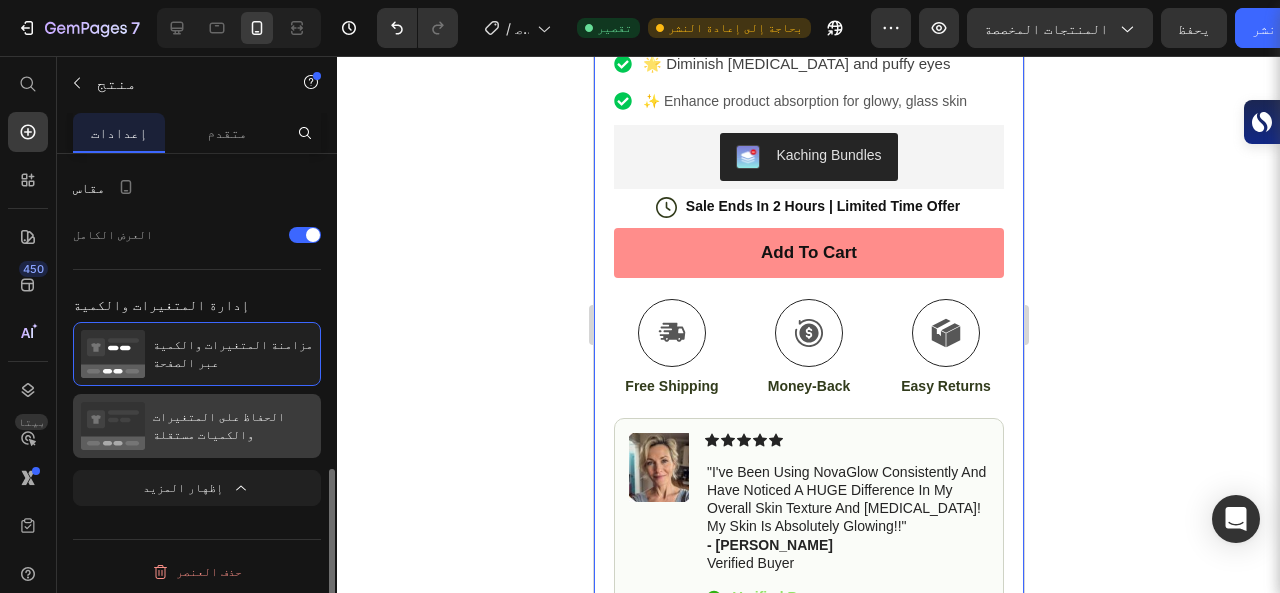 click on "الحفاظ على المتغيرات والكميات مستقلة" at bounding box center [219, 425] 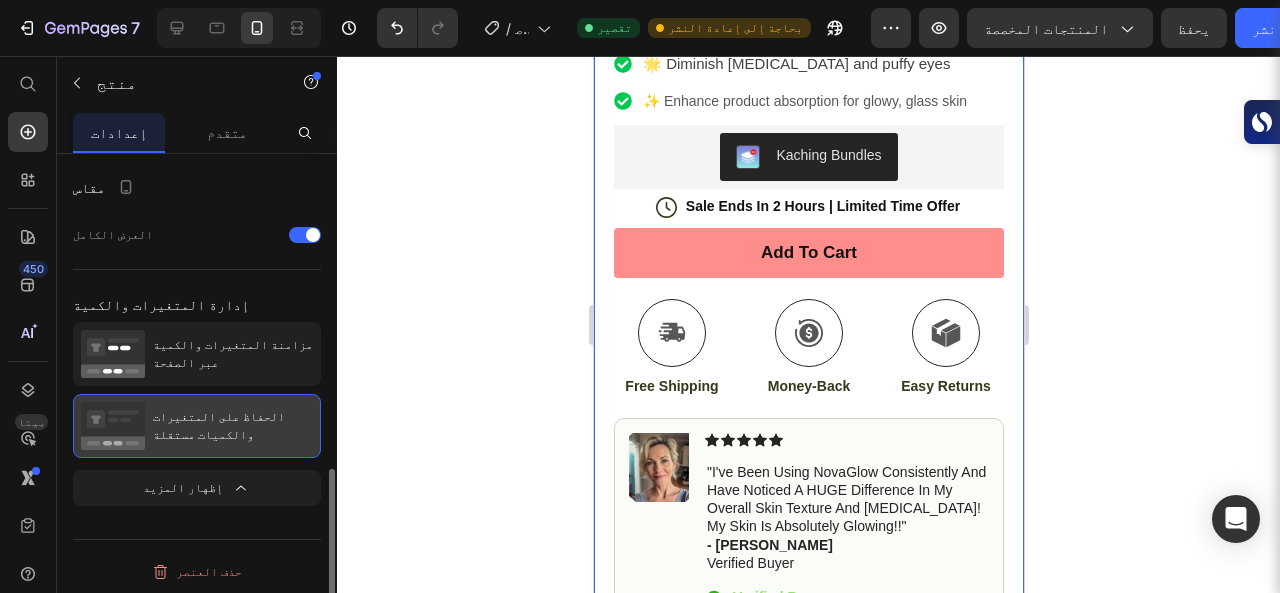 scroll, scrollTop: 854, scrollLeft: 0, axis: vertical 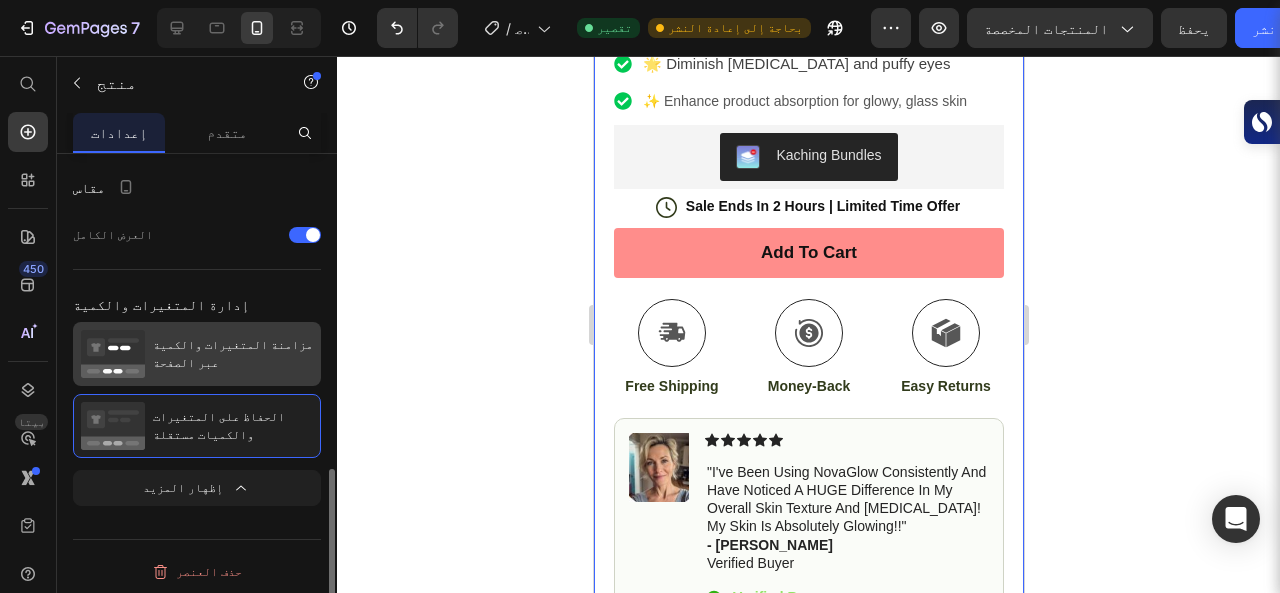 click on "مزامنة المتغيرات والكمية عبر الصفحة" at bounding box center (233, 354) 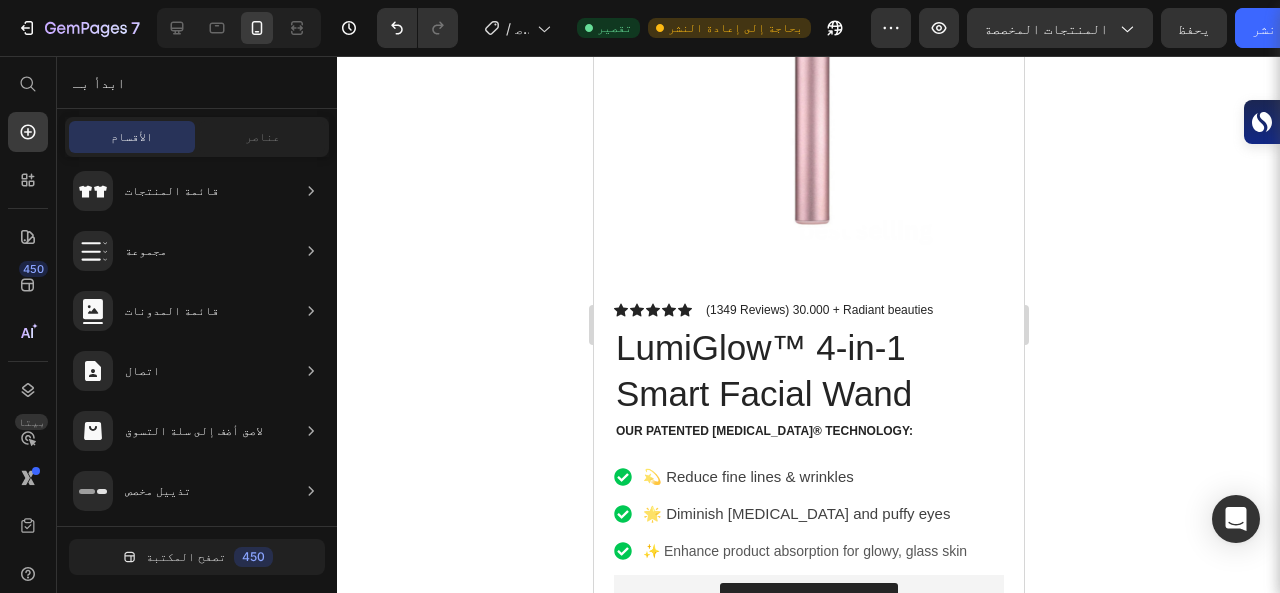 scroll, scrollTop: 214, scrollLeft: 0, axis: vertical 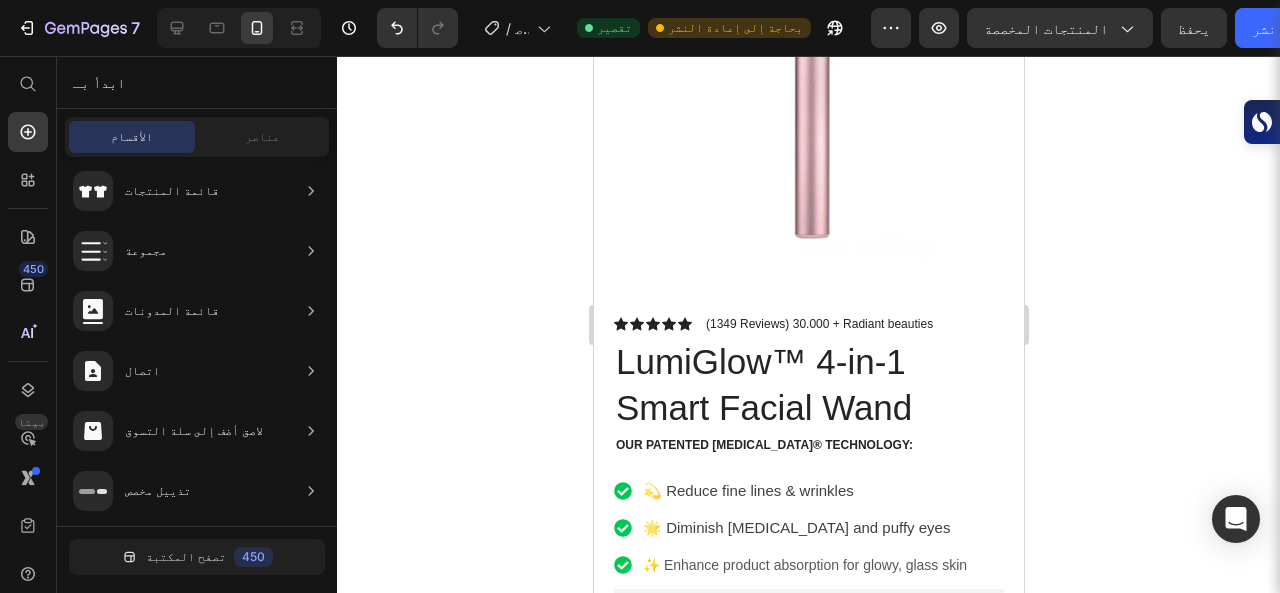 drag, startPoint x: 1012, startPoint y: 127, endPoint x: 1377, endPoint y: 65, distance: 370.2283 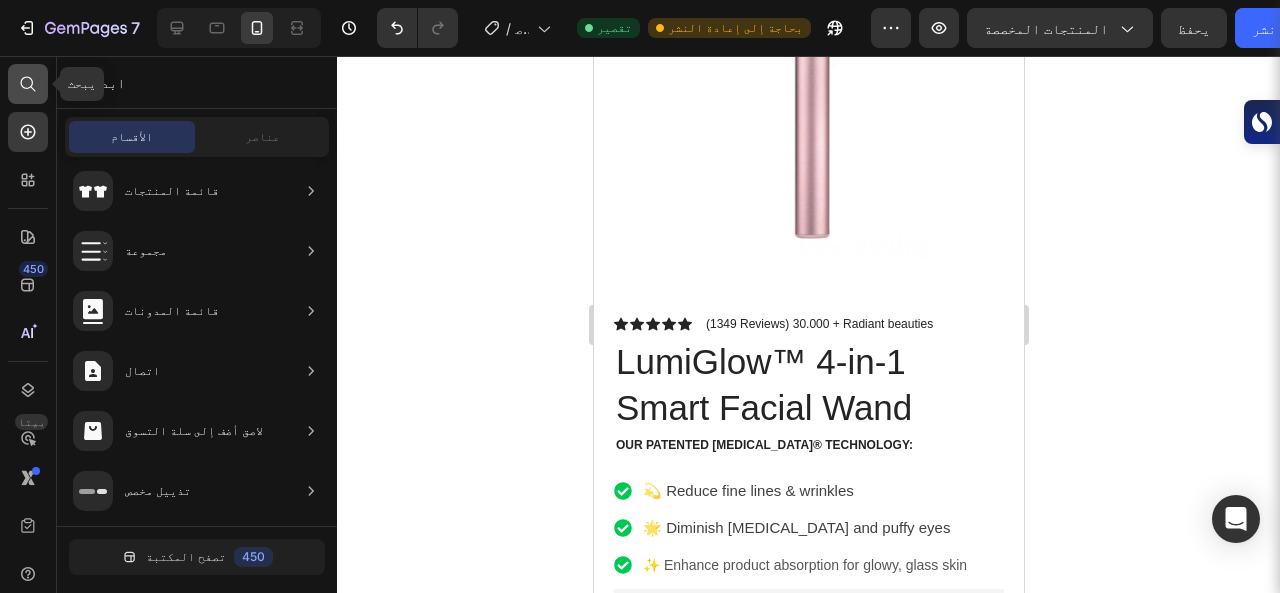 click 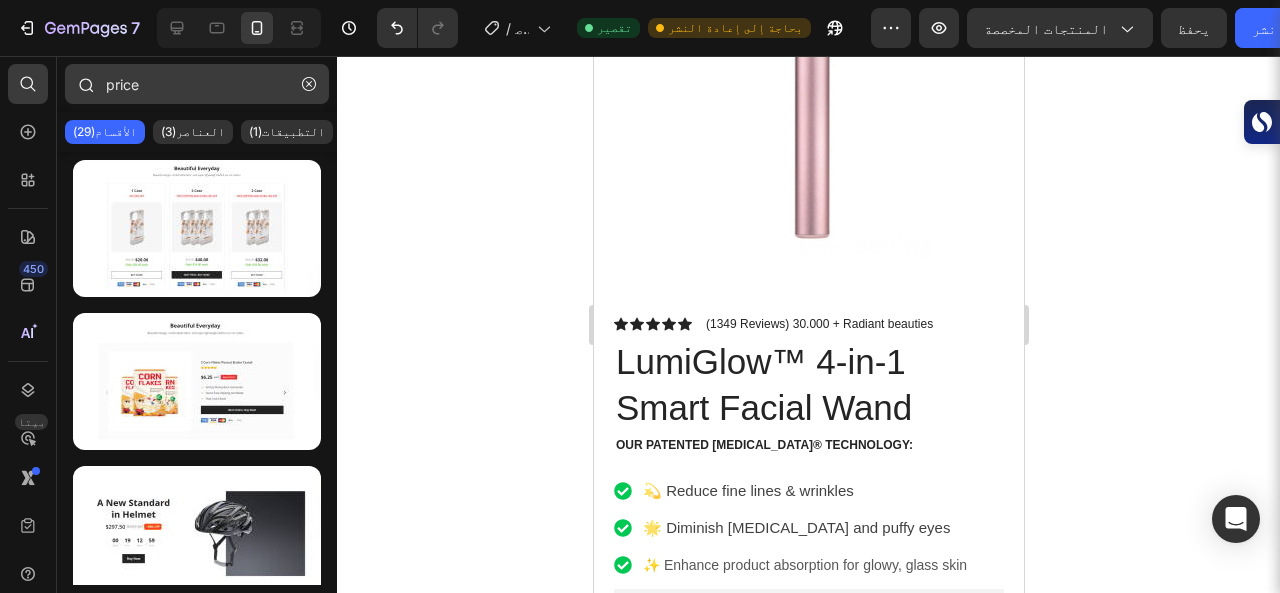 click on "price" at bounding box center [197, 84] 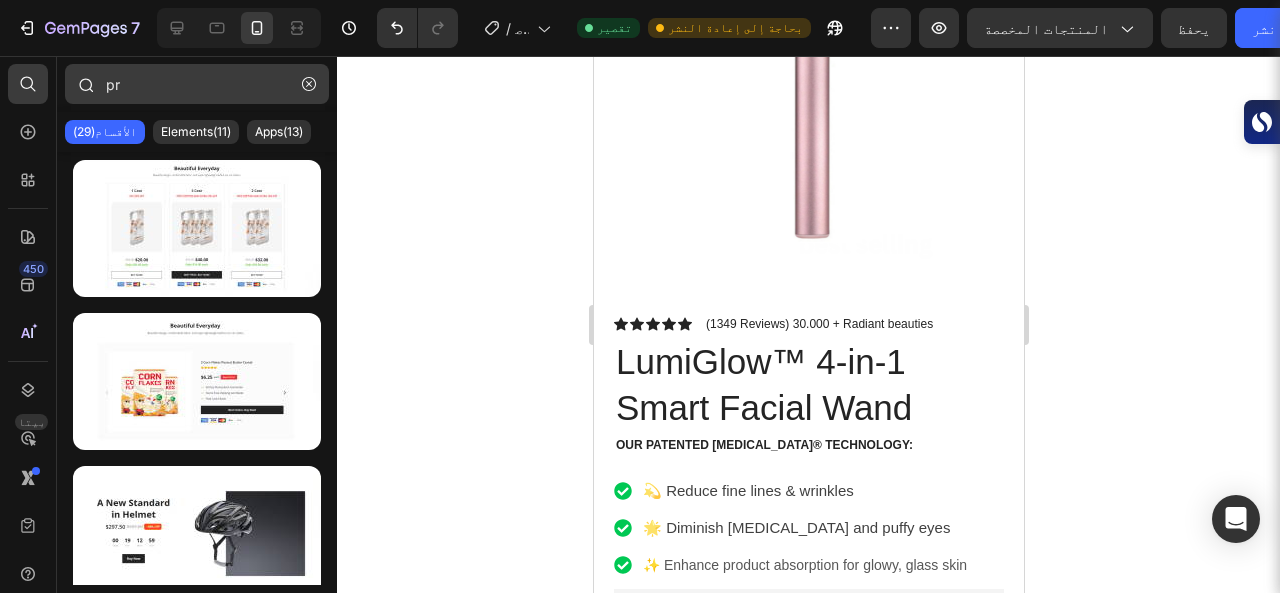 type on "p" 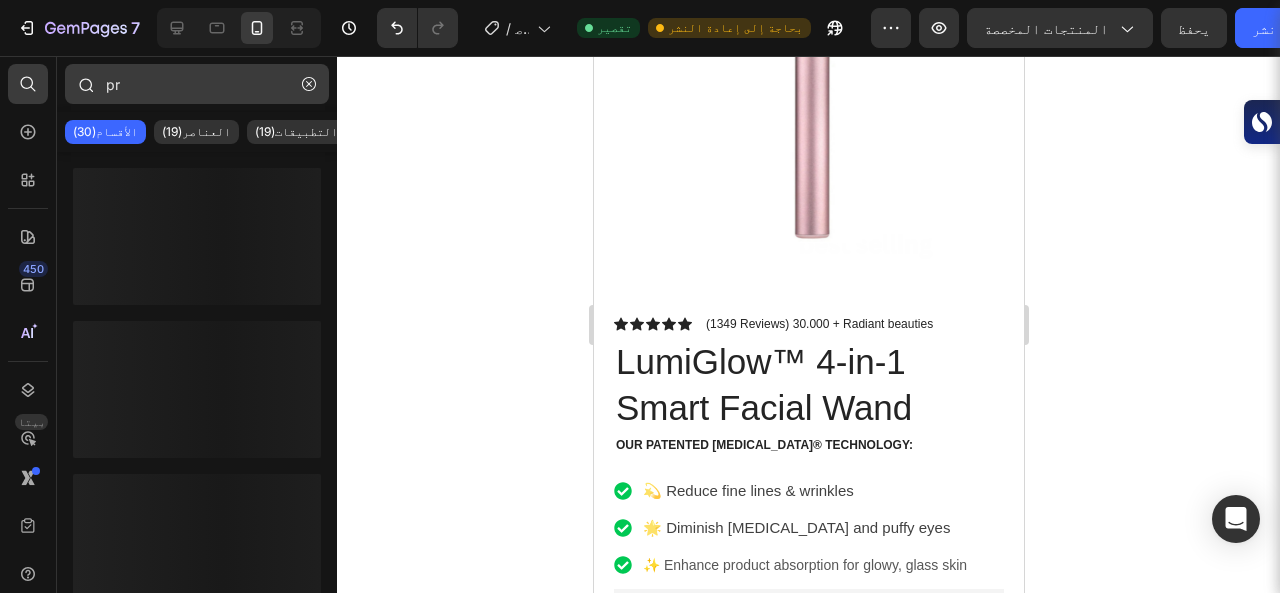 type on "pro" 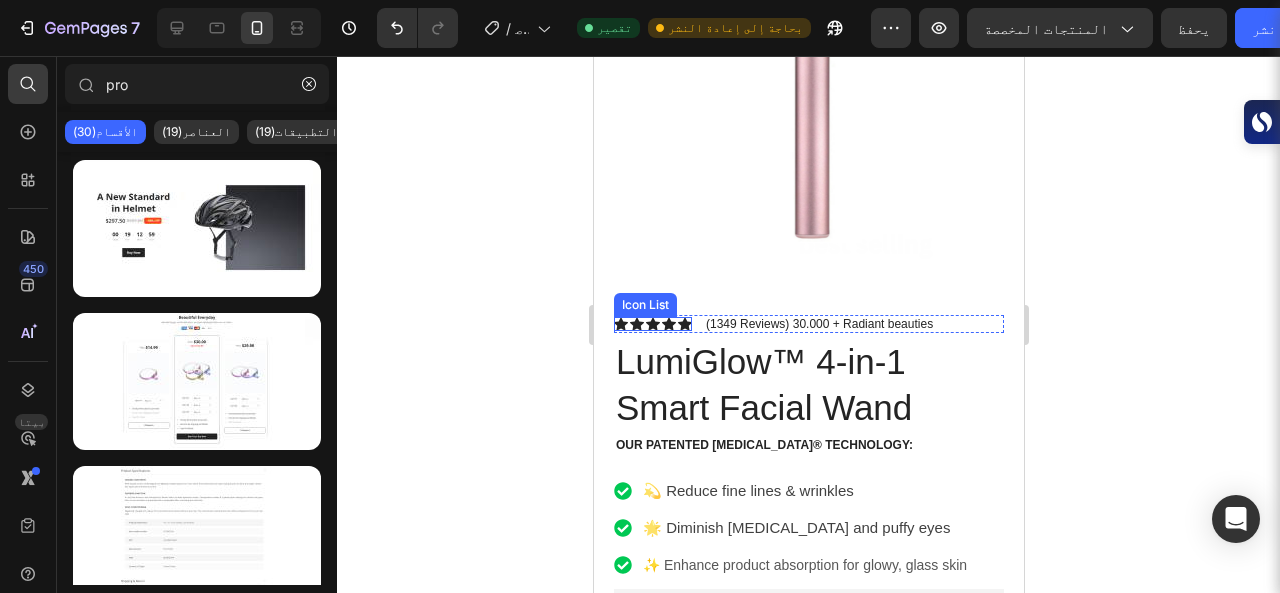 click on "Icon Icon Icon Icon Icon" at bounding box center (652, 324) 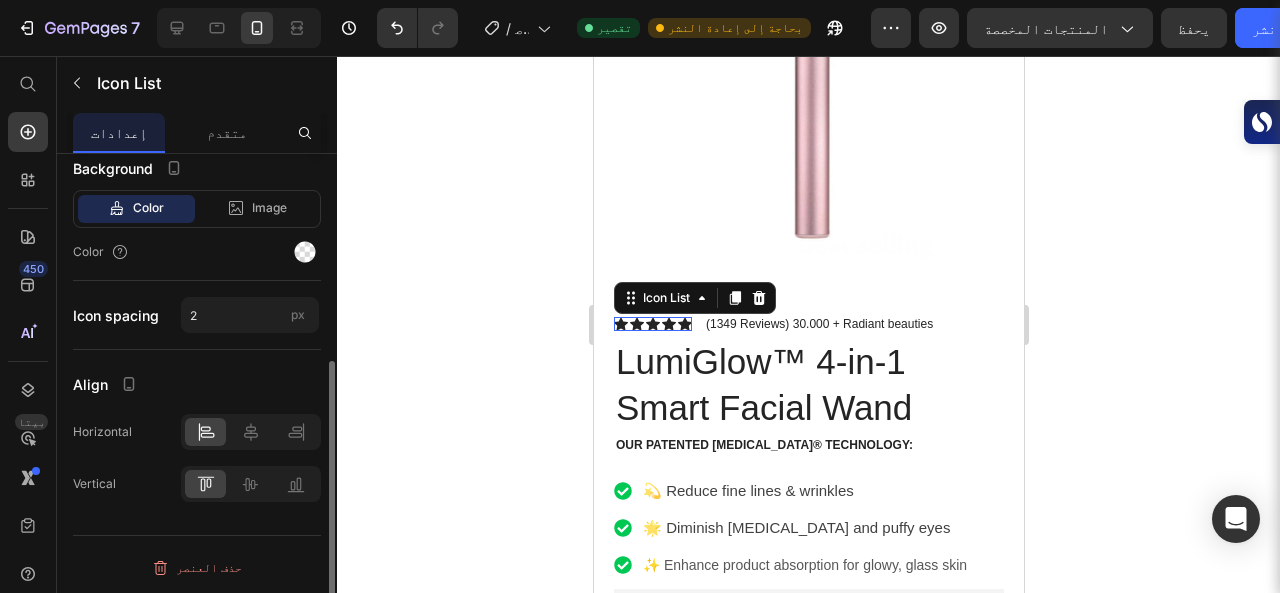 scroll, scrollTop: 0, scrollLeft: 0, axis: both 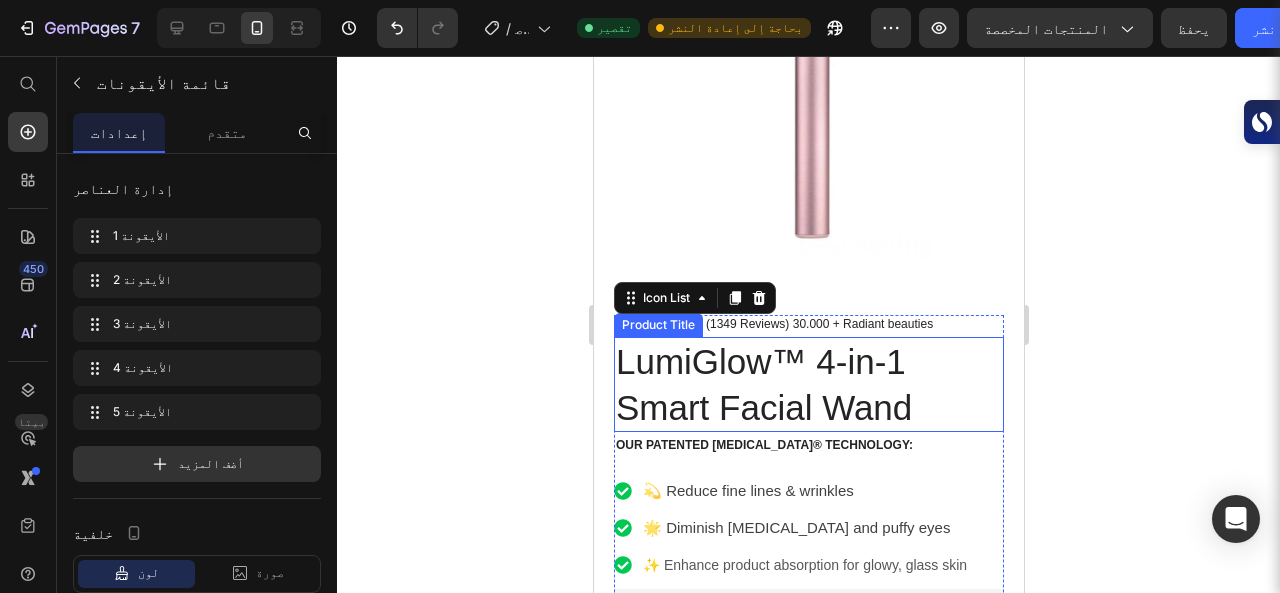 click on "LumiGlow™ 4-in-1 Smart Facial Wand" at bounding box center (808, 384) 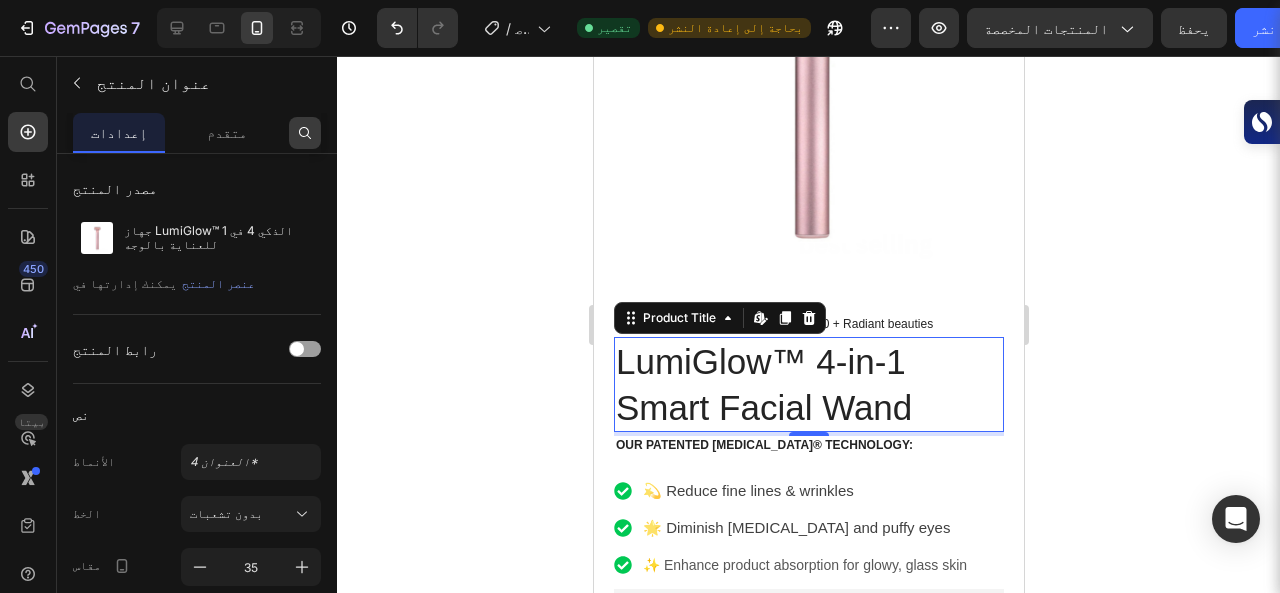 click at bounding box center [305, 133] 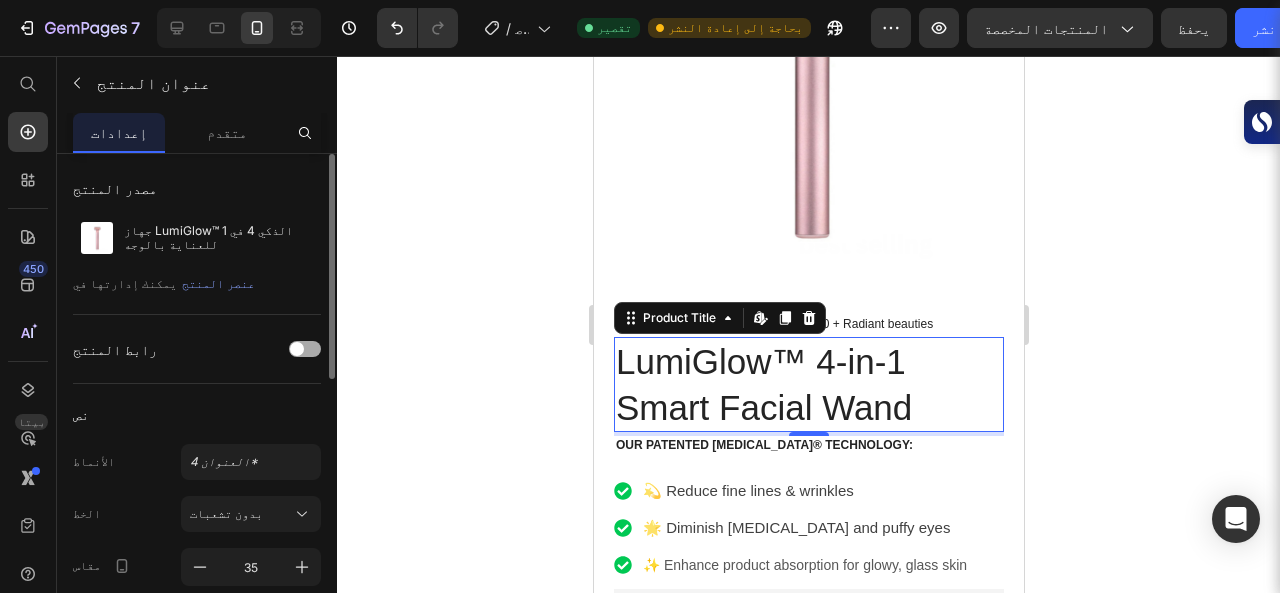 click at bounding box center [305, 349] 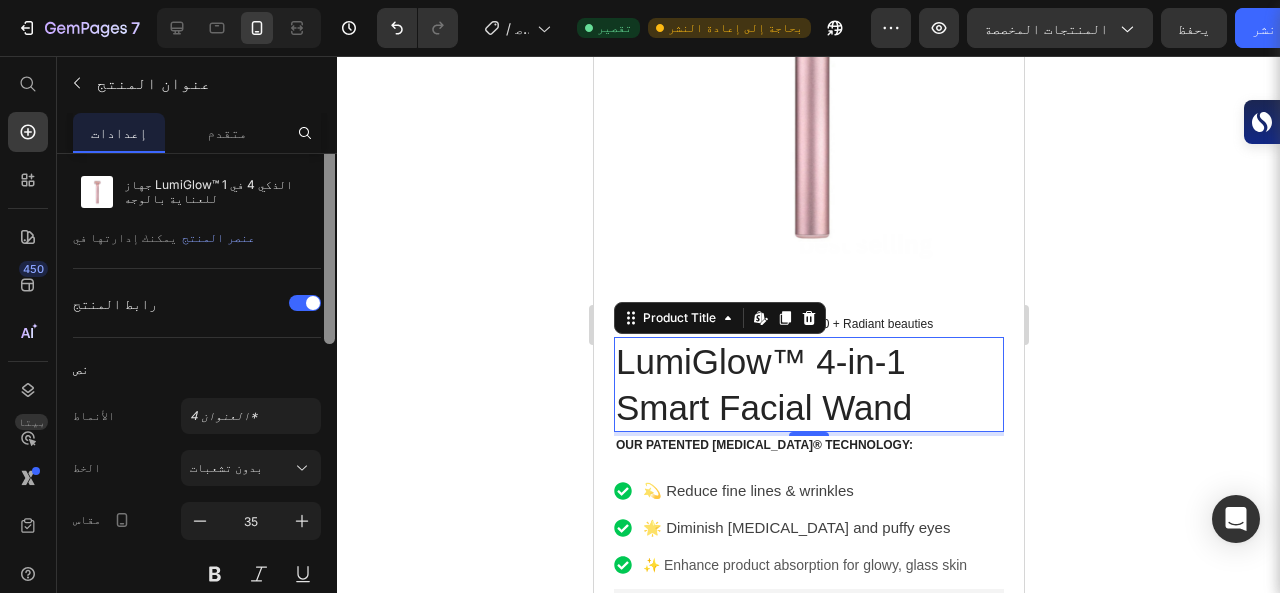 scroll, scrollTop: 0, scrollLeft: 0, axis: both 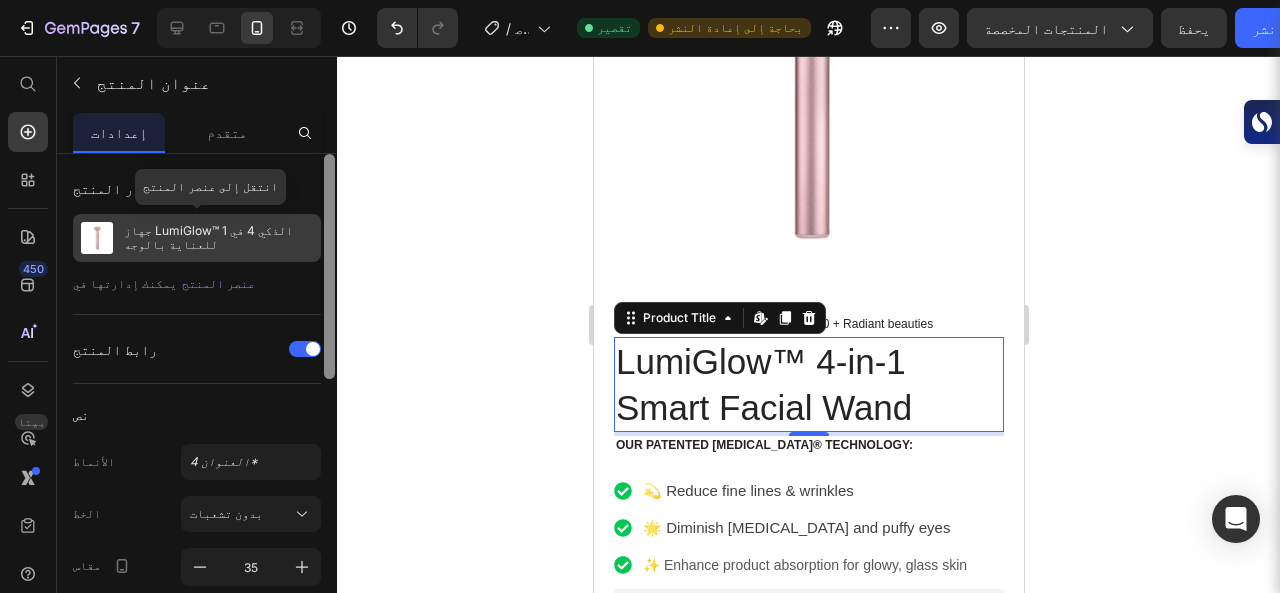 drag, startPoint x: 332, startPoint y: 307, endPoint x: 318, endPoint y: 226, distance: 82.20097 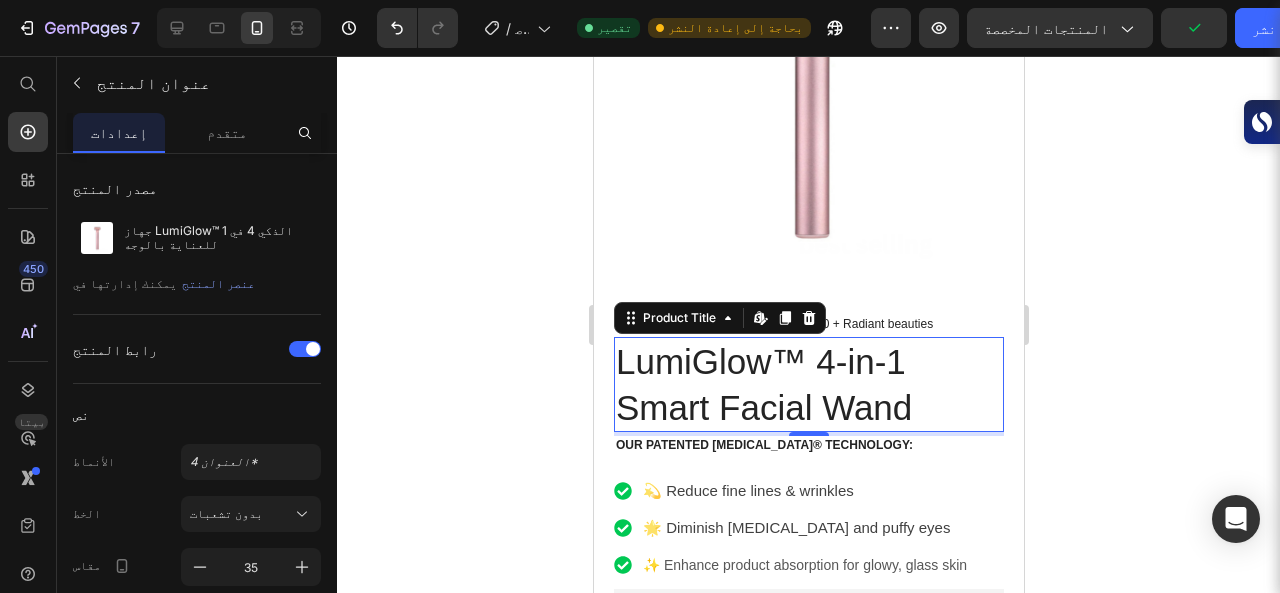 click 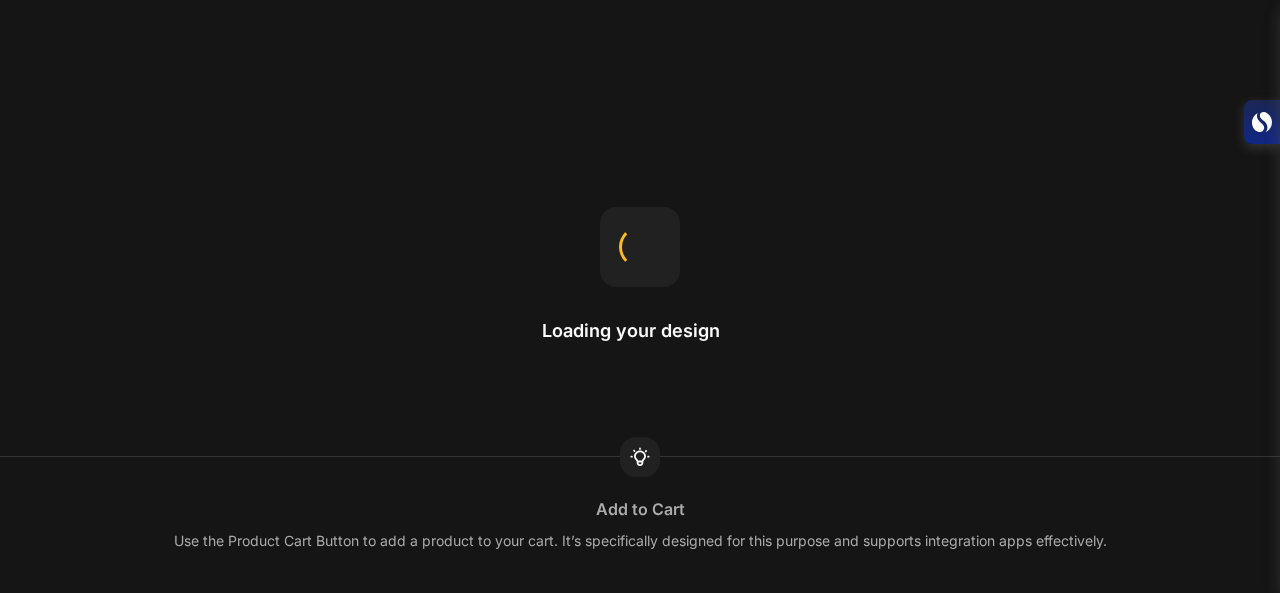 scroll, scrollTop: 0, scrollLeft: 0, axis: both 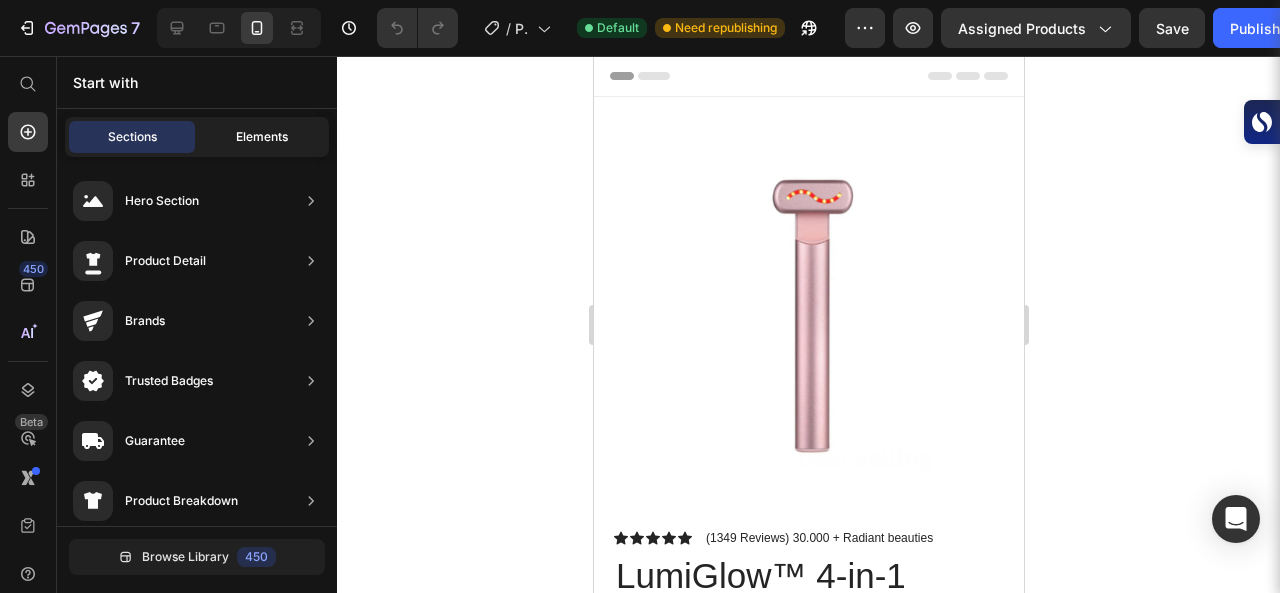 click on "Elements" at bounding box center (262, 137) 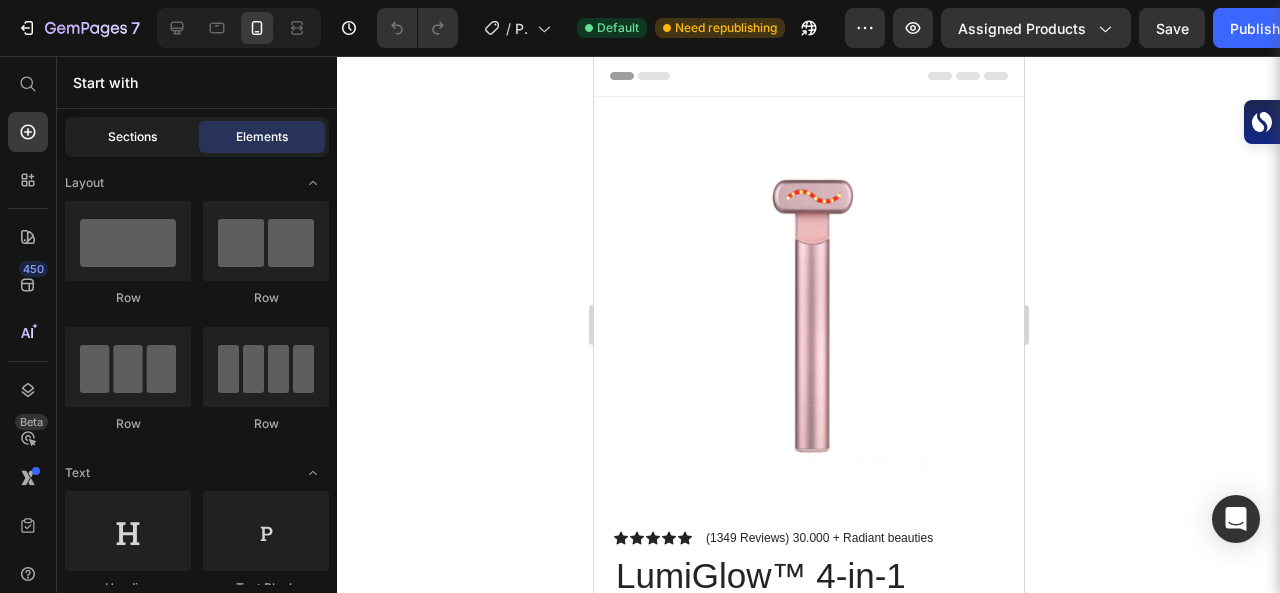 click on "Sections" 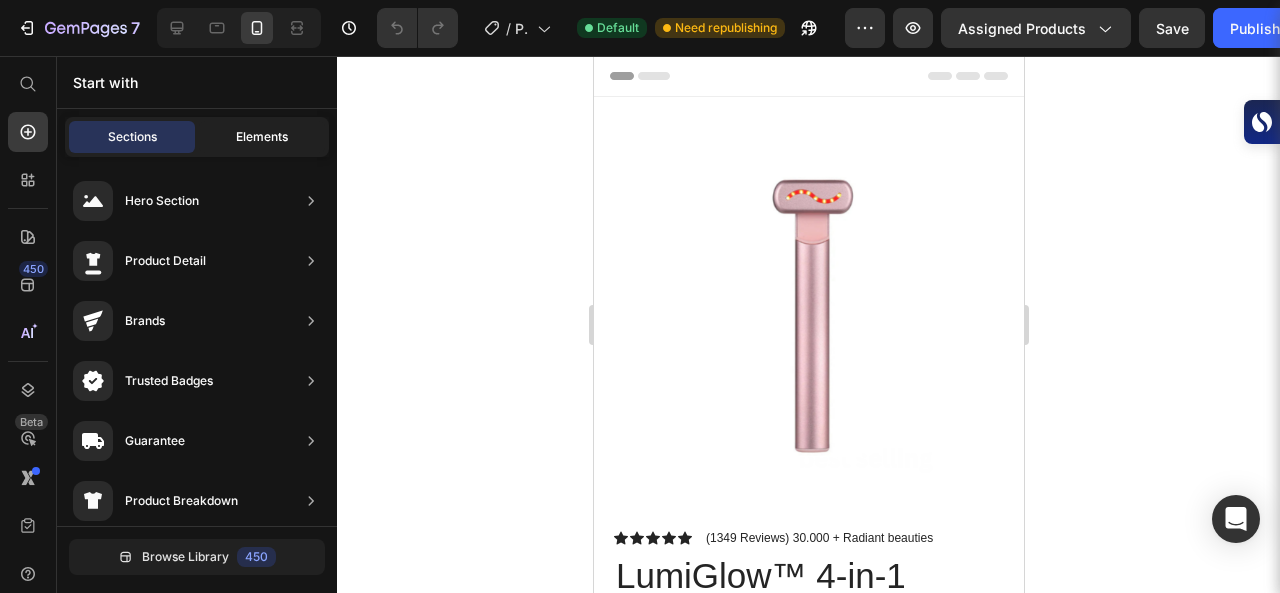 click on "Elements" at bounding box center (262, 137) 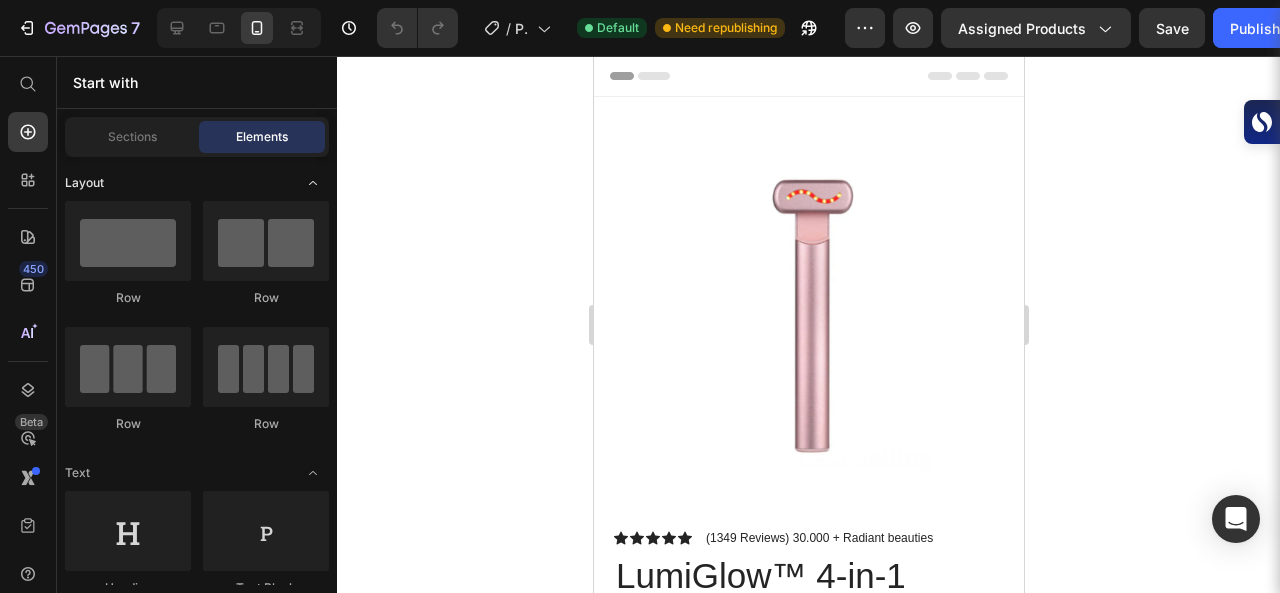 click 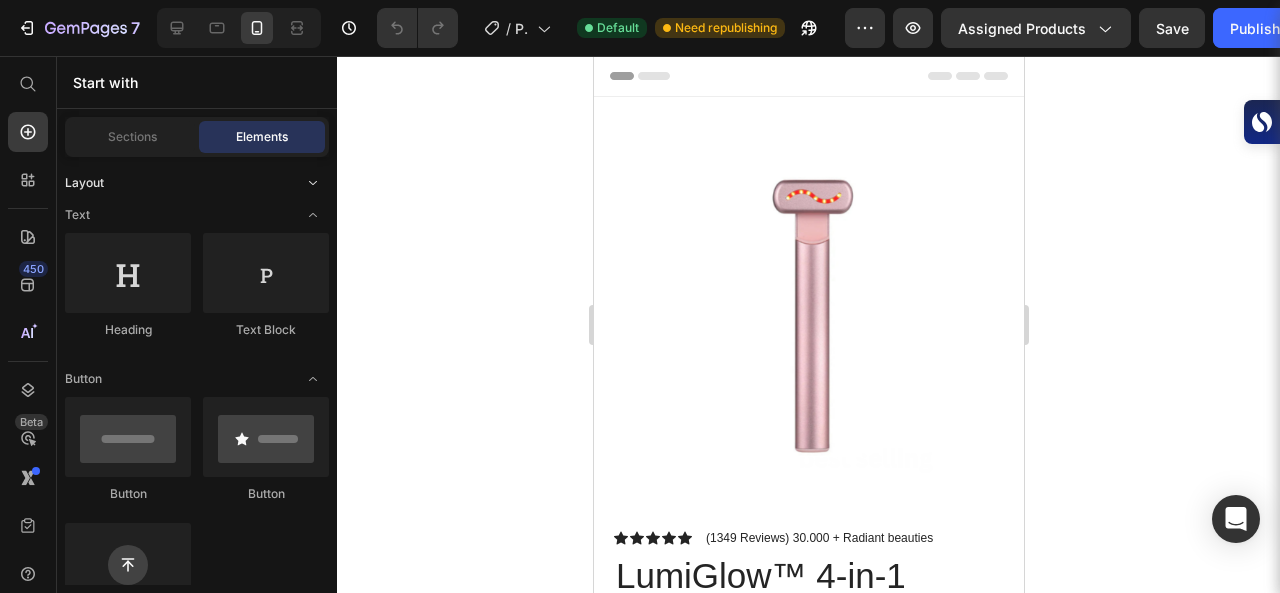 click 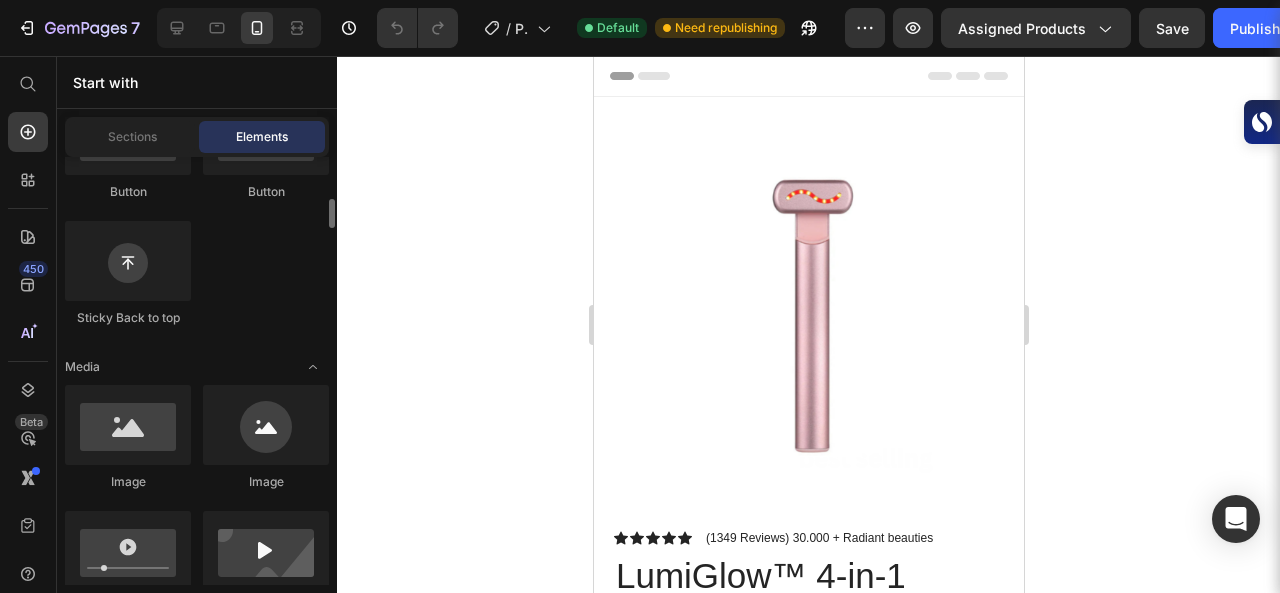 scroll, scrollTop: 563, scrollLeft: 0, axis: vertical 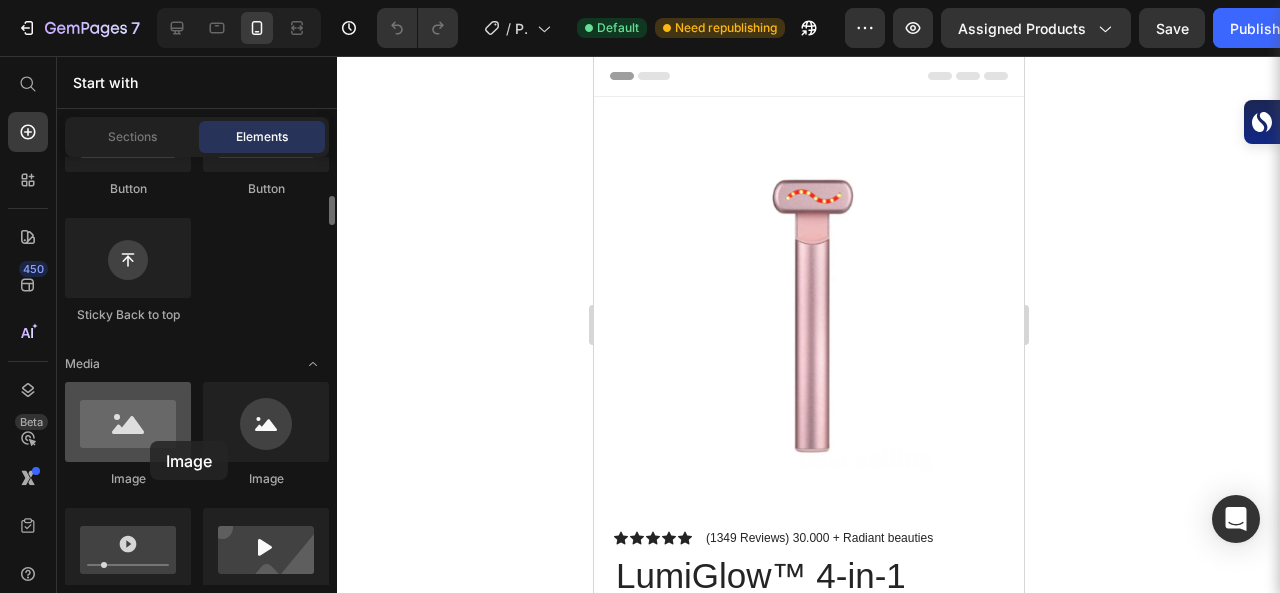 click at bounding box center (128, 422) 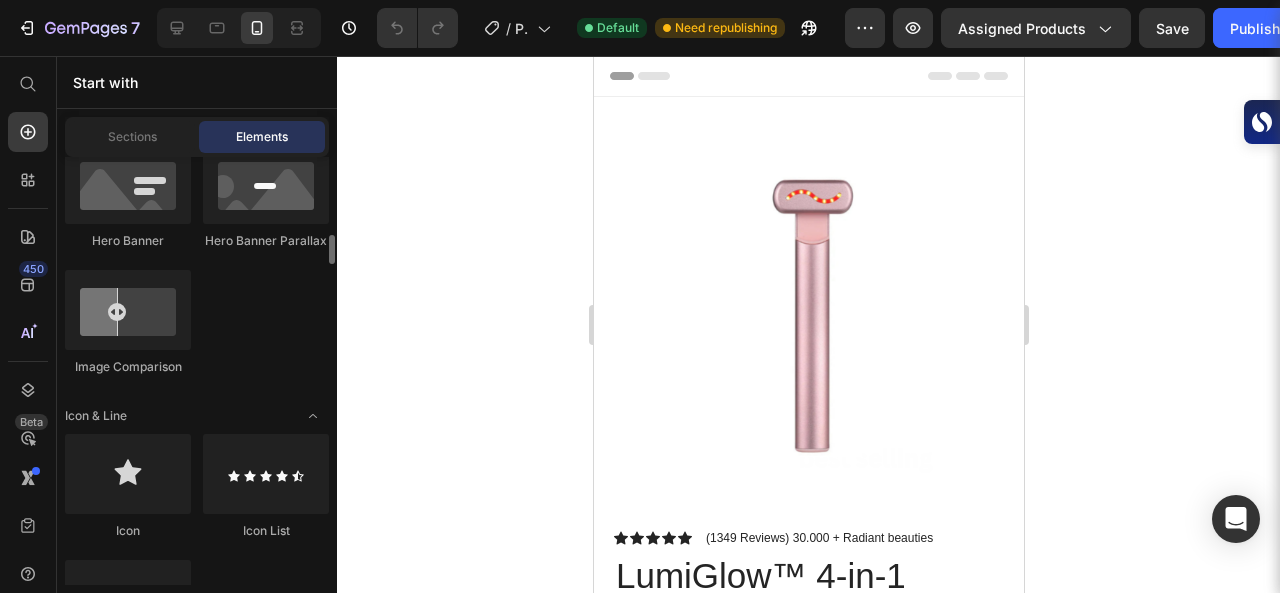 scroll, scrollTop: 1176, scrollLeft: 0, axis: vertical 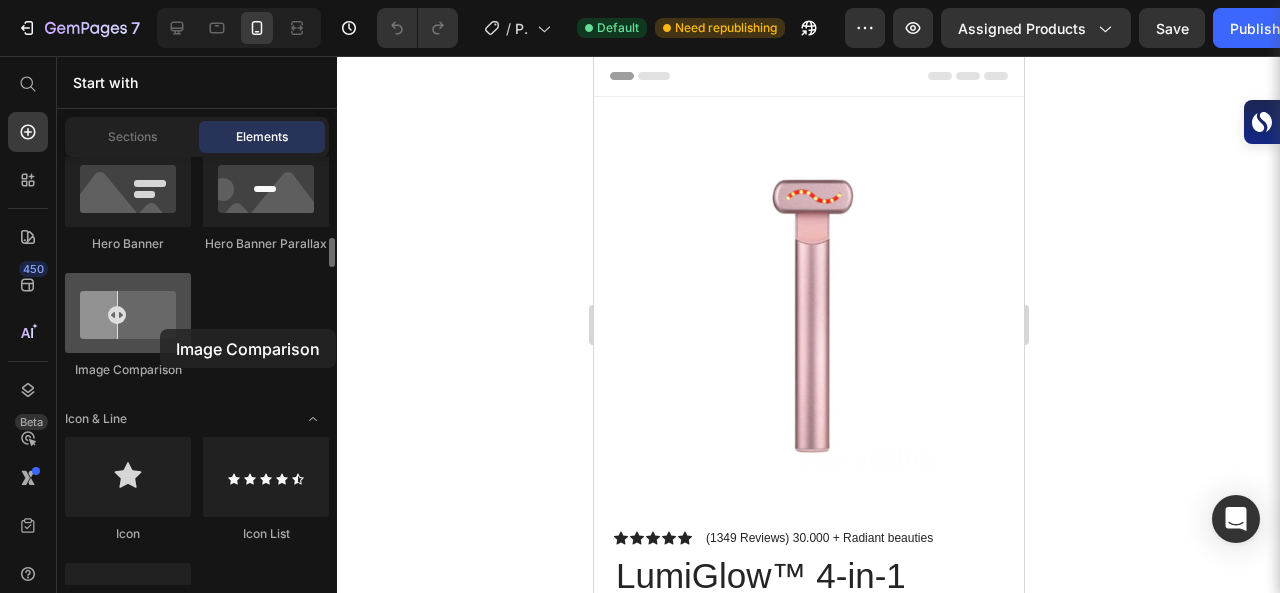 click at bounding box center (128, 313) 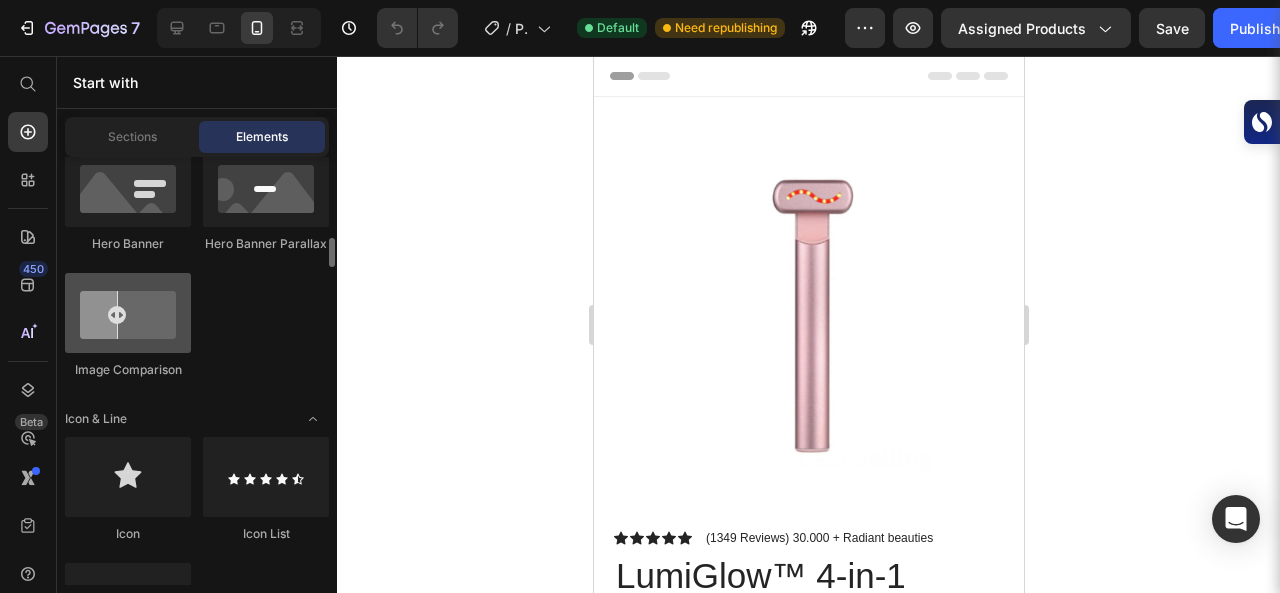 click at bounding box center (128, 313) 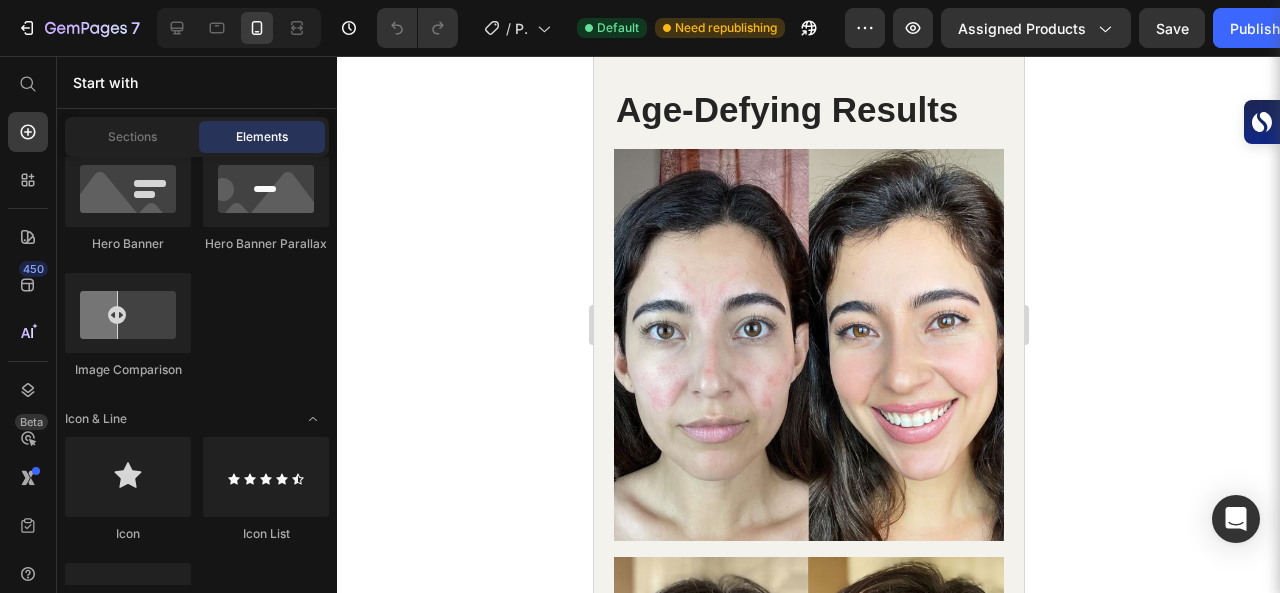 scroll, scrollTop: 3183, scrollLeft: 0, axis: vertical 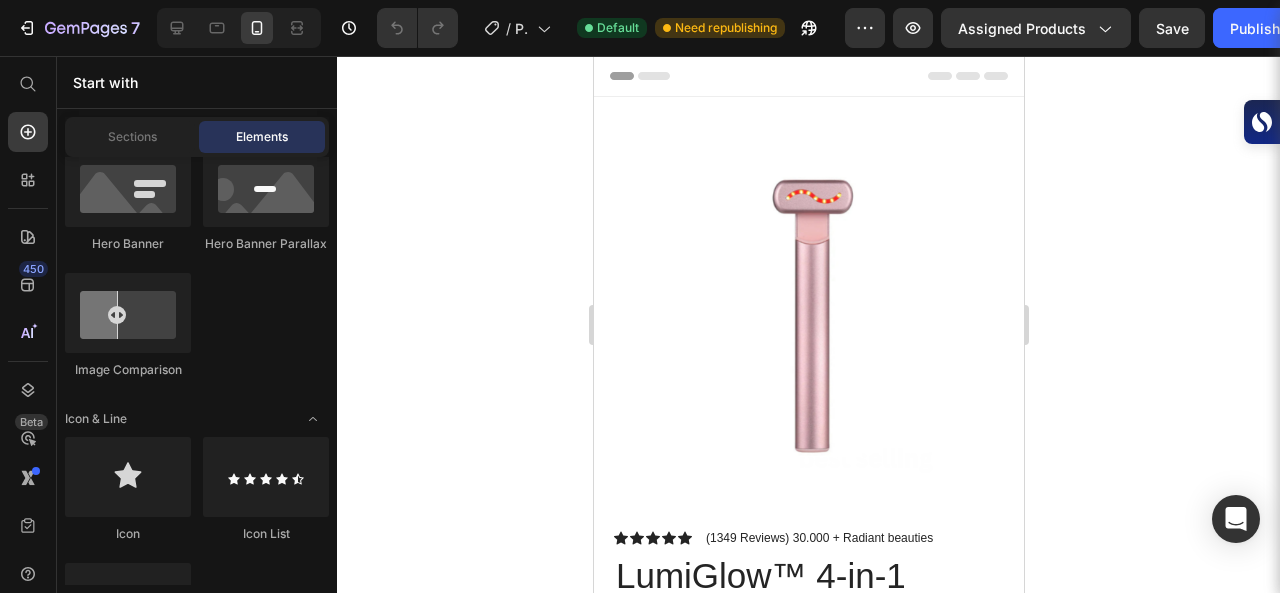 click on "Header" at bounding box center [650, 76] 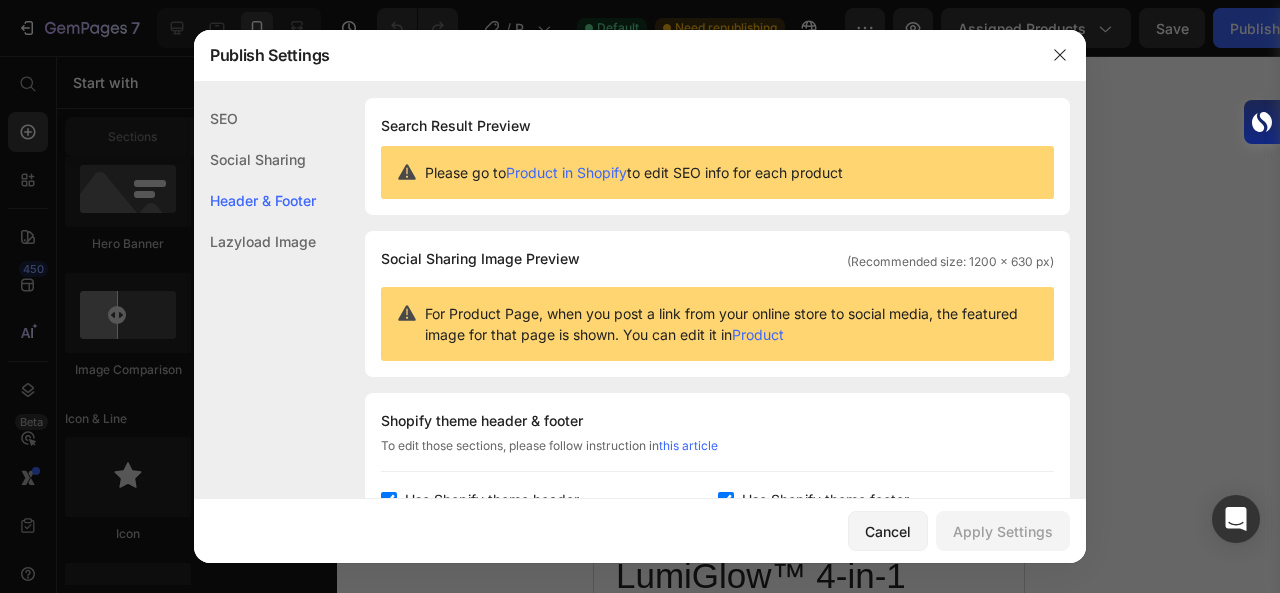 scroll, scrollTop: 291, scrollLeft: 0, axis: vertical 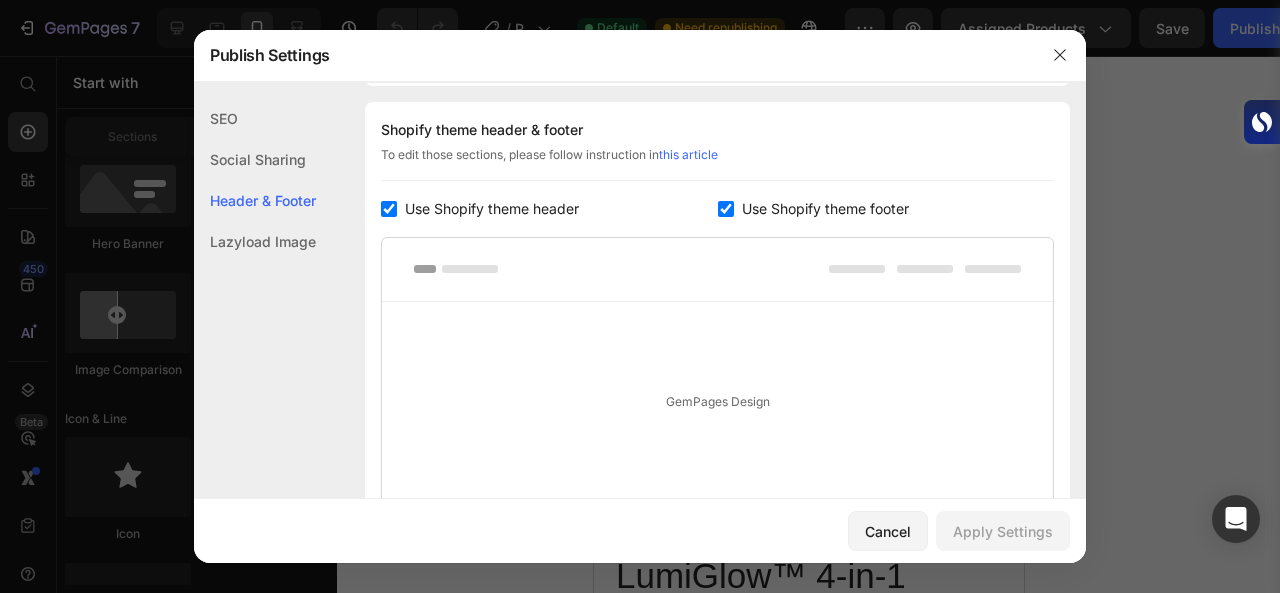 click on "Lazyload Image" 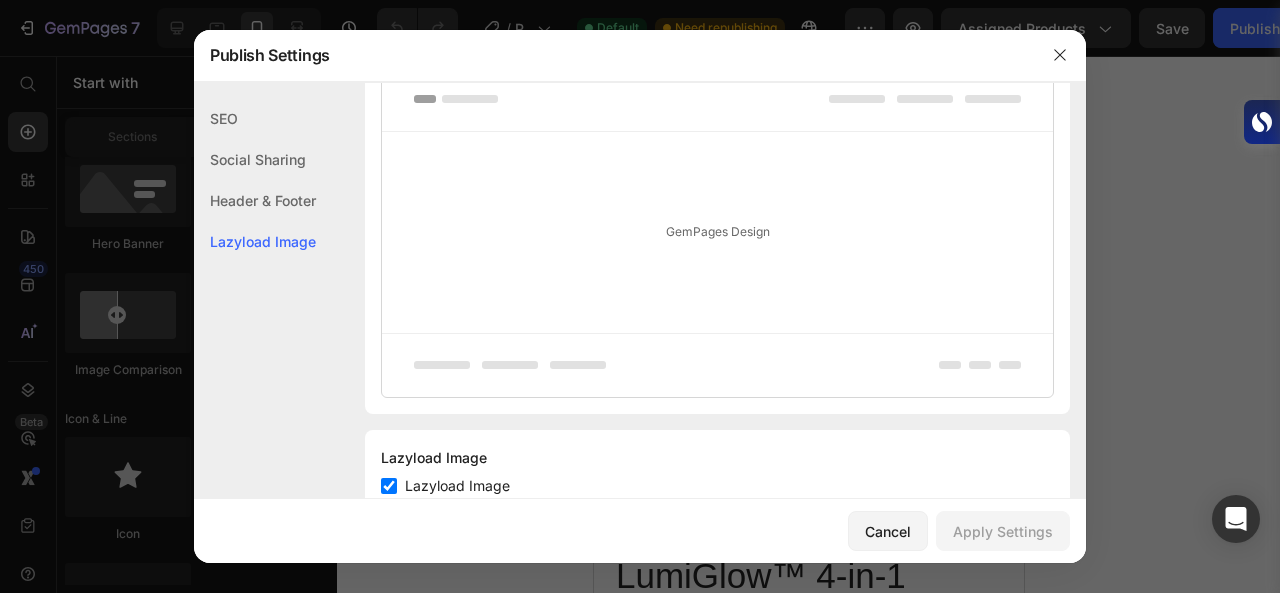 scroll, scrollTop: 522, scrollLeft: 0, axis: vertical 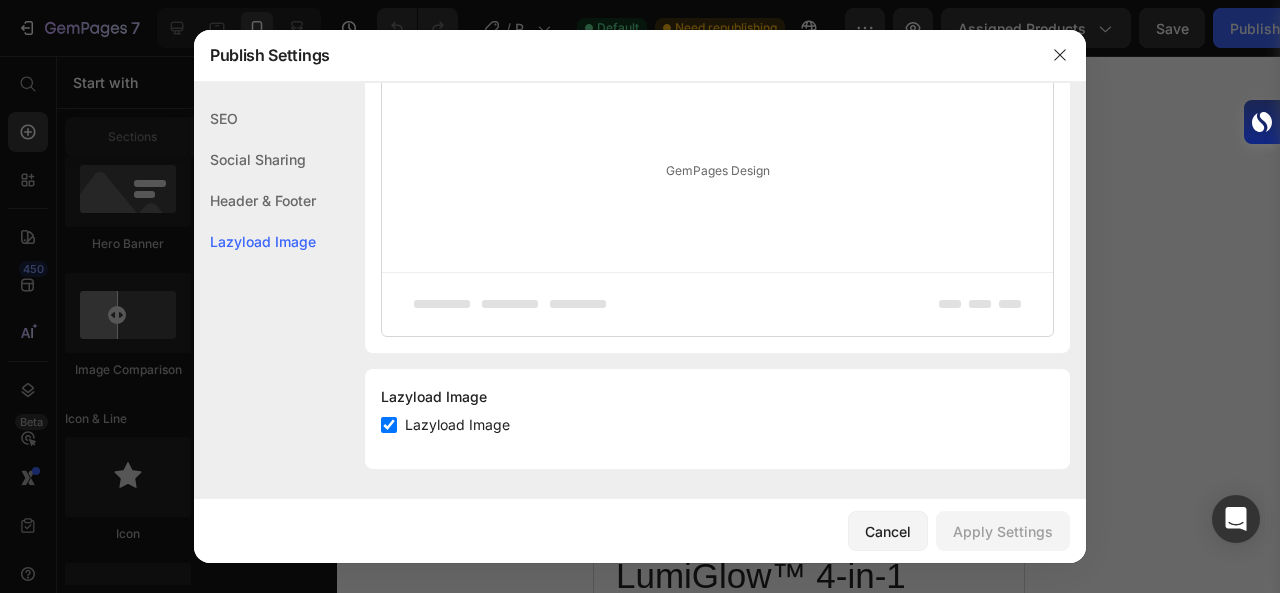 click on "SEO" 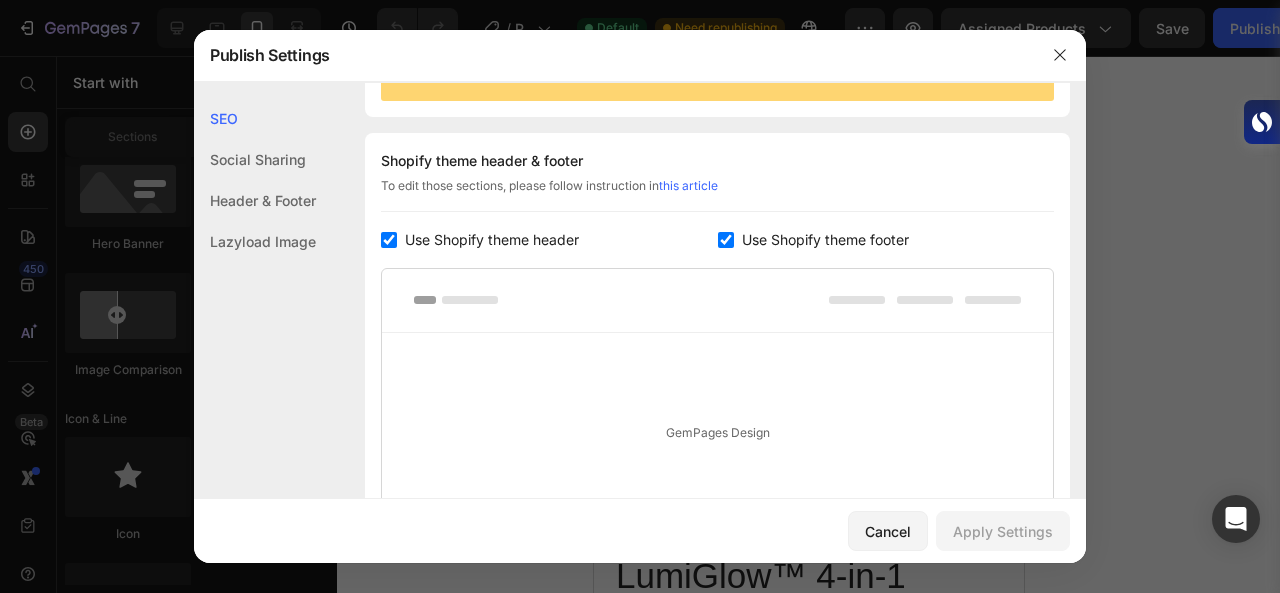 scroll, scrollTop: 0, scrollLeft: 0, axis: both 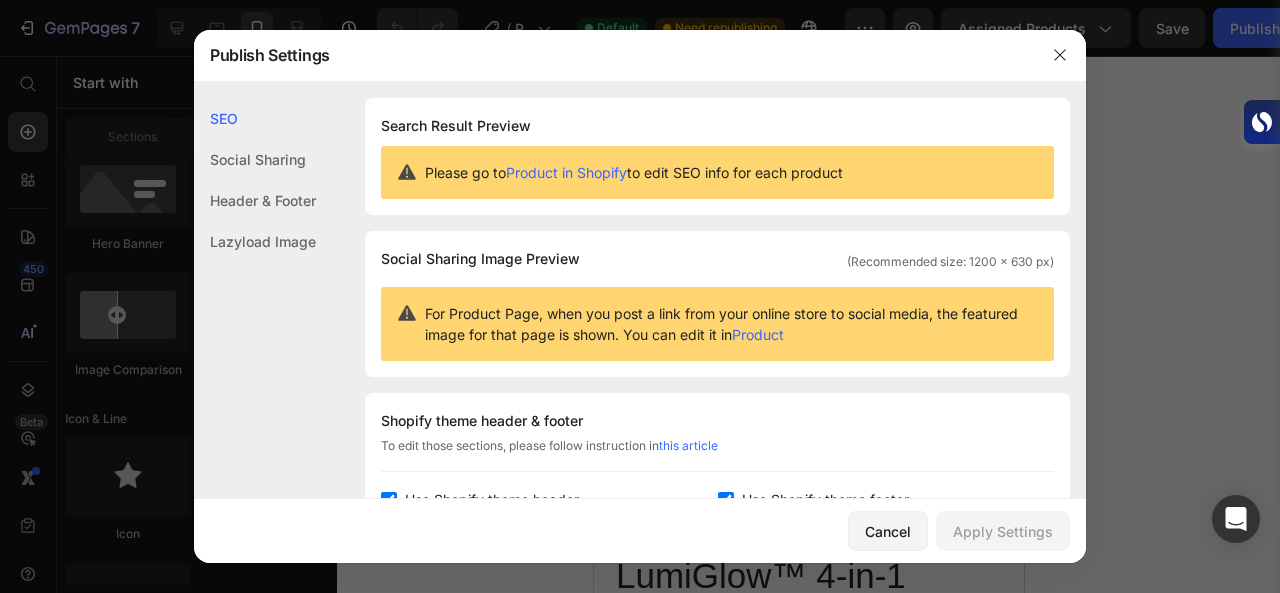 click on "Product in Shopify" at bounding box center [566, 172] 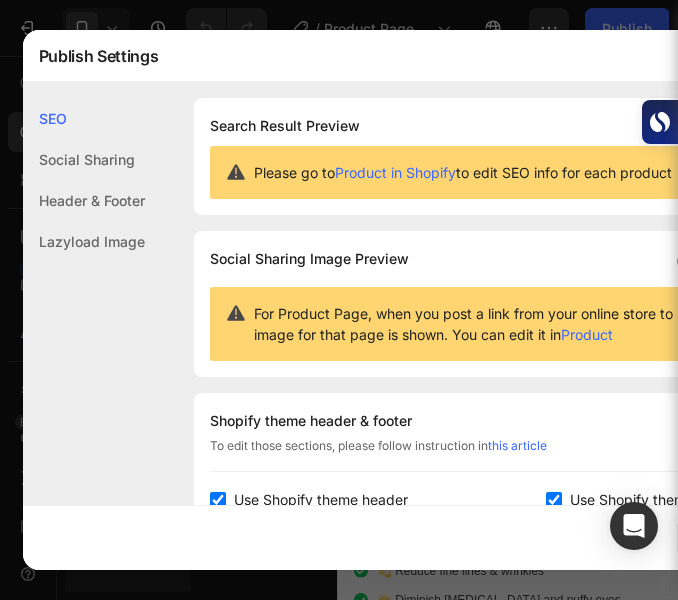 click on "Publish Settings" at bounding box center [443, 56] 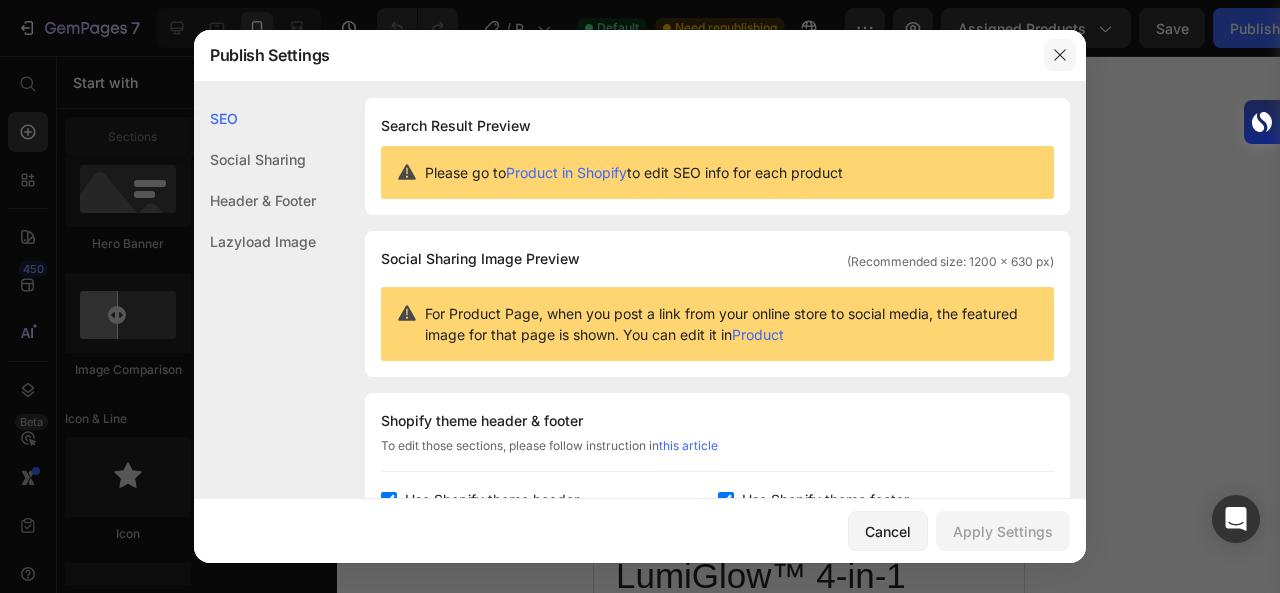 click 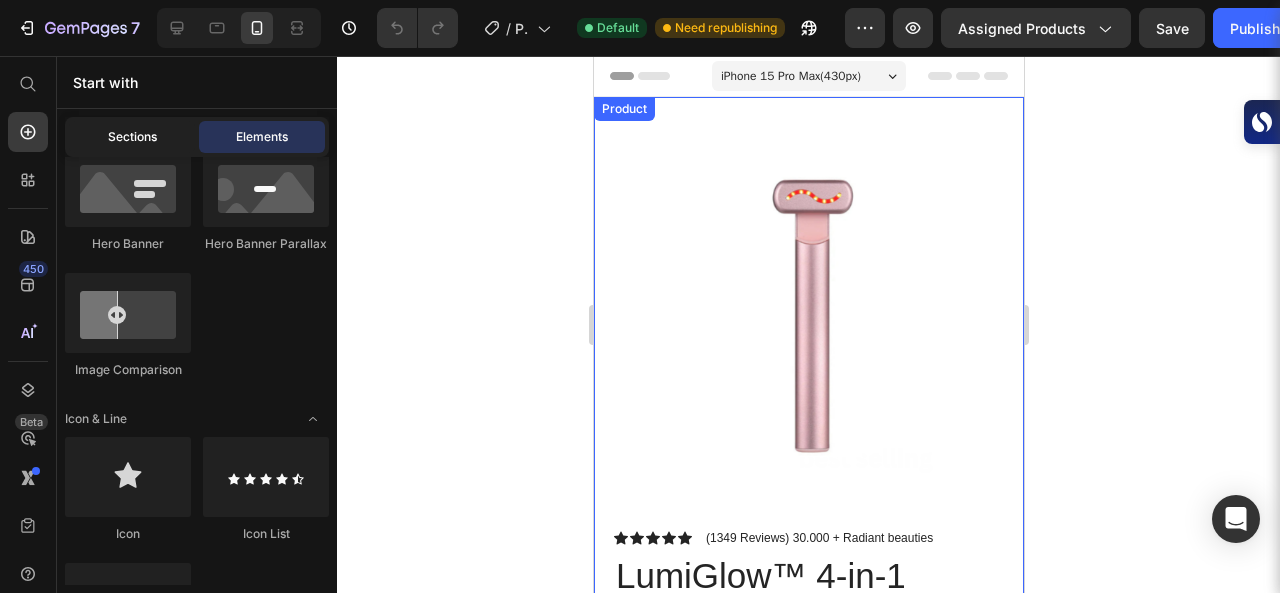 click on "Sections" 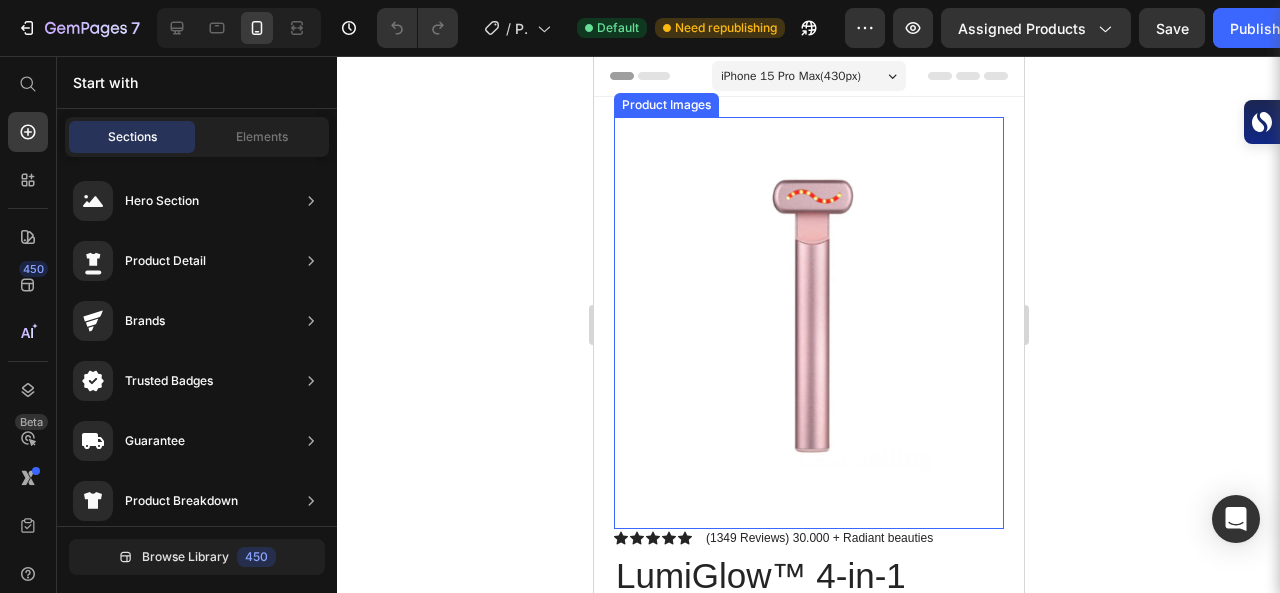 click at bounding box center [808, 312] 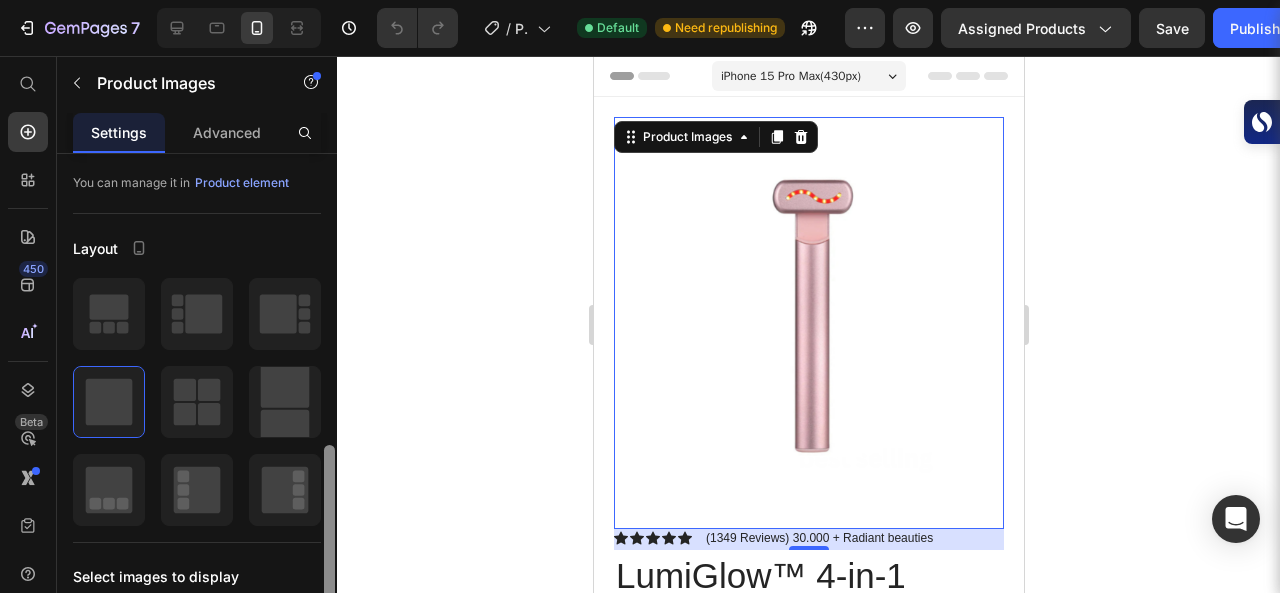 scroll, scrollTop: 0, scrollLeft: 0, axis: both 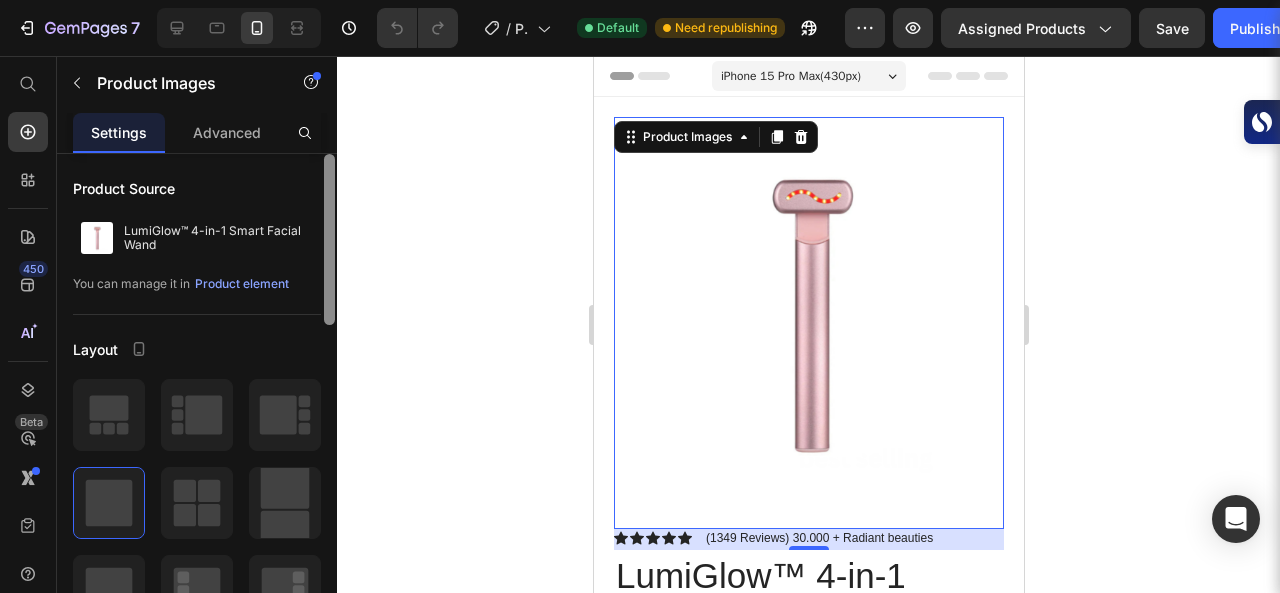 drag, startPoint x: 332, startPoint y: 298, endPoint x: 310, endPoint y: 295, distance: 22.203604 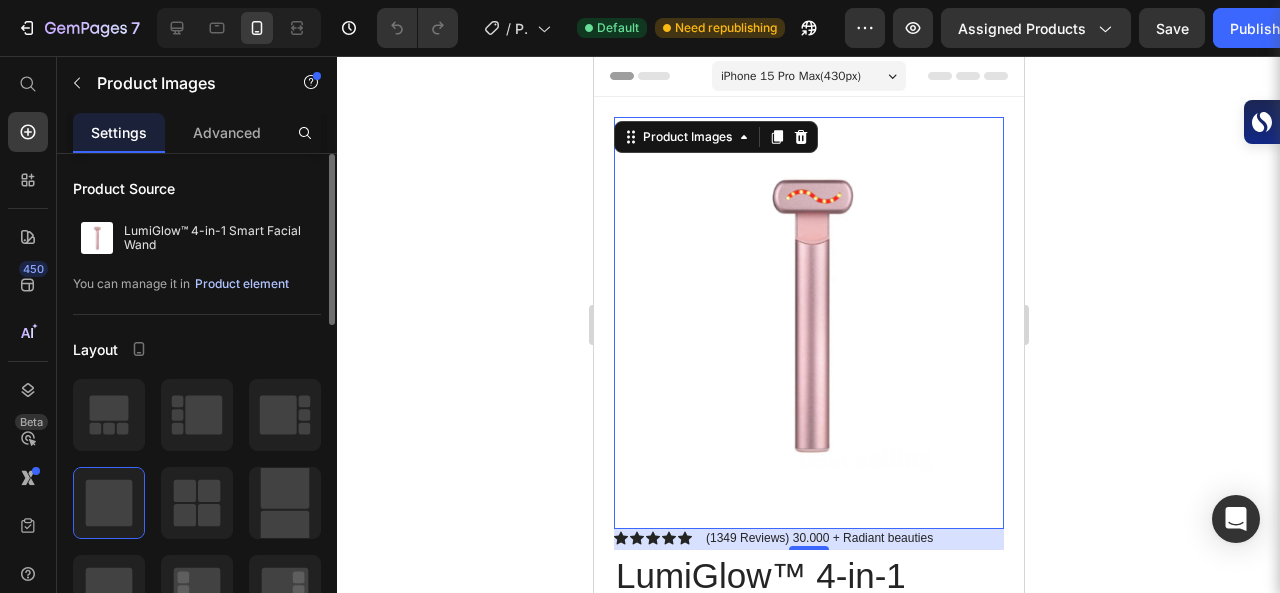 click on "Product element" at bounding box center [242, 284] 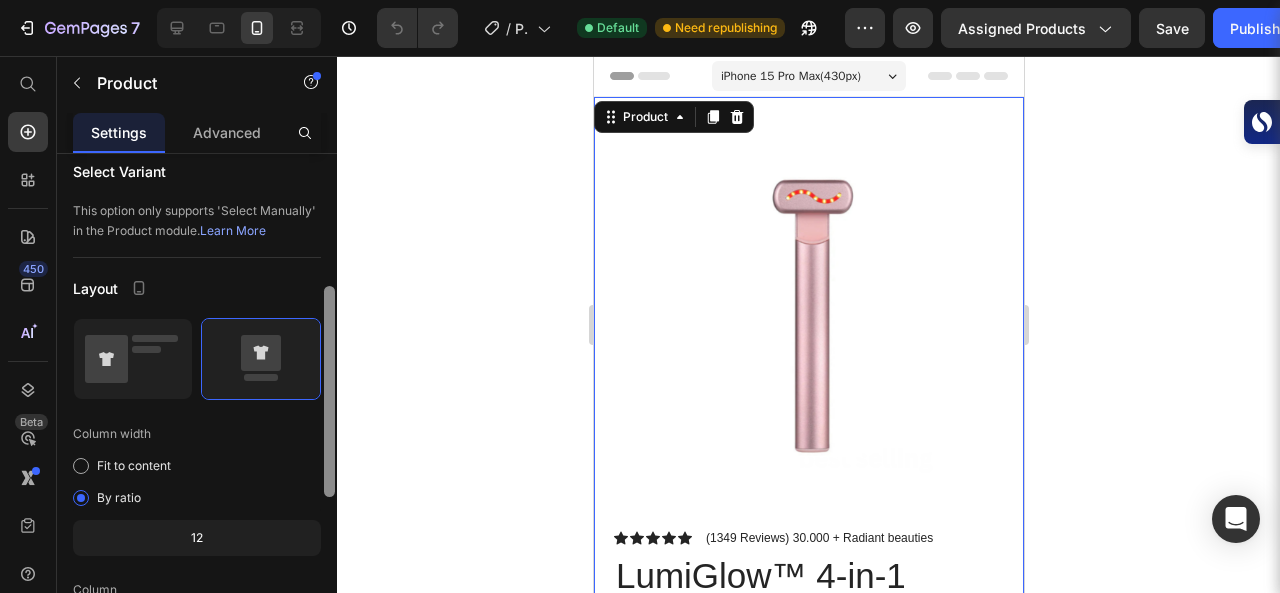 scroll, scrollTop: 304, scrollLeft: 0, axis: vertical 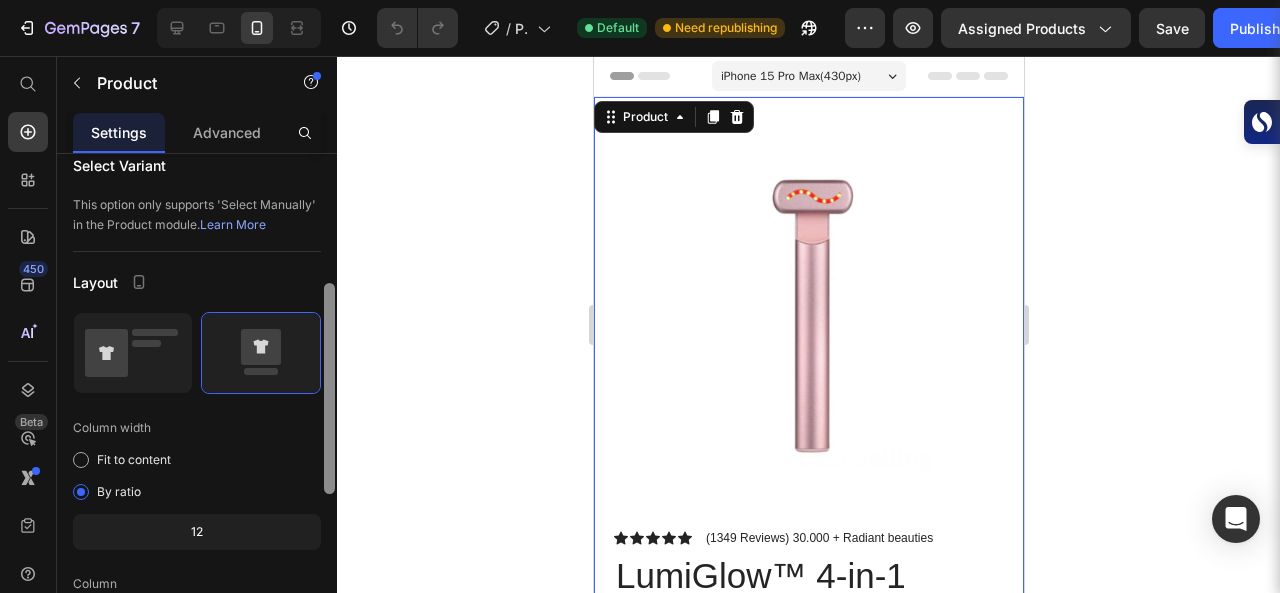 drag, startPoint x: 333, startPoint y: 291, endPoint x: 341, endPoint y: 423, distance: 132.2422 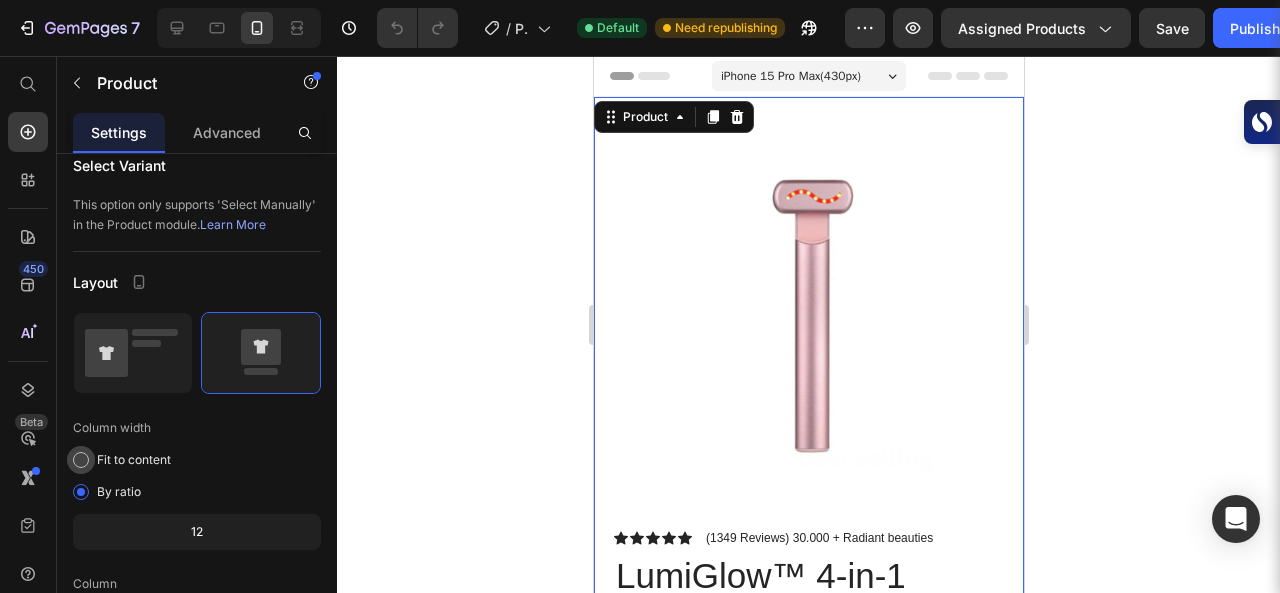 click on "Fit to content" at bounding box center (134, 460) 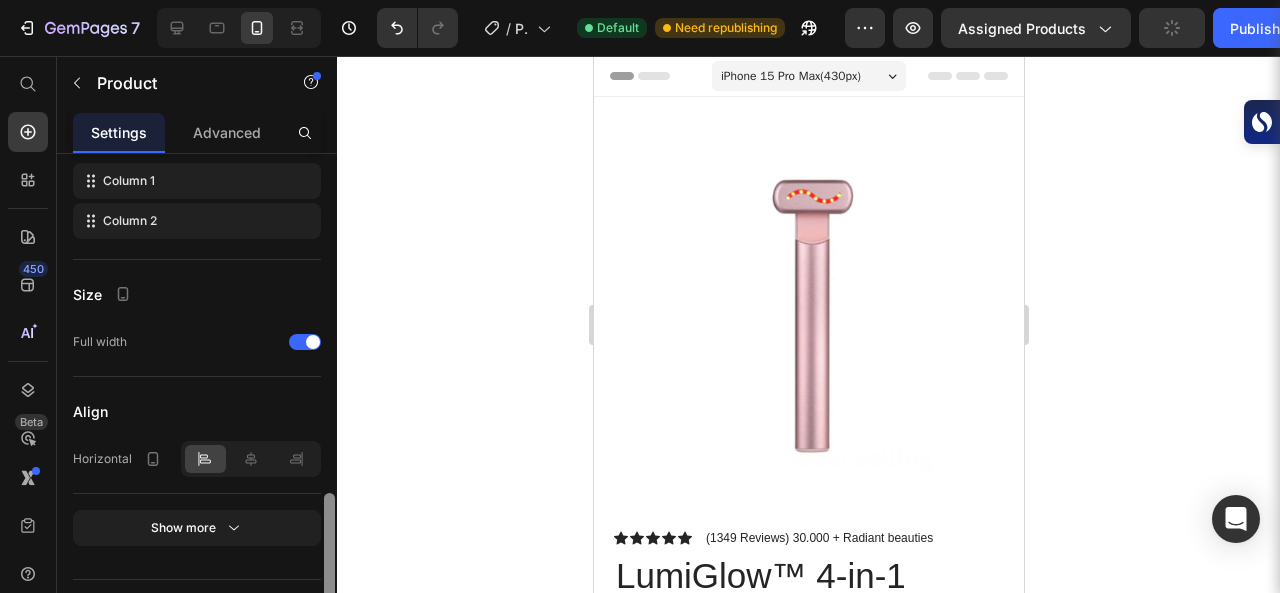scroll, scrollTop: 744, scrollLeft: 0, axis: vertical 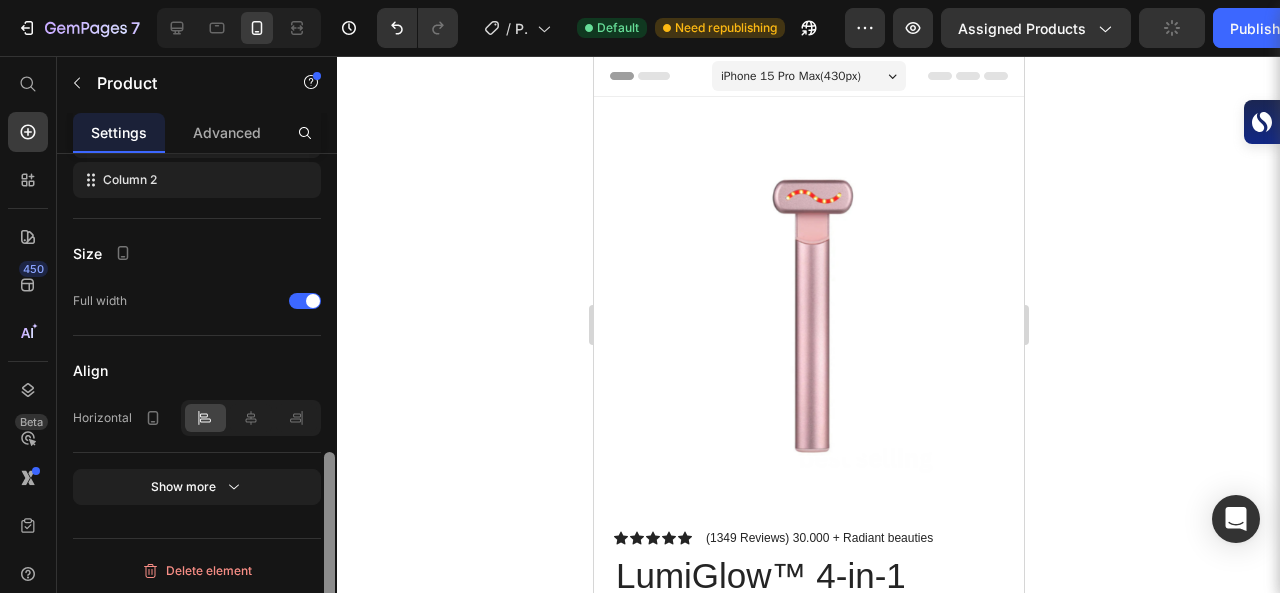 drag, startPoint x: 328, startPoint y: 391, endPoint x: 334, endPoint y: 583, distance: 192.09373 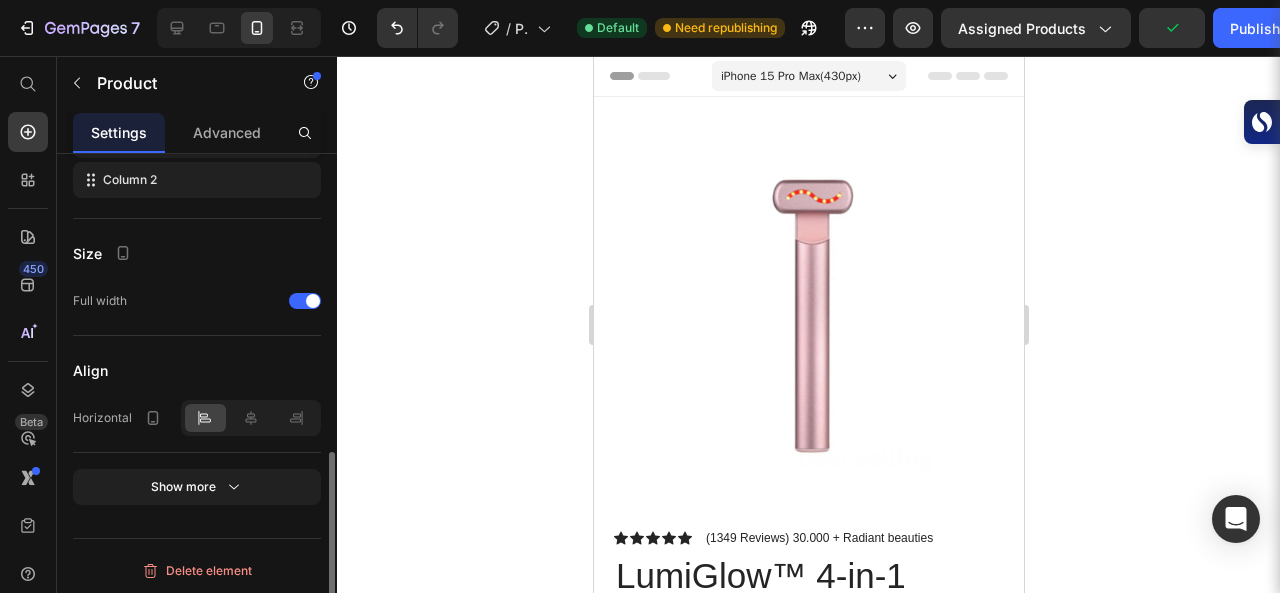 scroll, scrollTop: 744, scrollLeft: 0, axis: vertical 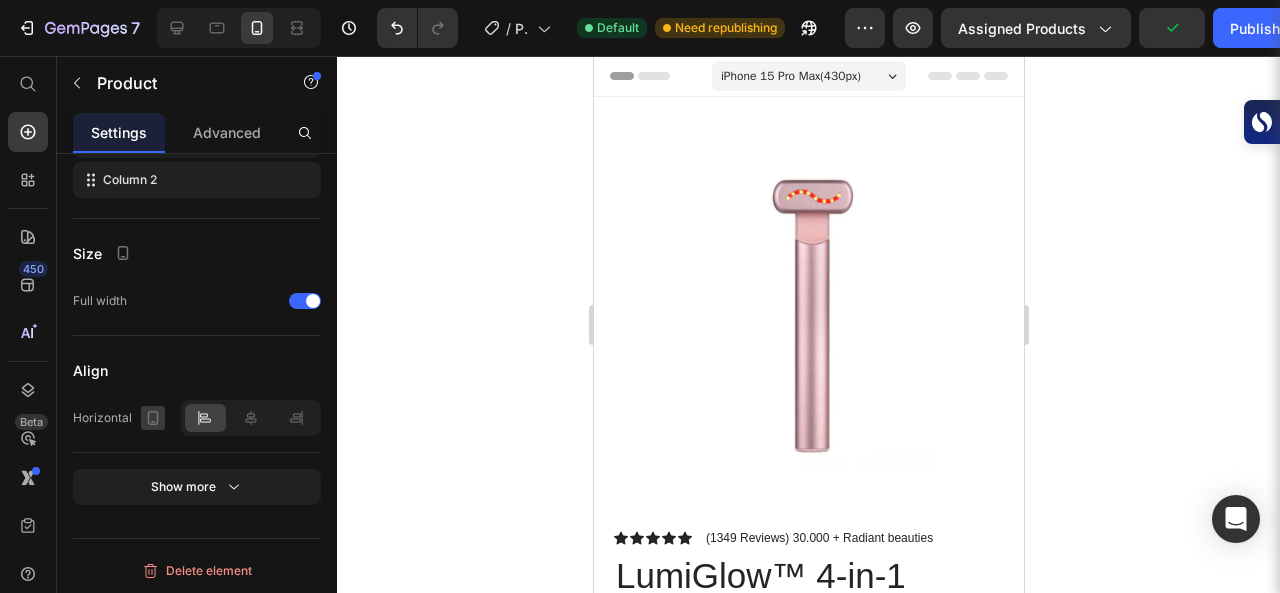 click 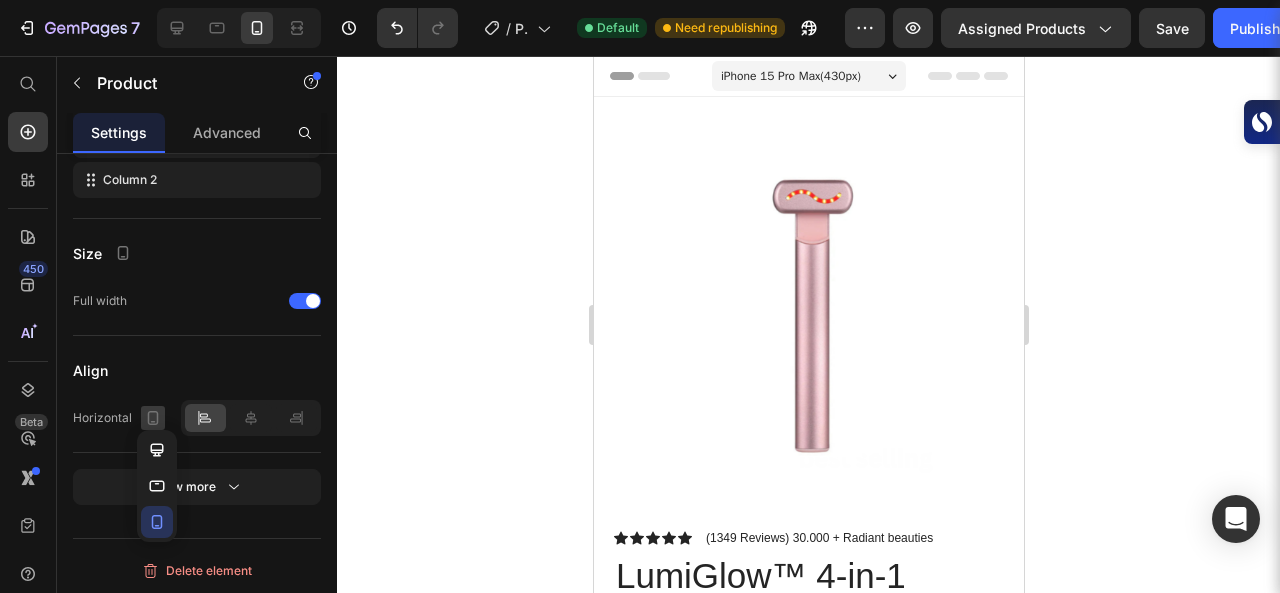 click 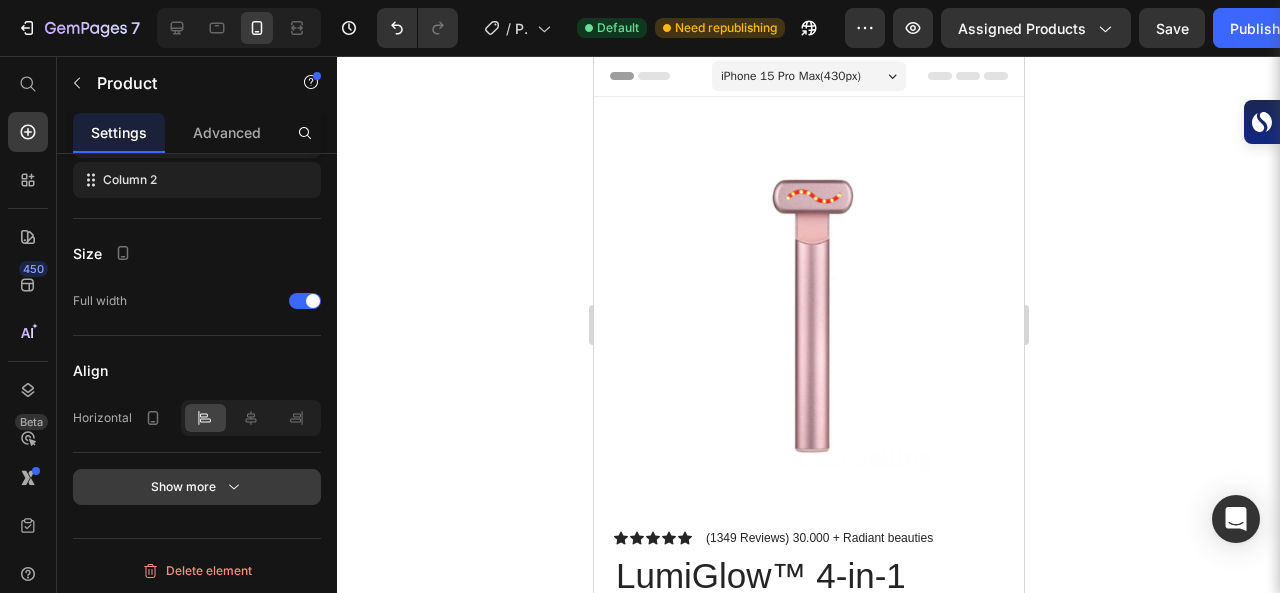 click on "Show more" at bounding box center [197, 487] 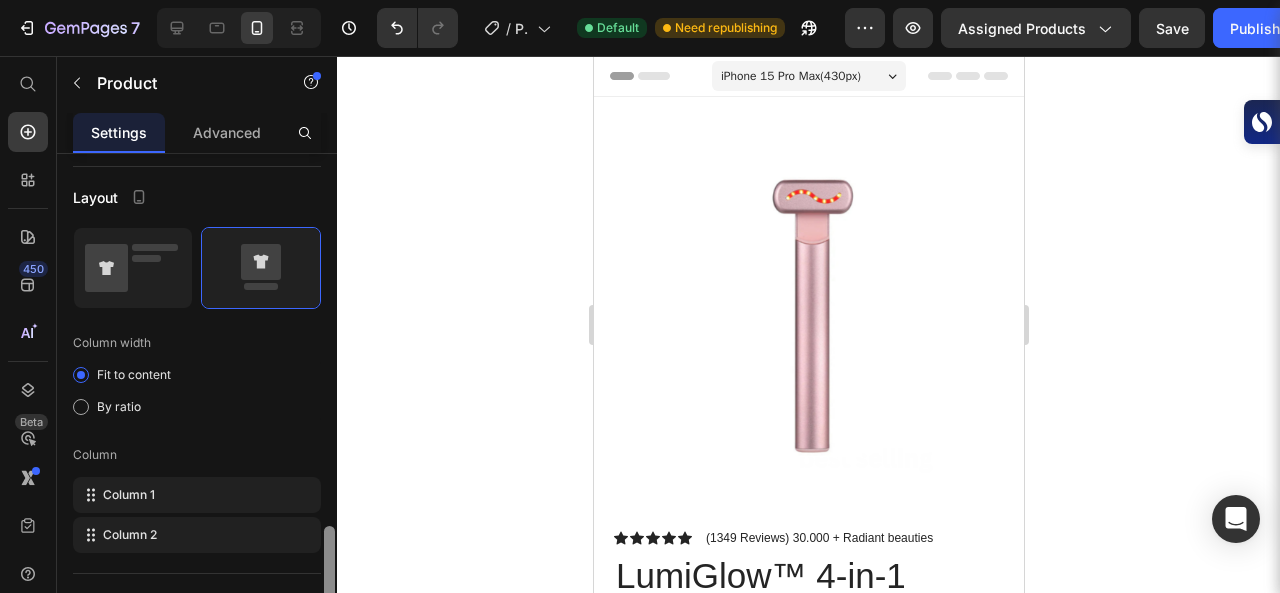 scroll, scrollTop: 0, scrollLeft: 0, axis: both 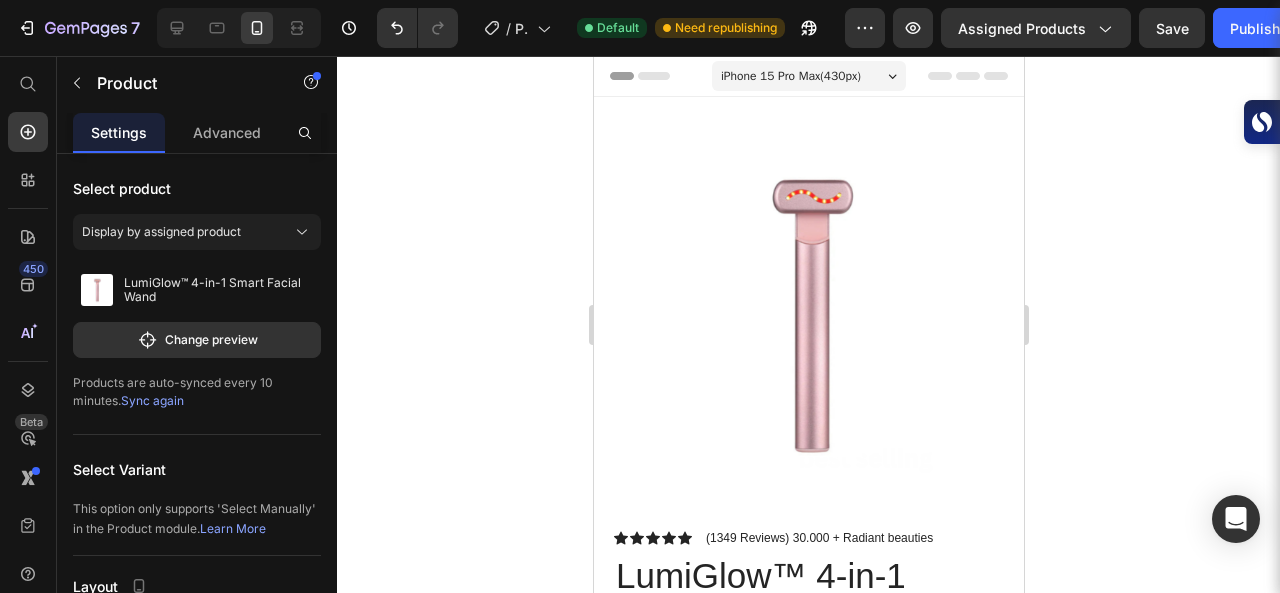 drag, startPoint x: 331, startPoint y: 491, endPoint x: 355, endPoint y: 179, distance: 312.92172 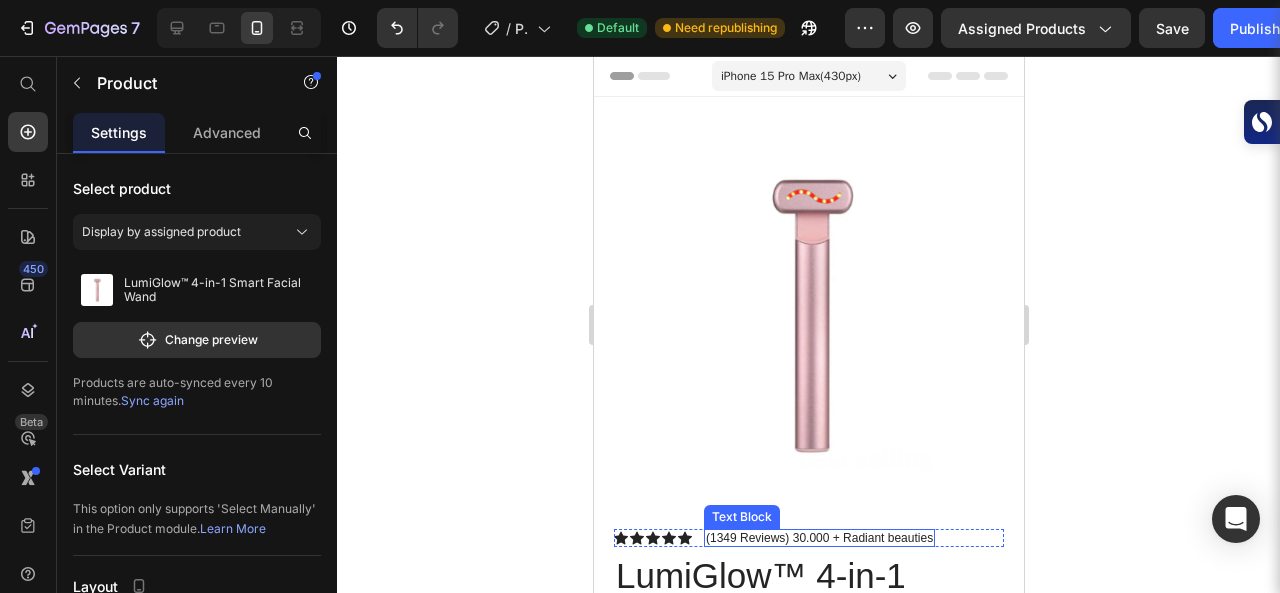click on "(1349 Reviews) 30.000 + Radiant beauties" at bounding box center (818, 538) 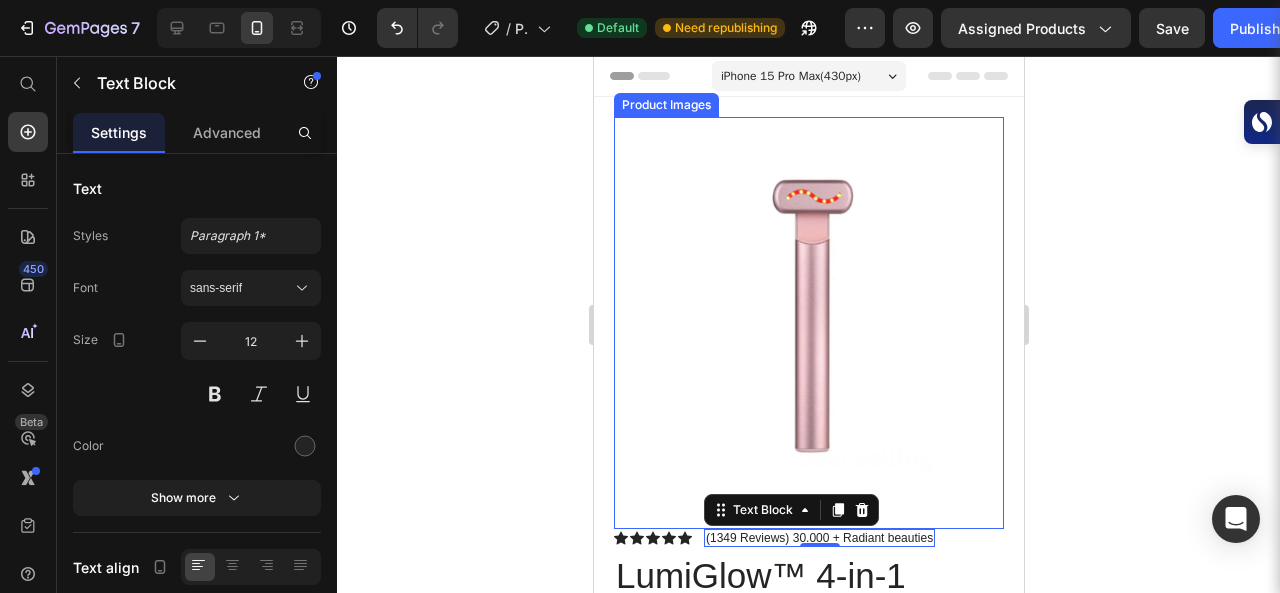 click at bounding box center [808, 312] 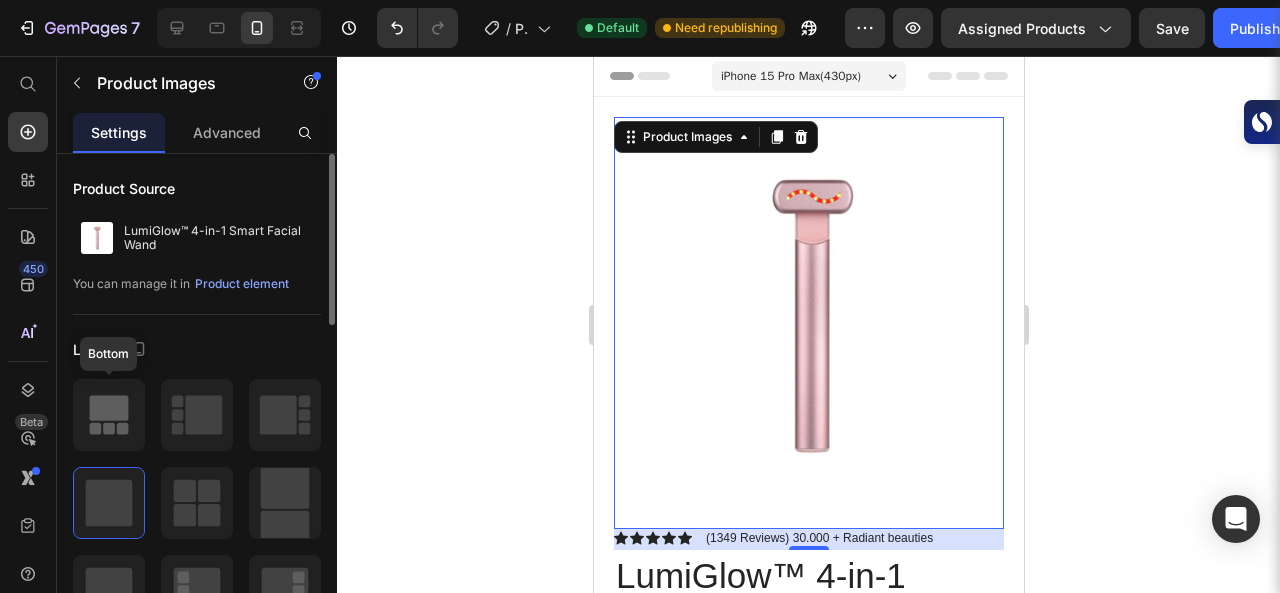 click 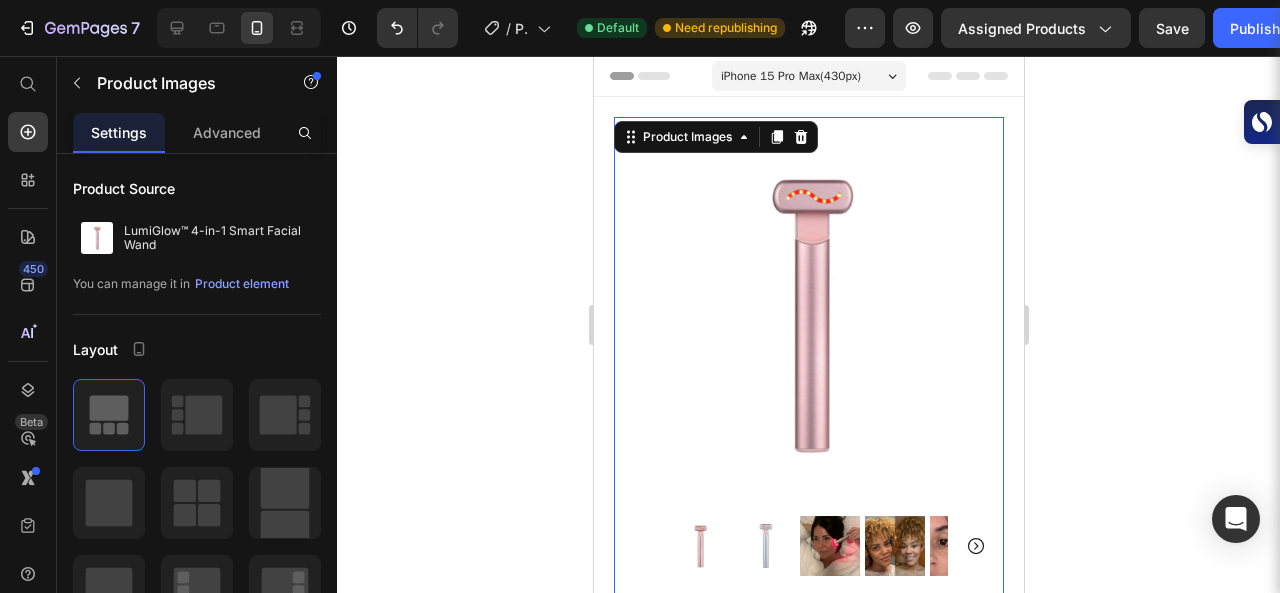 click 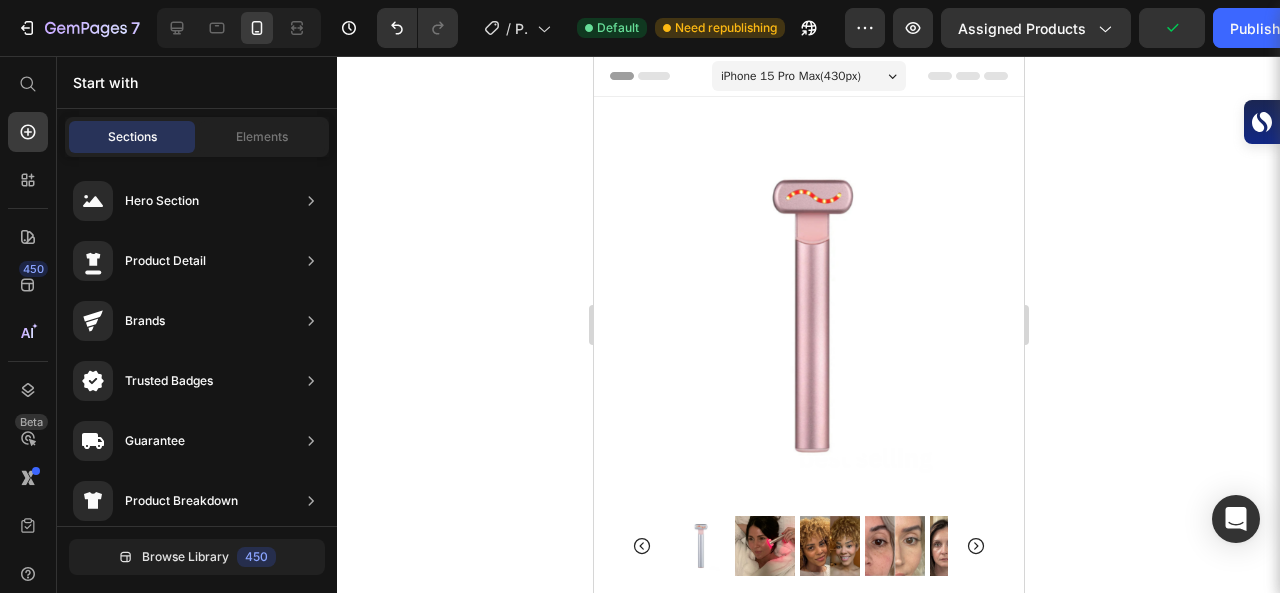 scroll, scrollTop: 74, scrollLeft: 0, axis: vertical 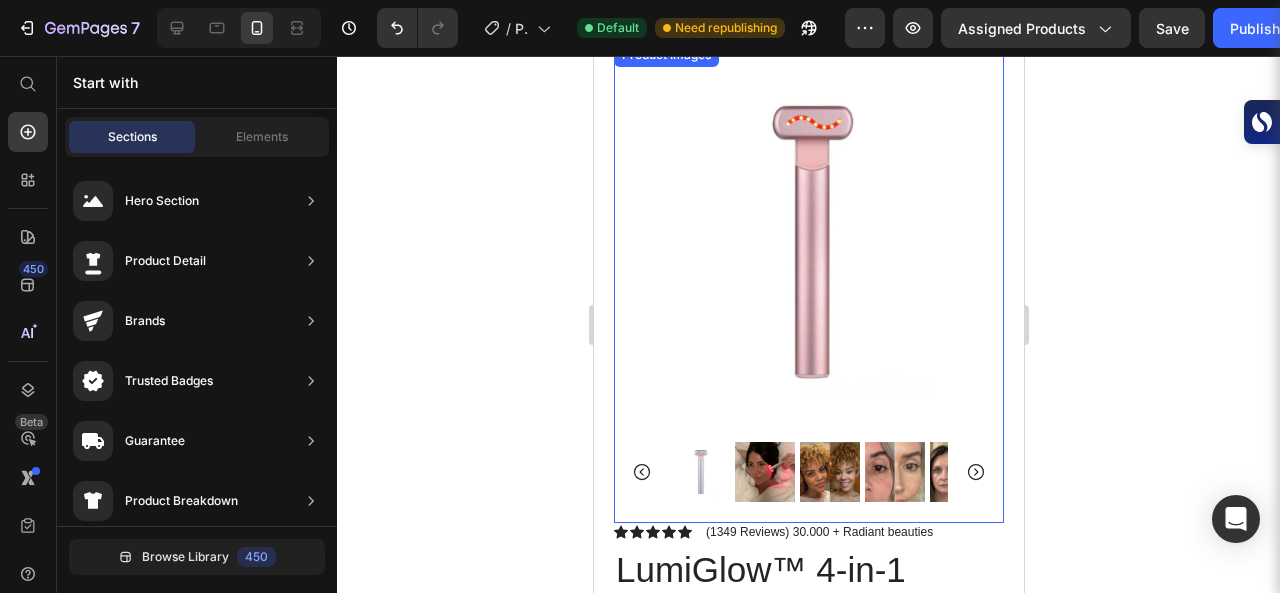 click at bounding box center [808, 238] 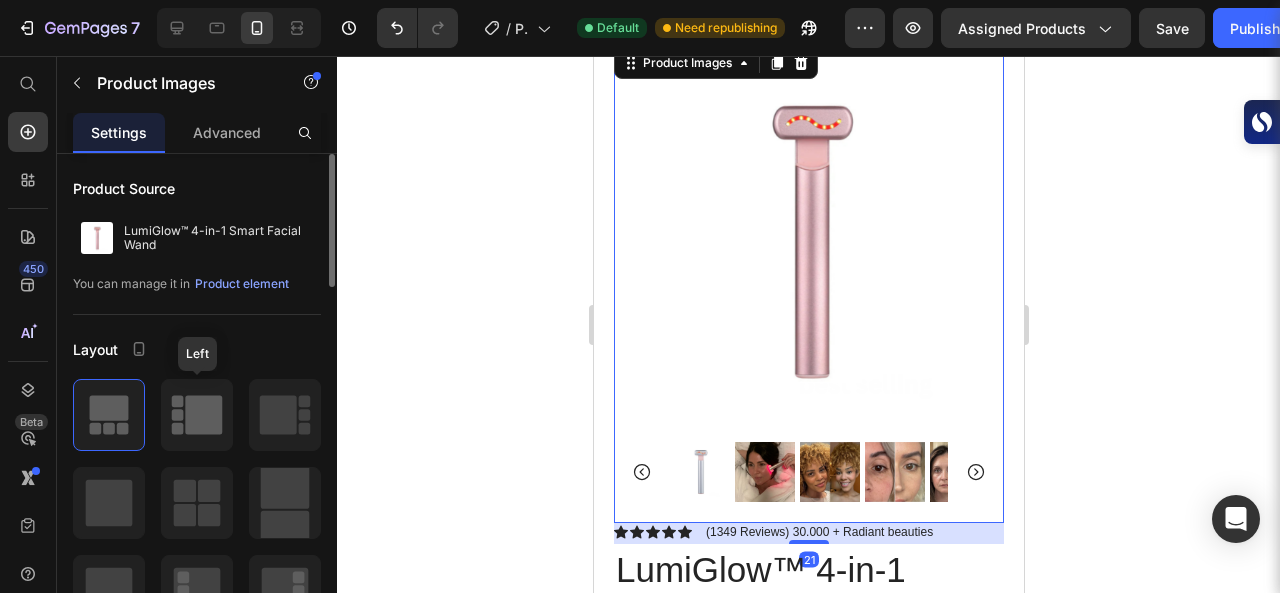 click 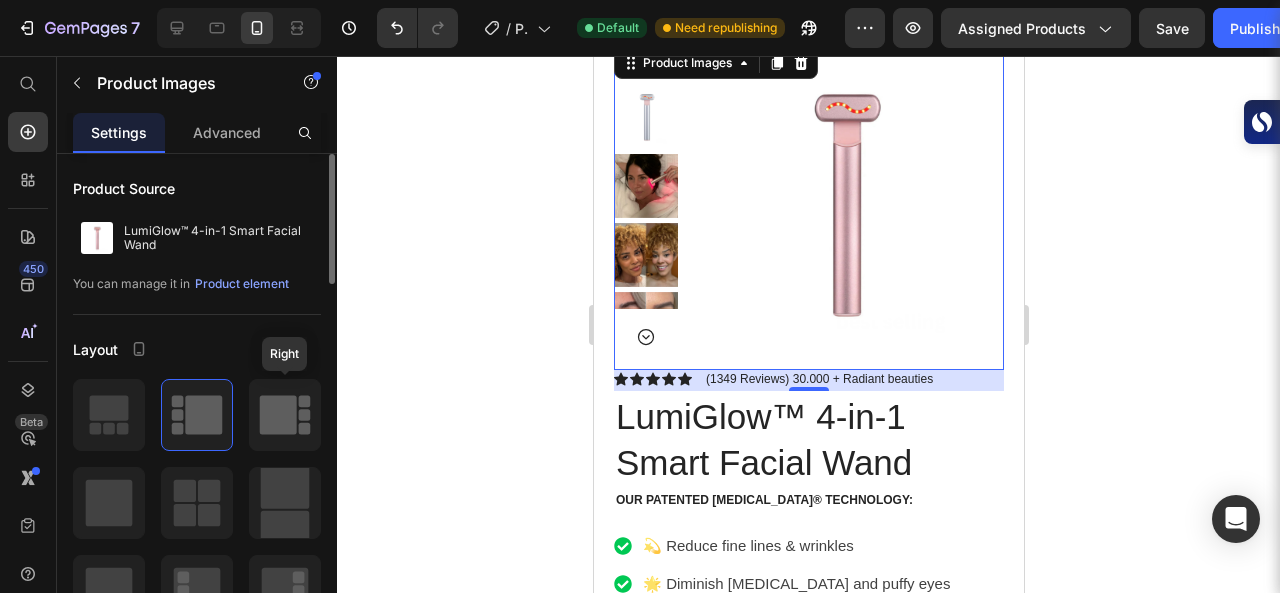 click 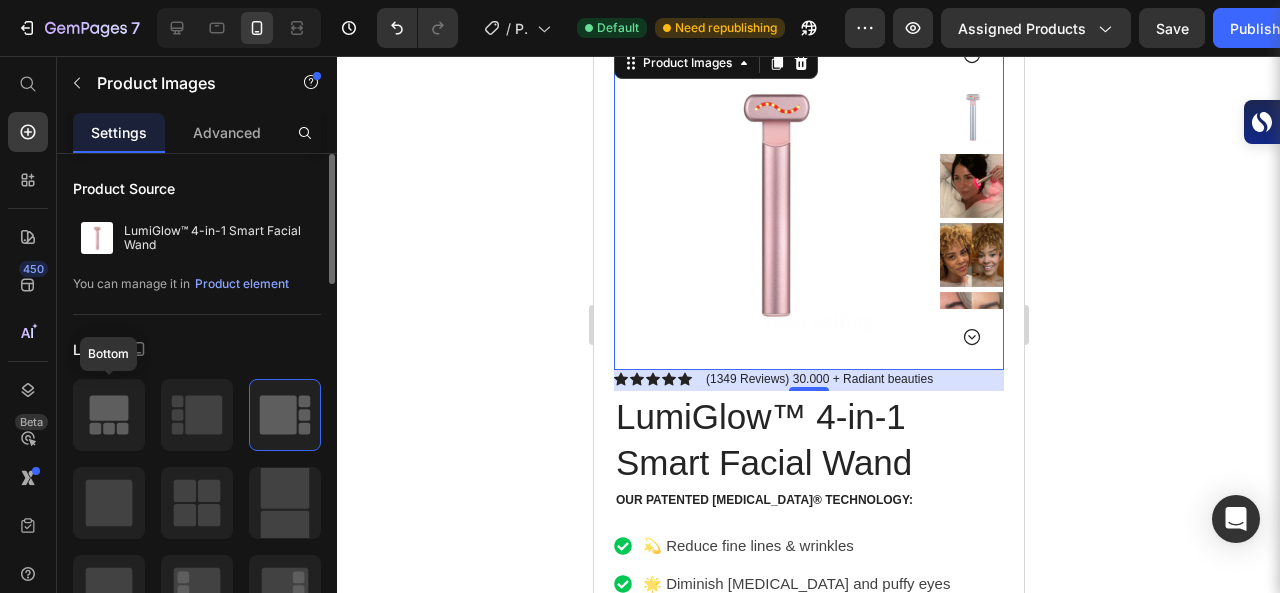 click 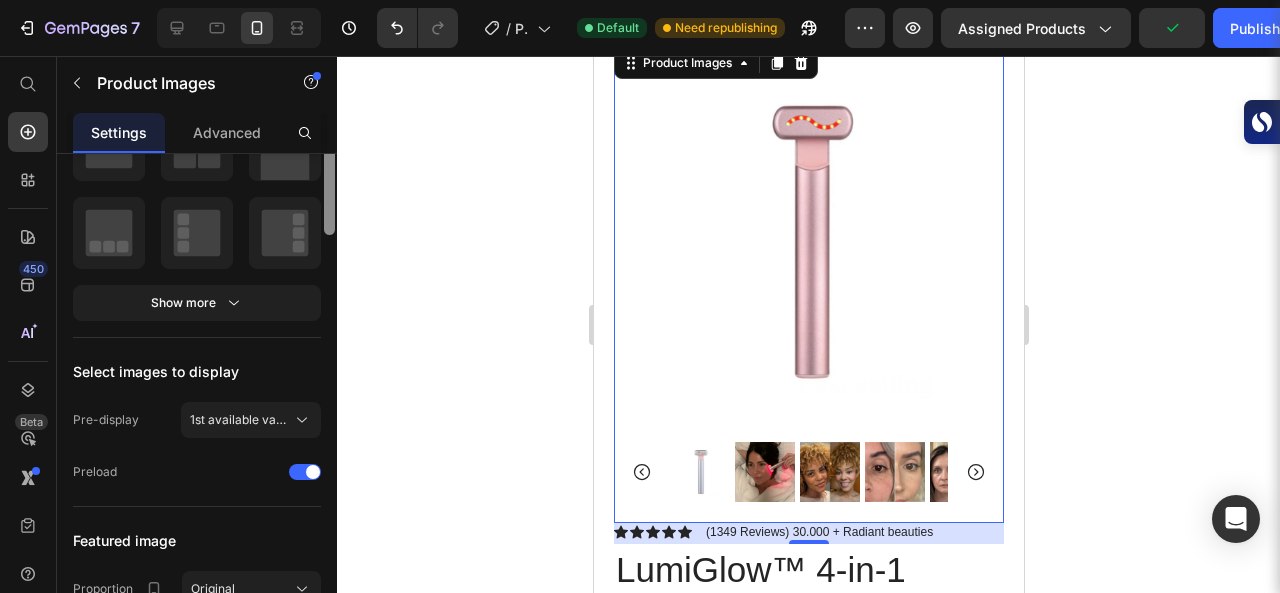 scroll, scrollTop: 388, scrollLeft: 0, axis: vertical 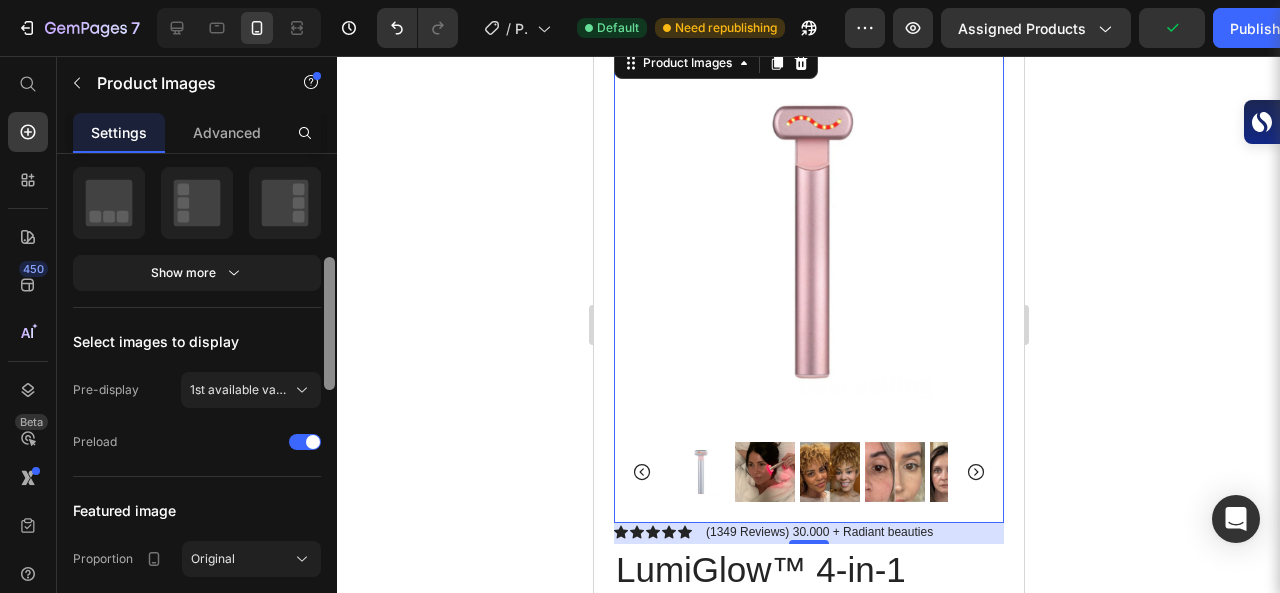 drag, startPoint x: 330, startPoint y: 259, endPoint x: 318, endPoint y: 363, distance: 104.69002 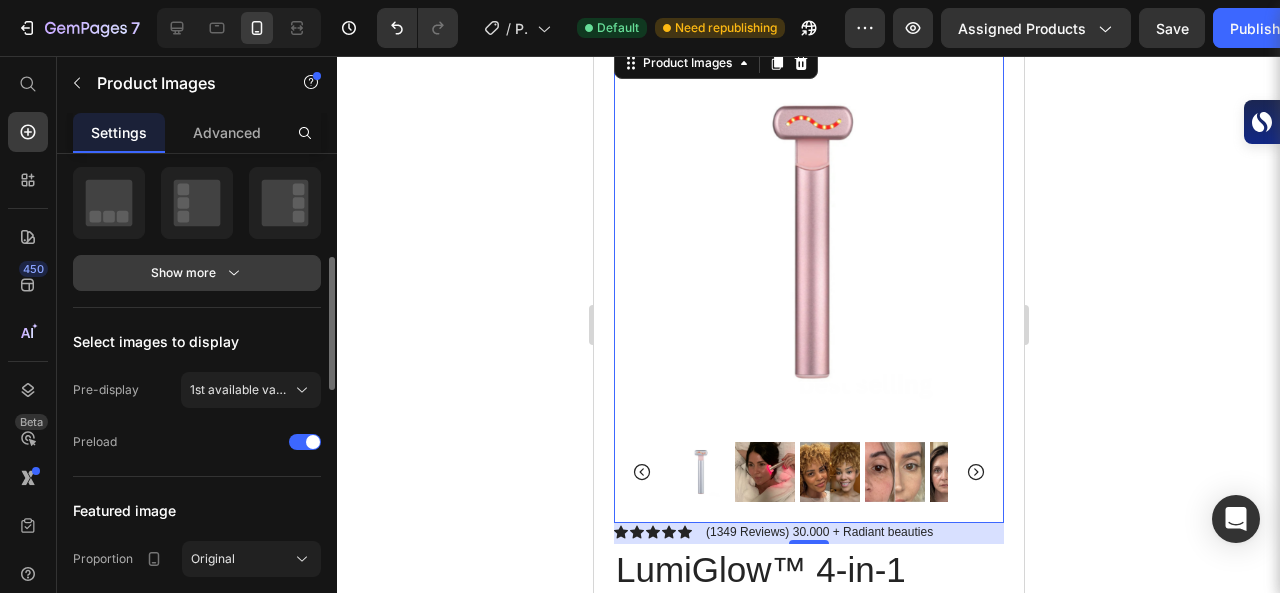 click on "Show more" at bounding box center (197, 273) 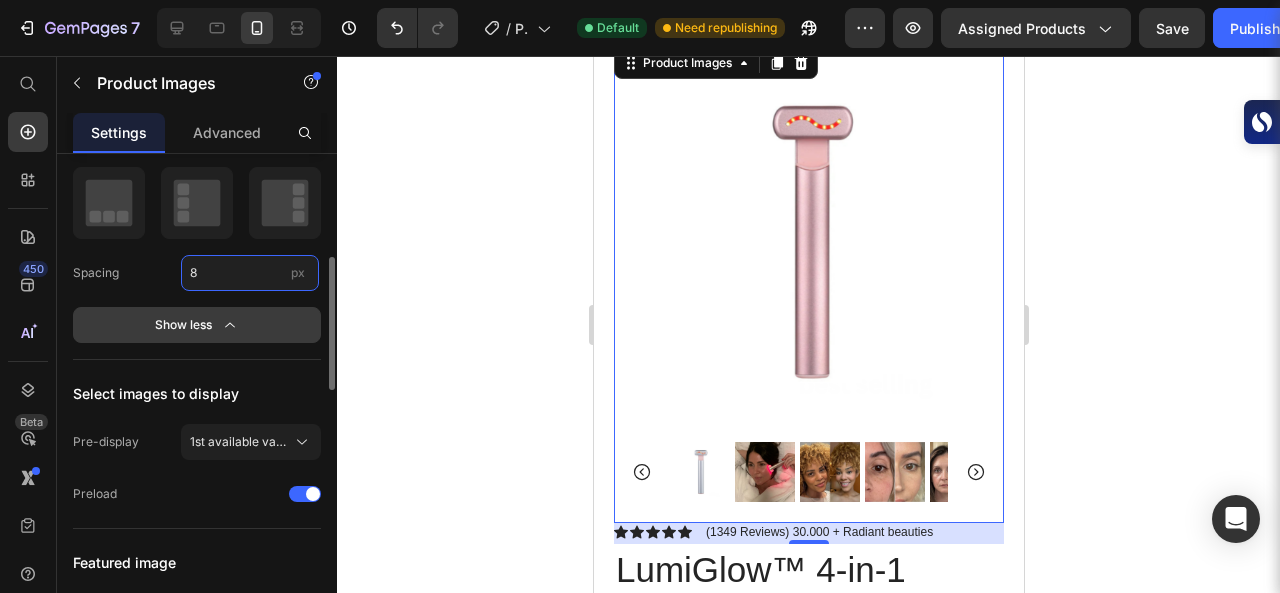 click on "8" at bounding box center [250, 273] 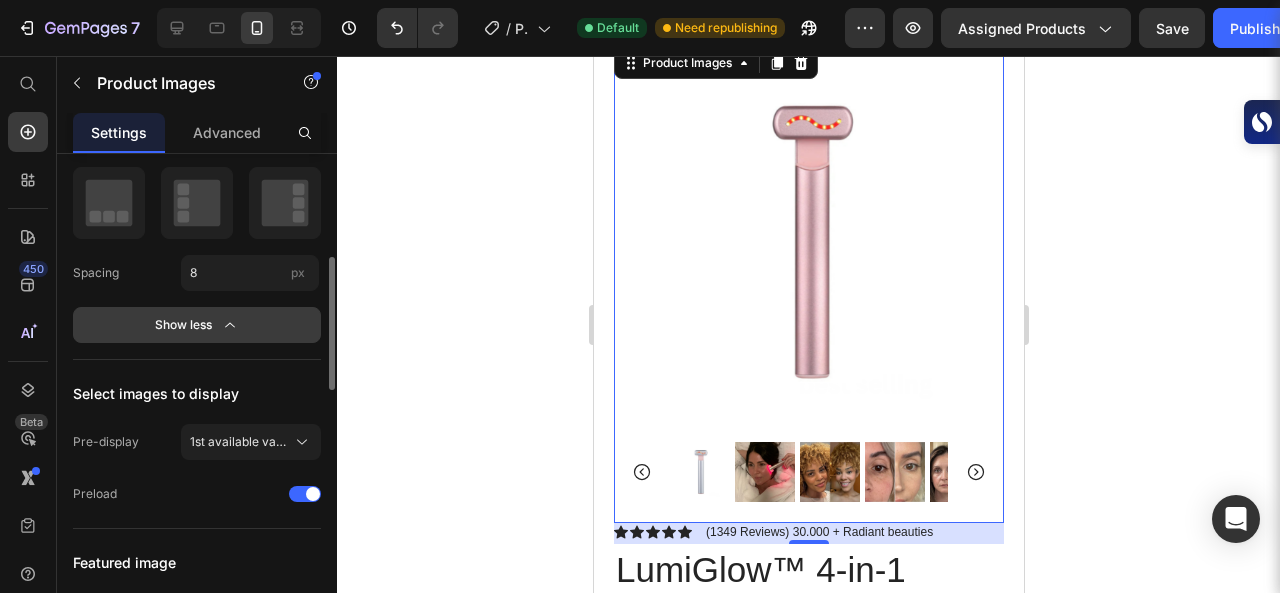 click 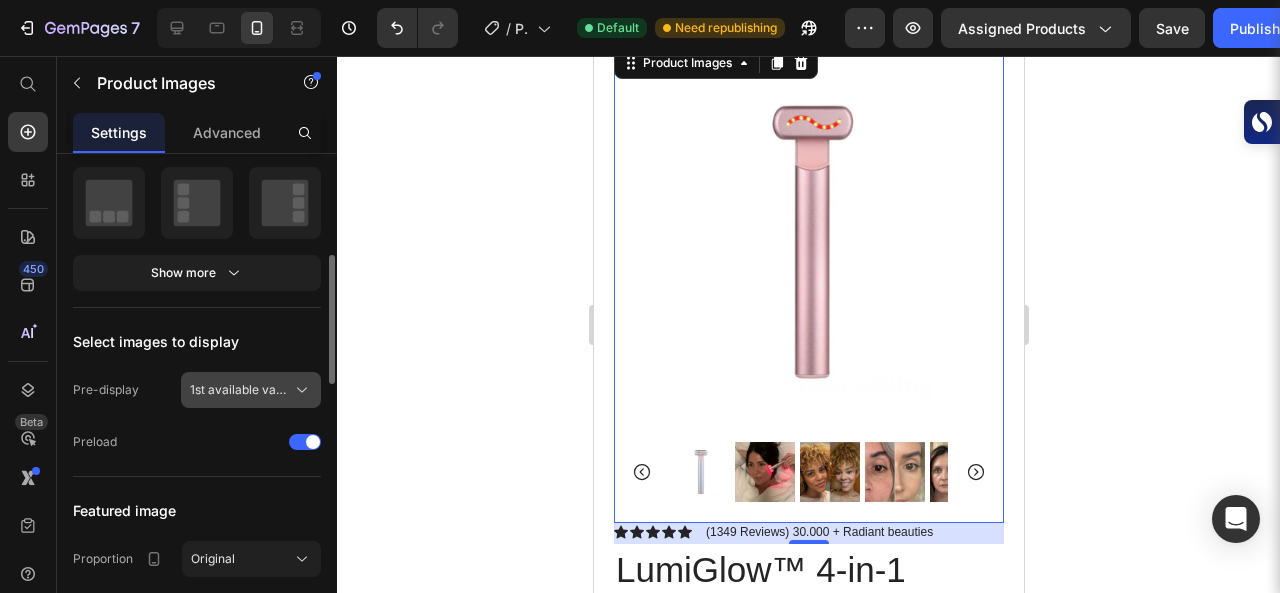 click 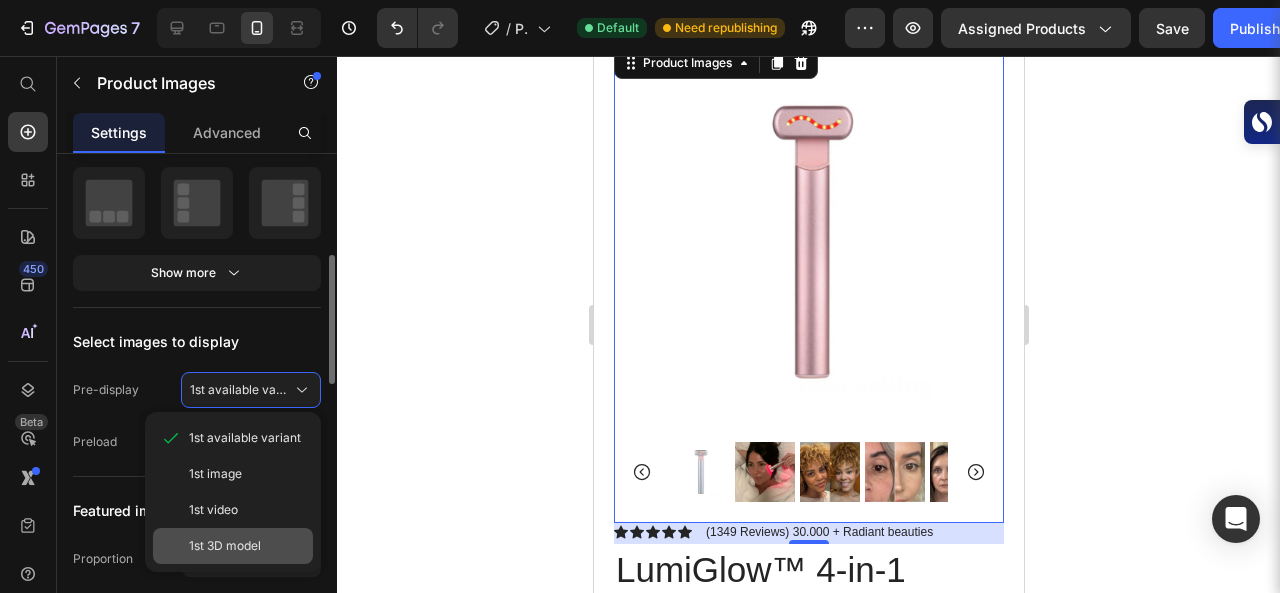 drag, startPoint x: 227, startPoint y: 536, endPoint x: 218, endPoint y: 541, distance: 10.29563 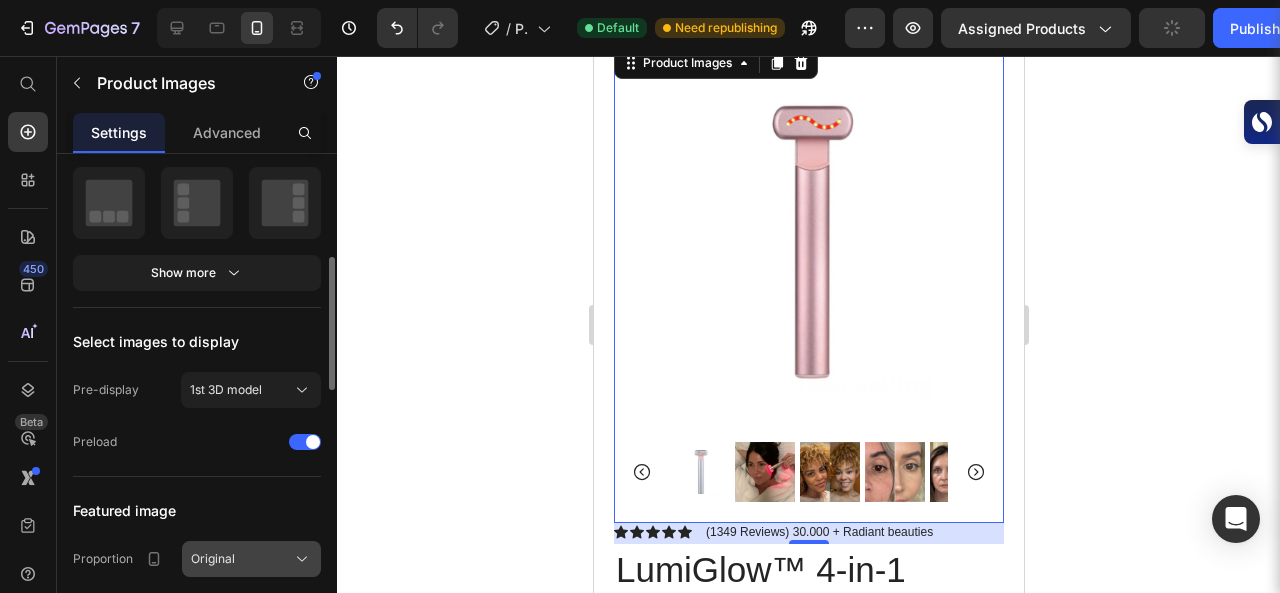 click on "Original" at bounding box center (251, 559) 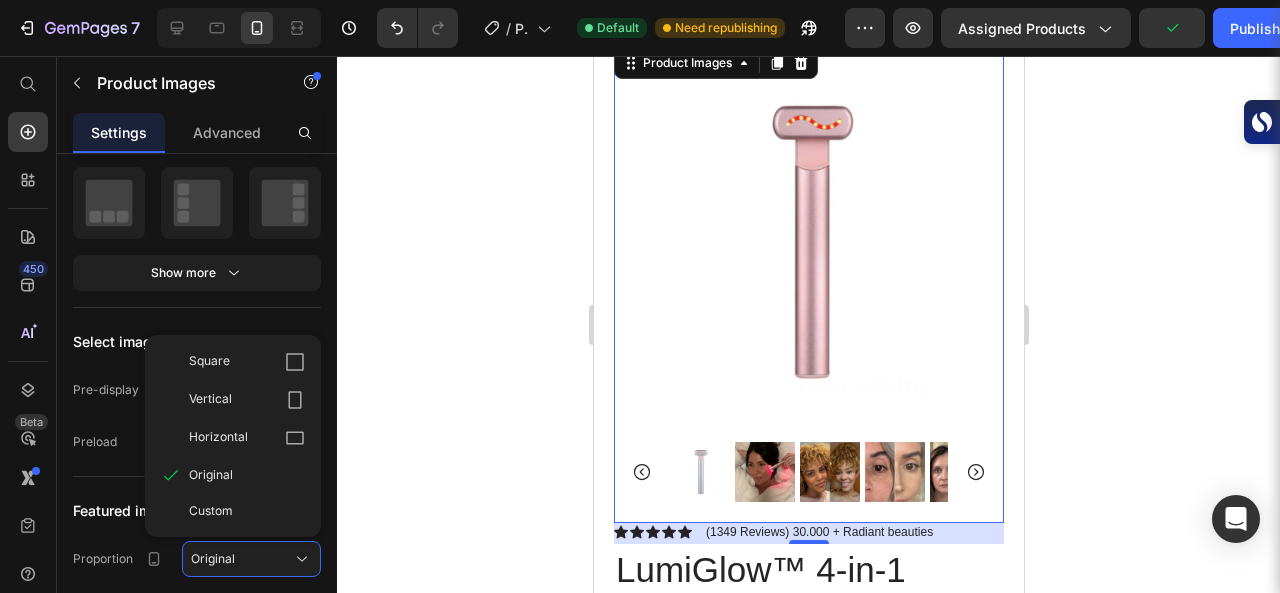 drag, startPoint x: 218, startPoint y: 541, endPoint x: 380, endPoint y: 447, distance: 187.29655 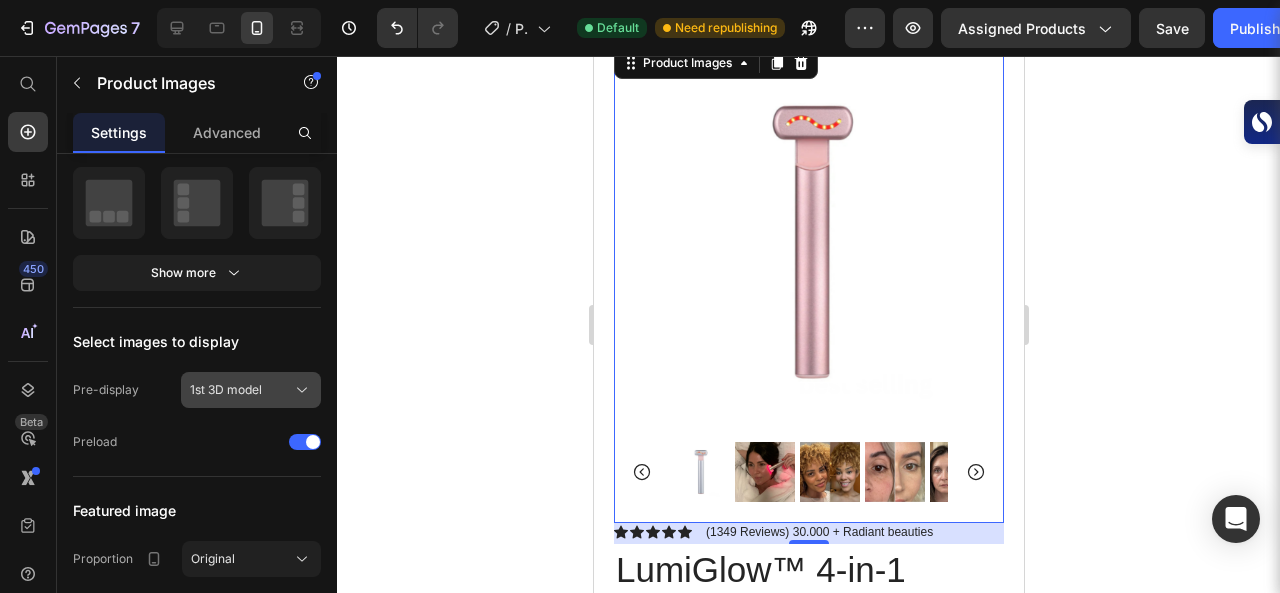 click on "1st 3D model" 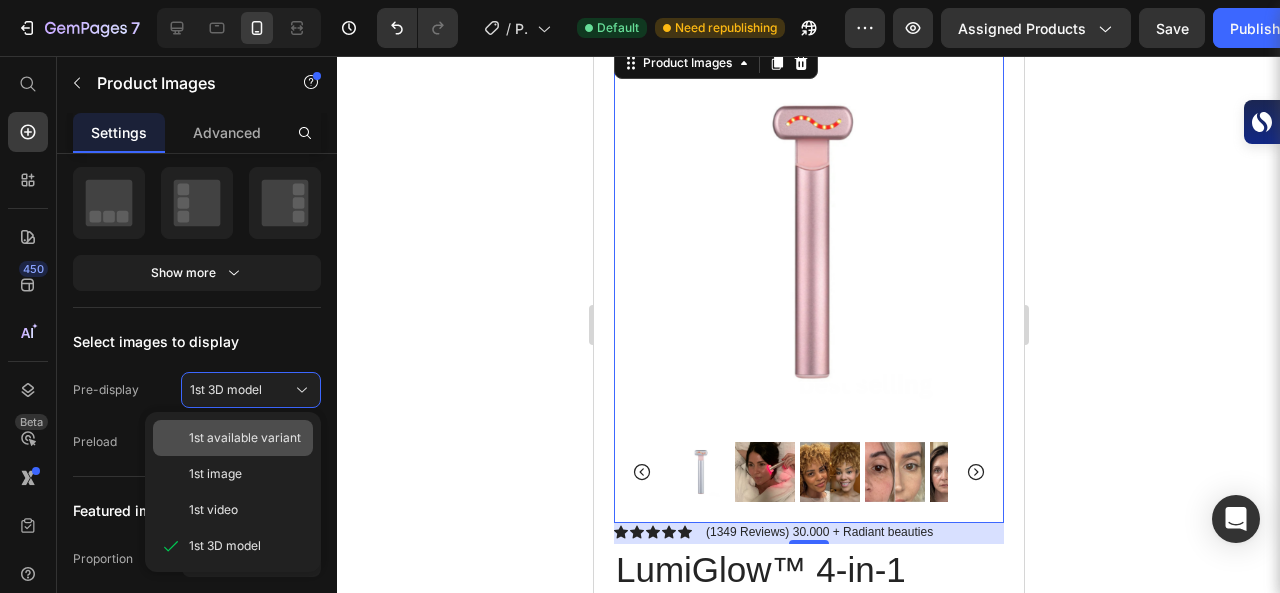 click on "1st available variant" at bounding box center [245, 438] 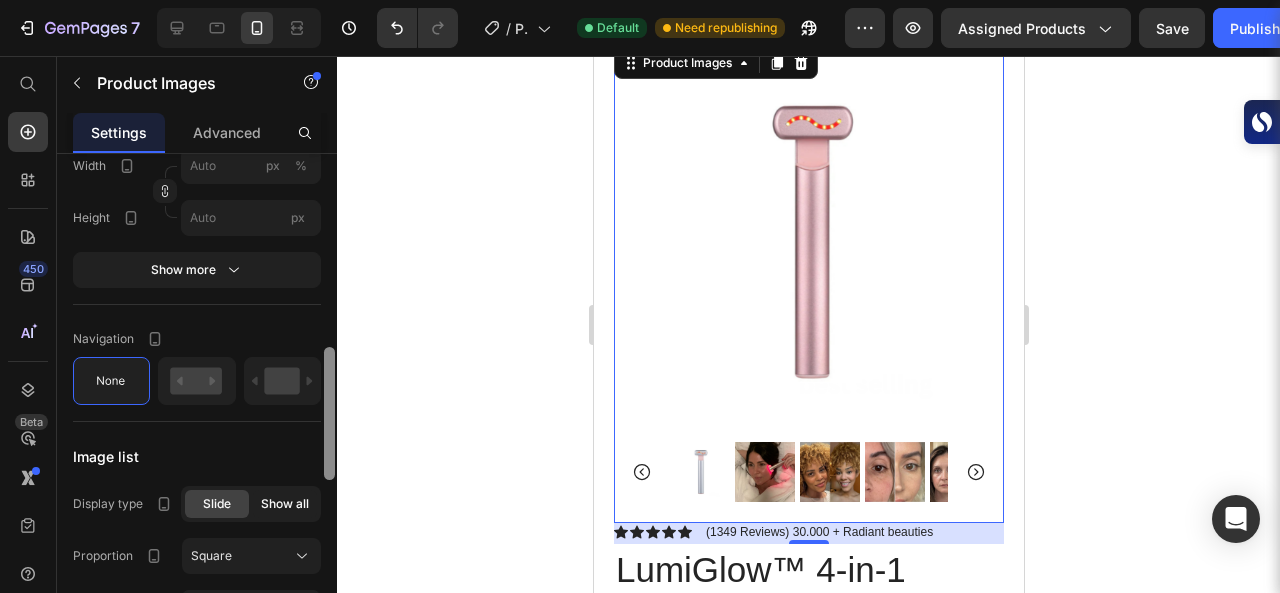 scroll, scrollTop: 852, scrollLeft: 0, axis: vertical 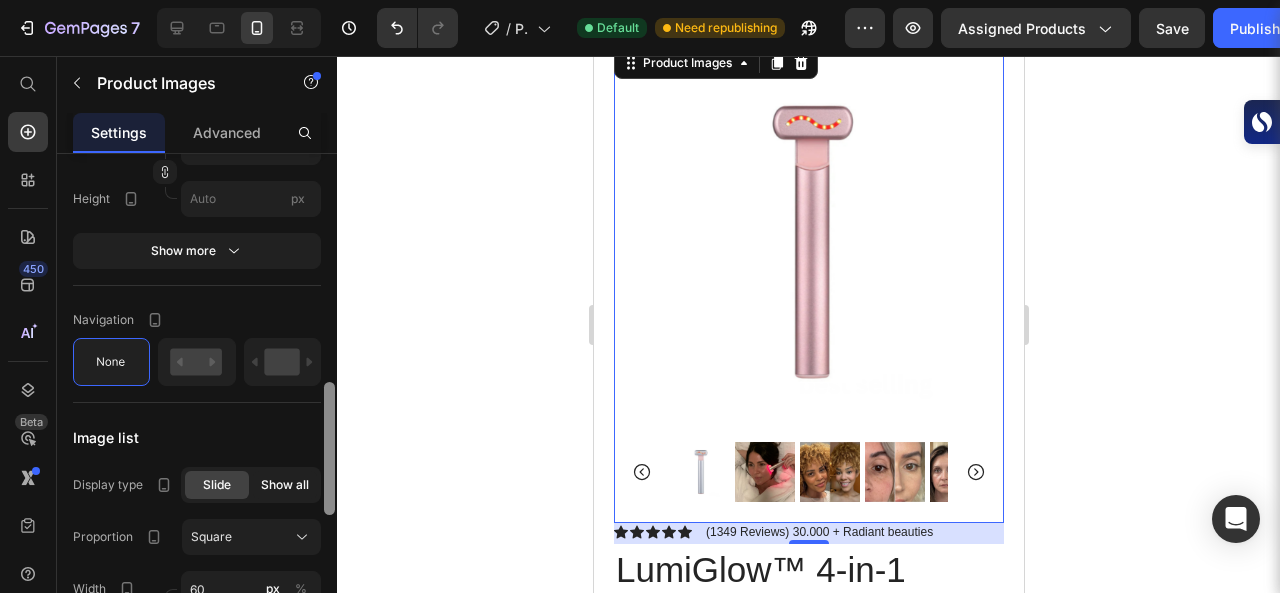 drag, startPoint x: 329, startPoint y: 353, endPoint x: 308, endPoint y: 477, distance: 125.765656 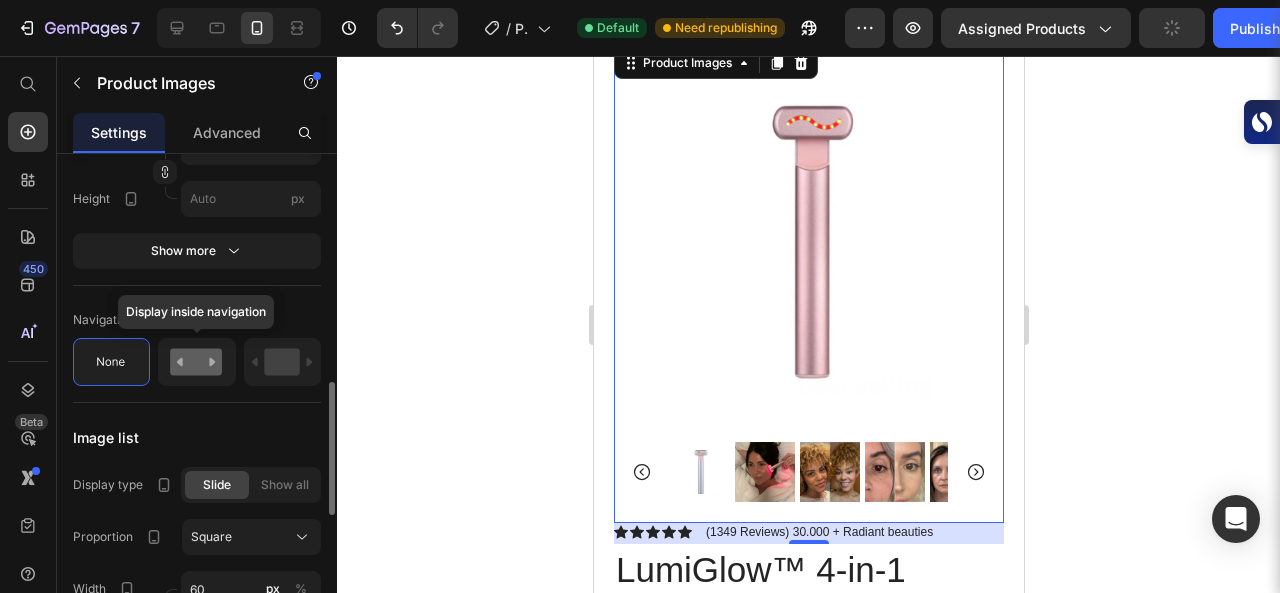 click 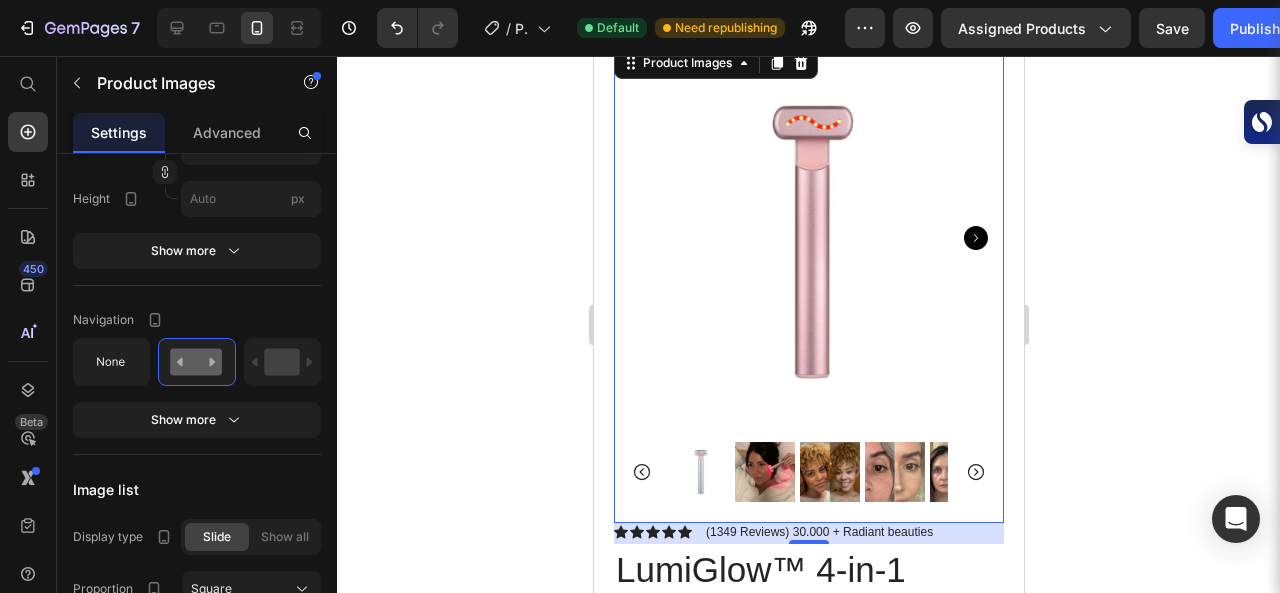 click 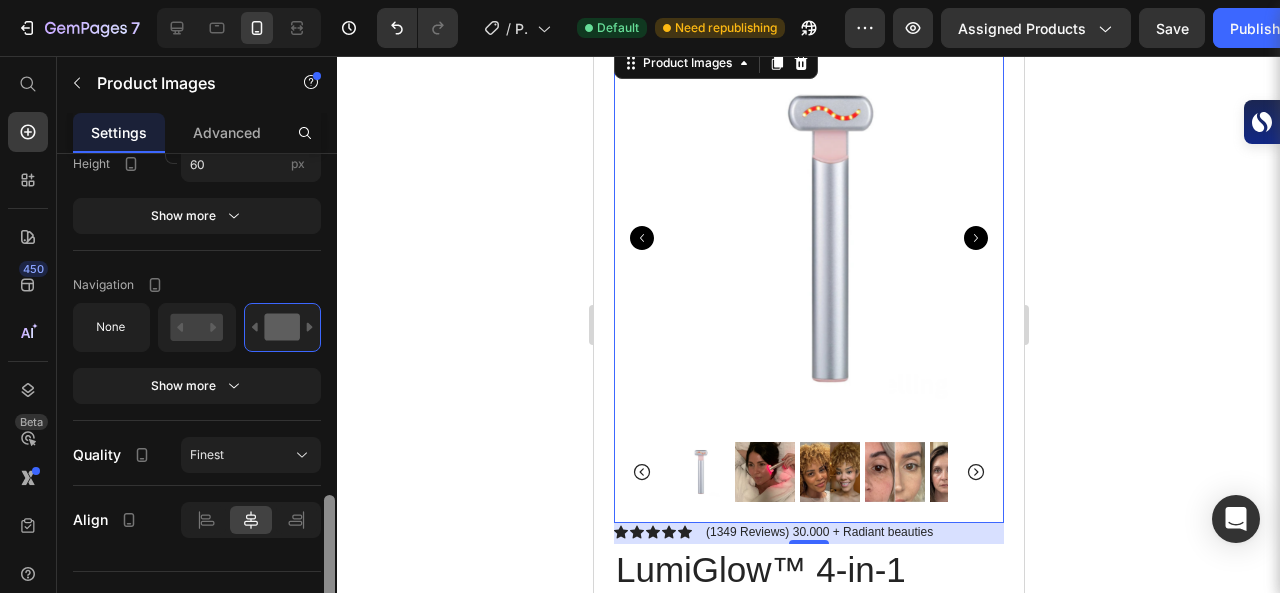 scroll, scrollTop: 1412, scrollLeft: 0, axis: vertical 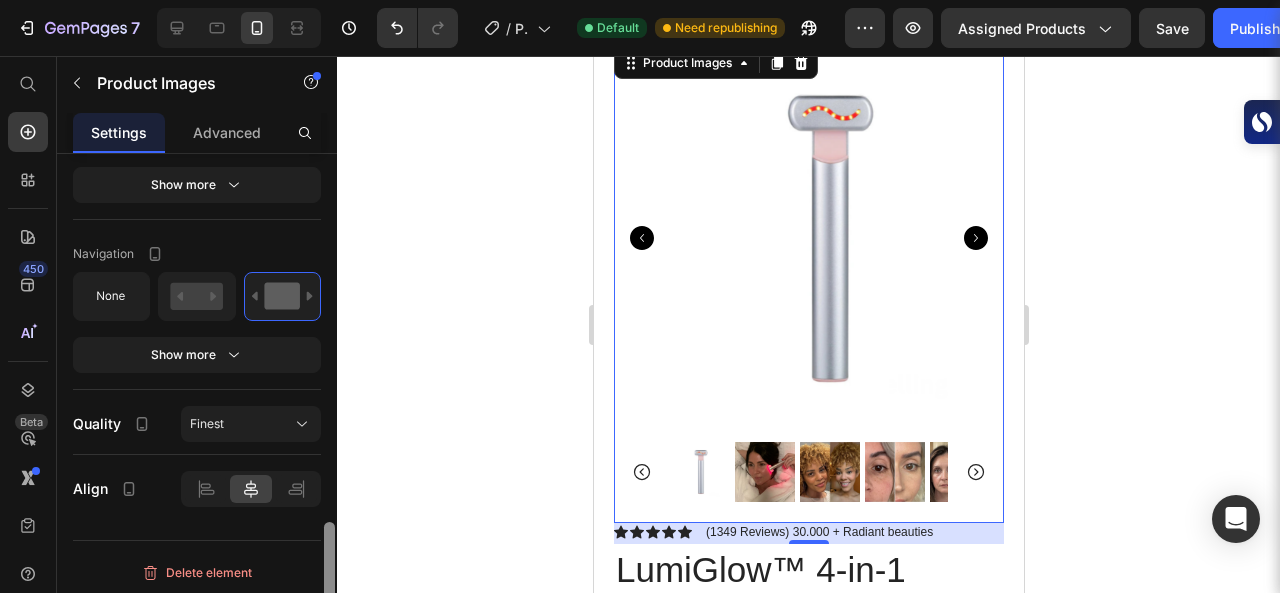 drag, startPoint x: 330, startPoint y: 413, endPoint x: 326, endPoint y: 585, distance: 172.04651 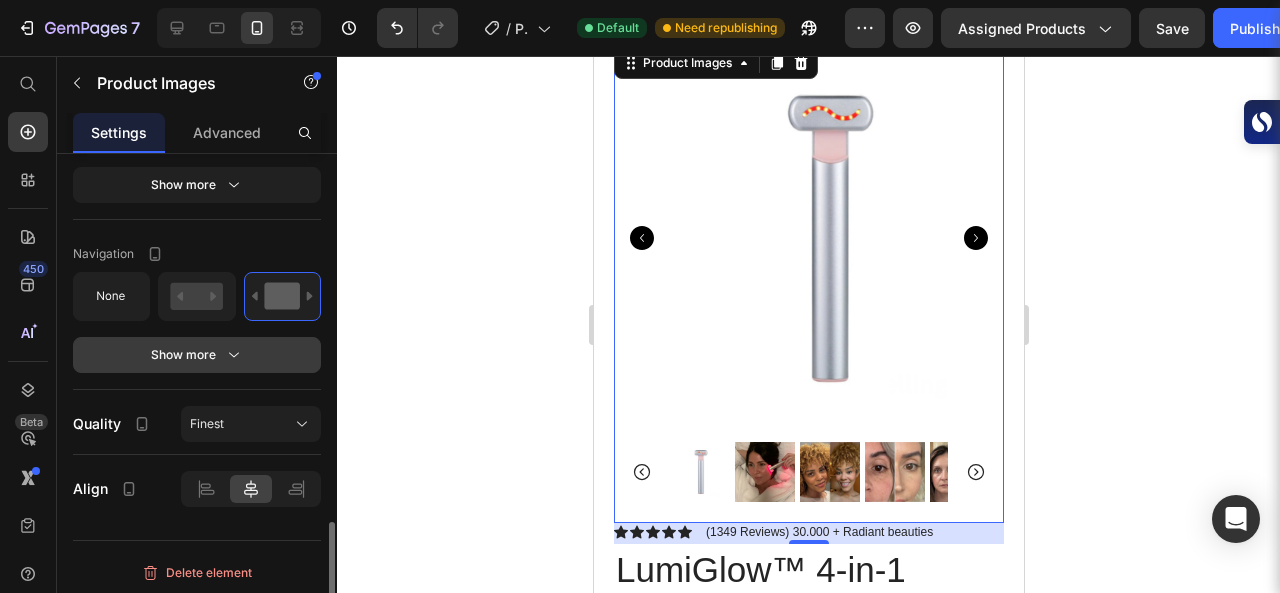 click on "Show more" at bounding box center (197, 355) 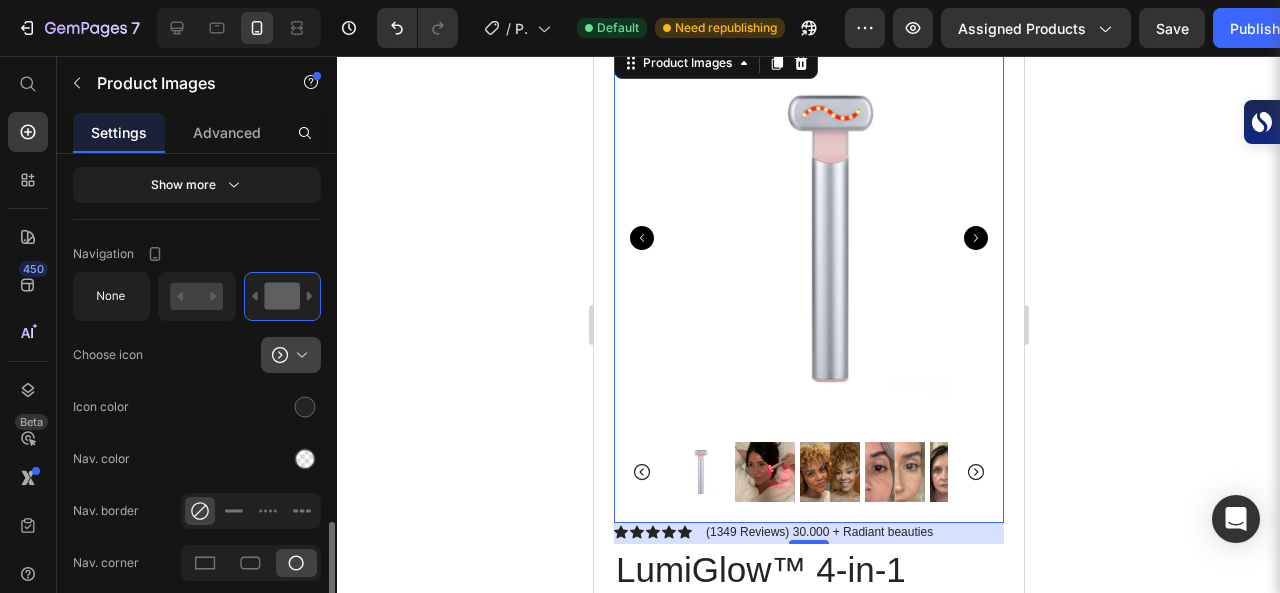 click at bounding box center [299, 355] 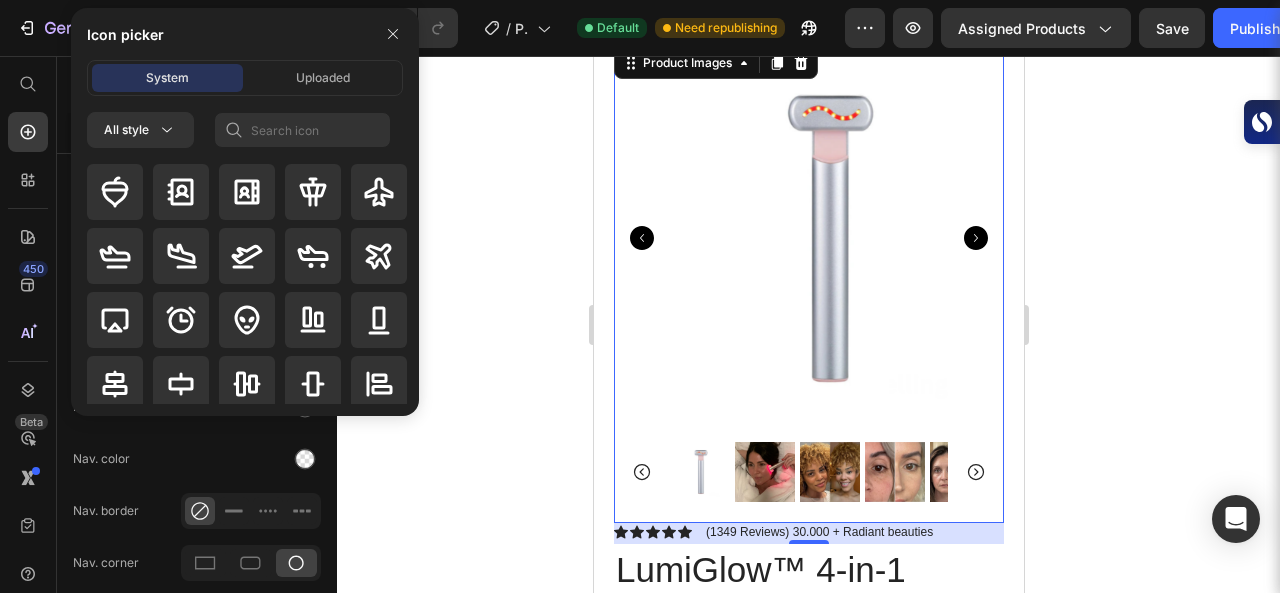 click 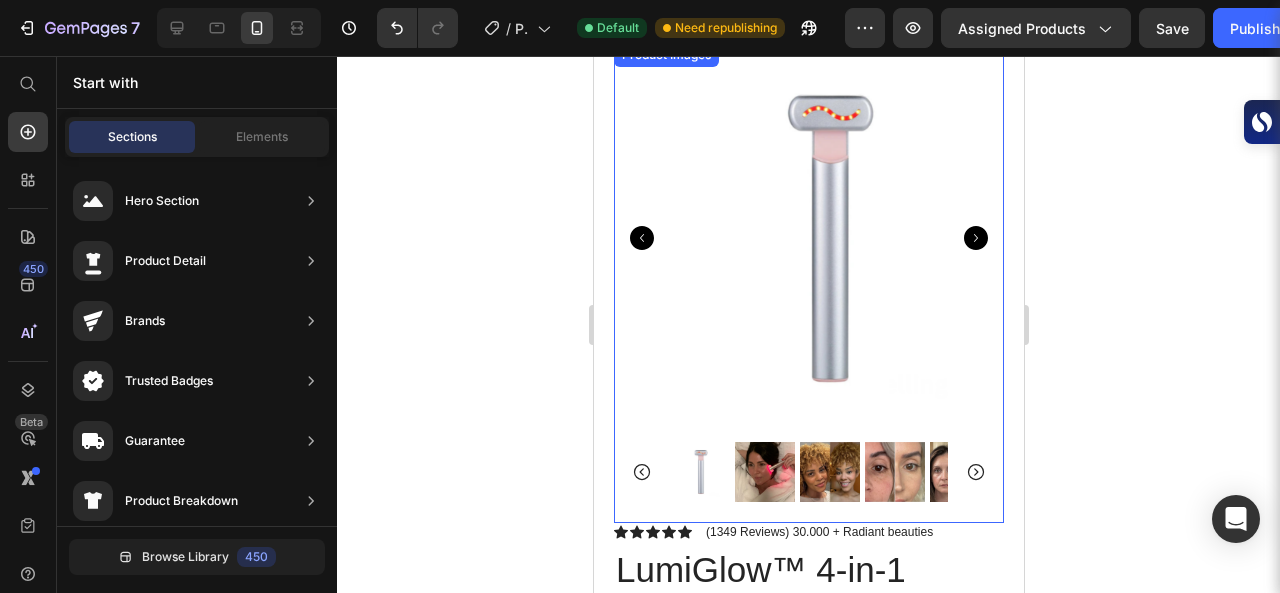 click at bounding box center (764, 472) 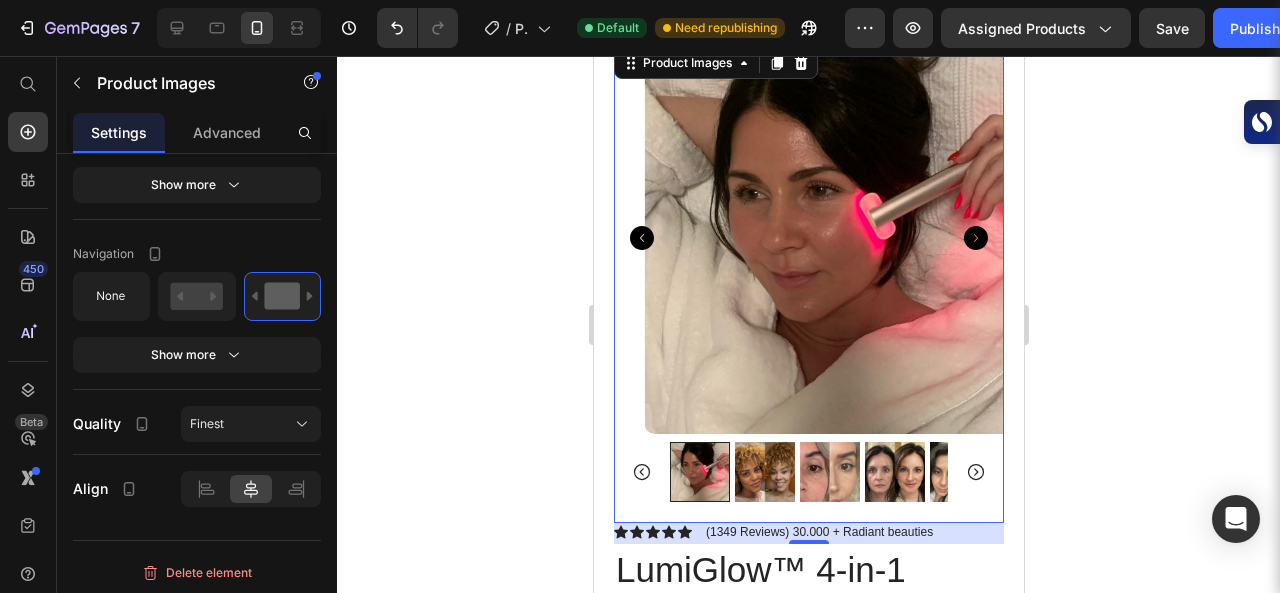 click 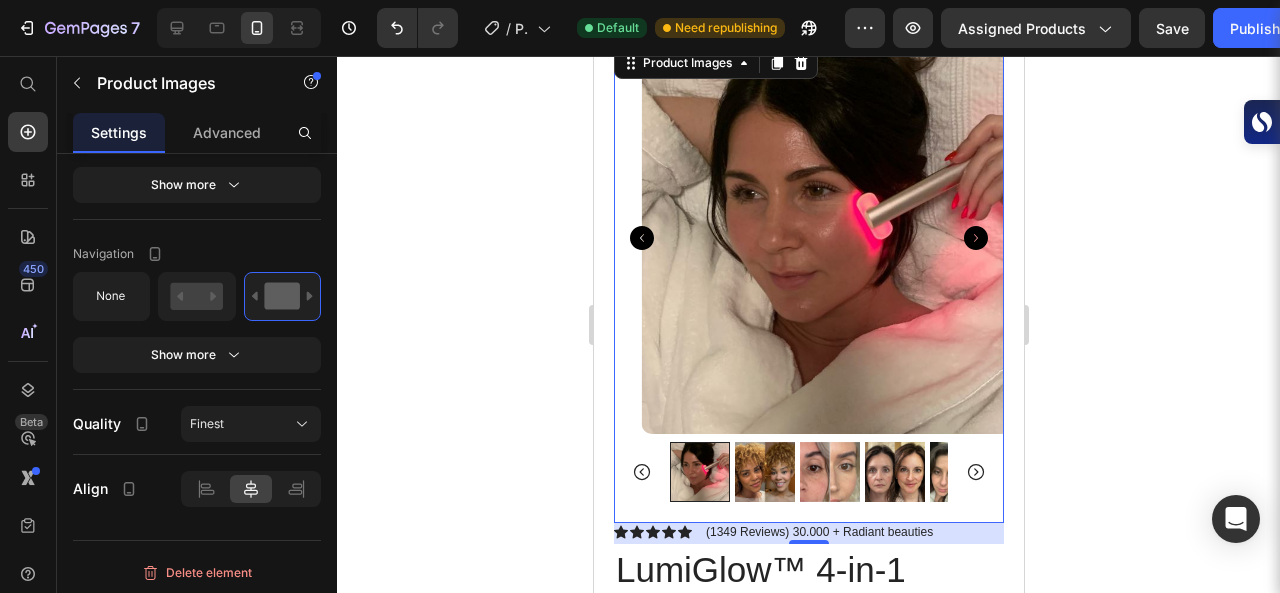 click 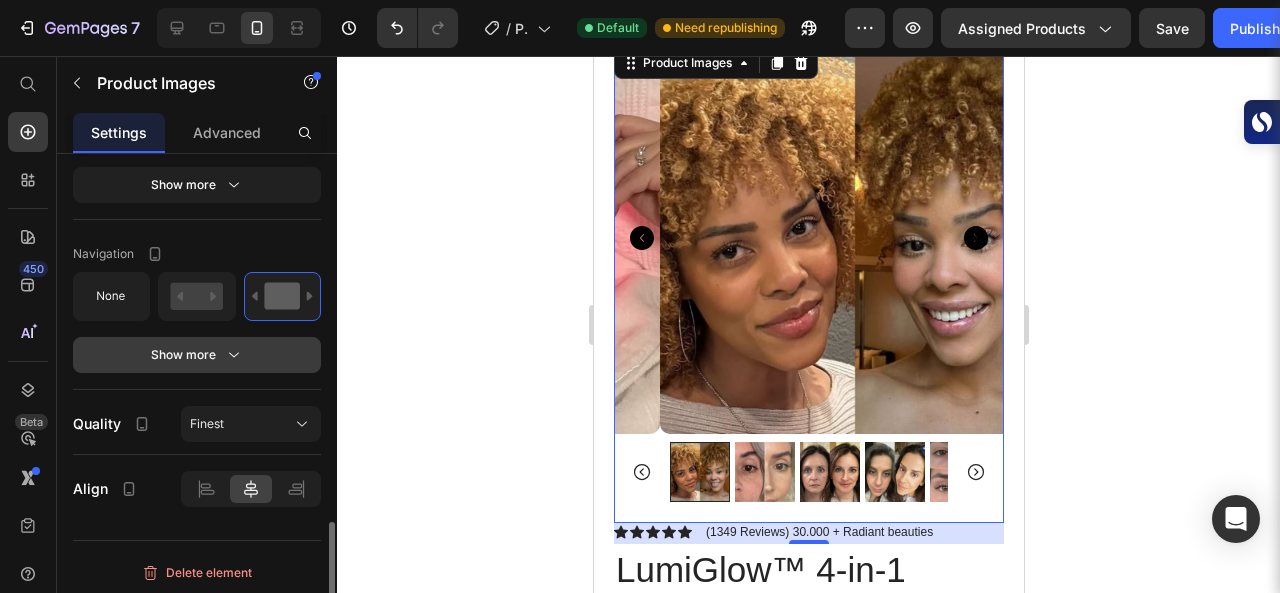 click on "Show more" at bounding box center [197, 355] 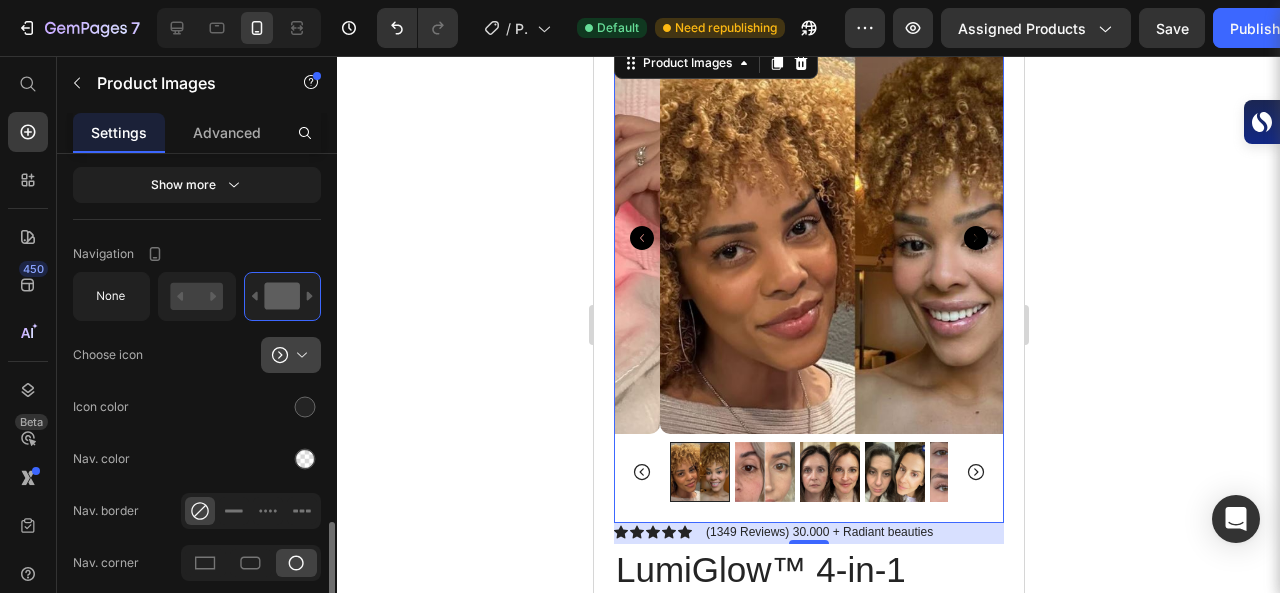 click at bounding box center [299, 355] 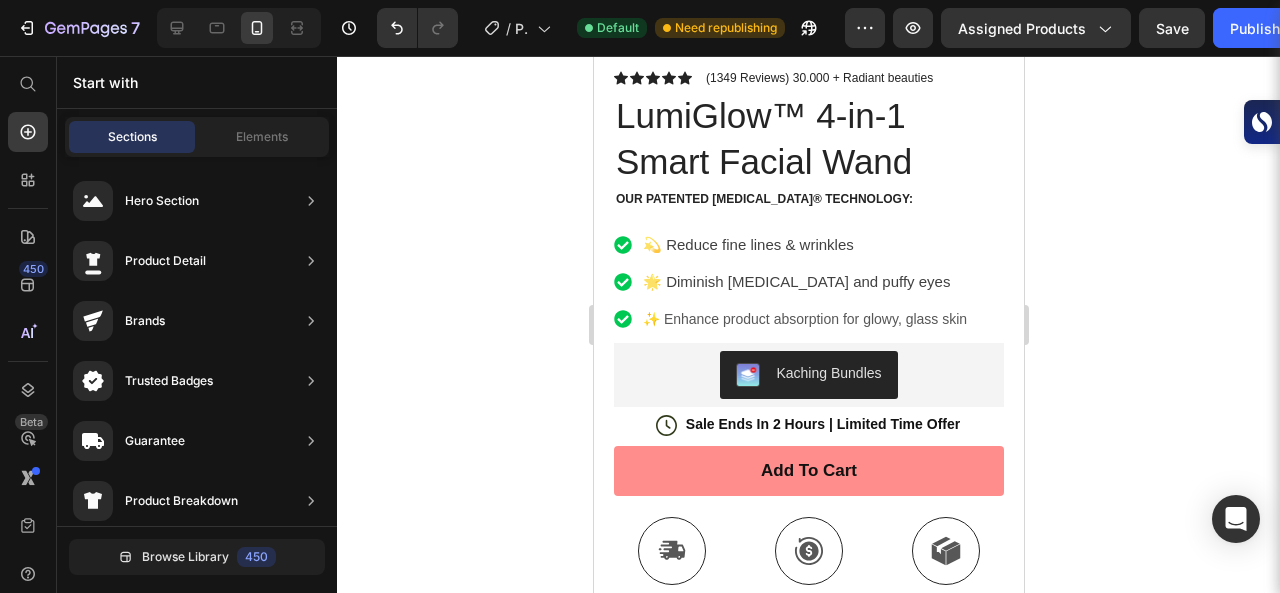 scroll, scrollTop: 583, scrollLeft: 0, axis: vertical 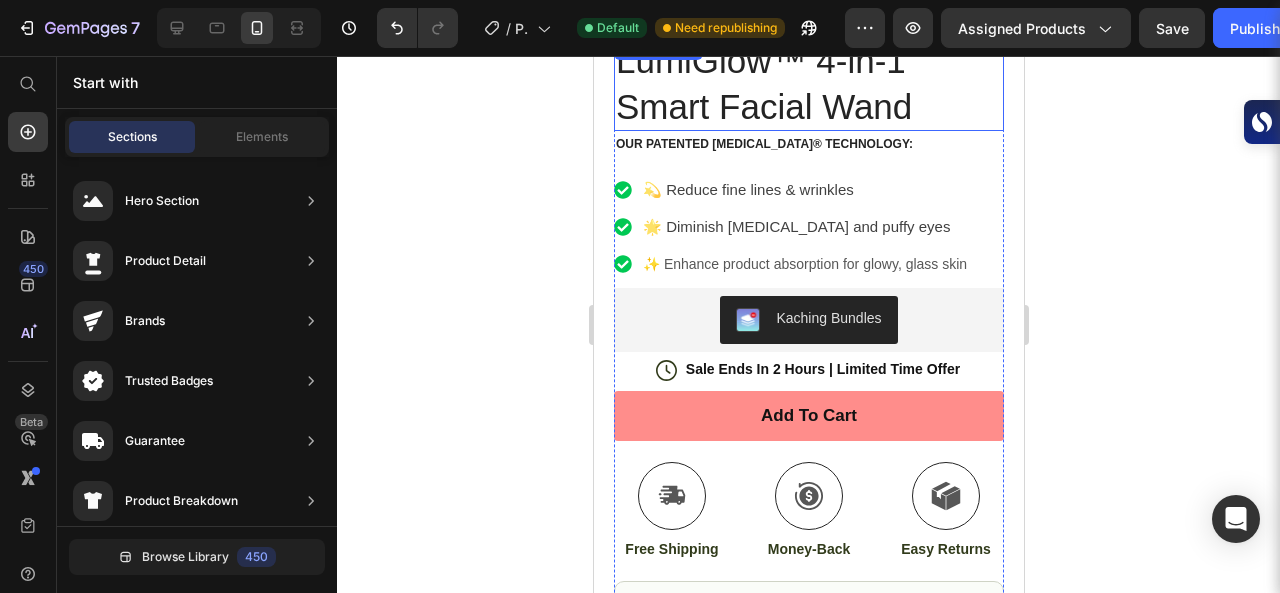 click on "LumiGlow™ 4-in-1 Smart Facial Wand" at bounding box center [808, 83] 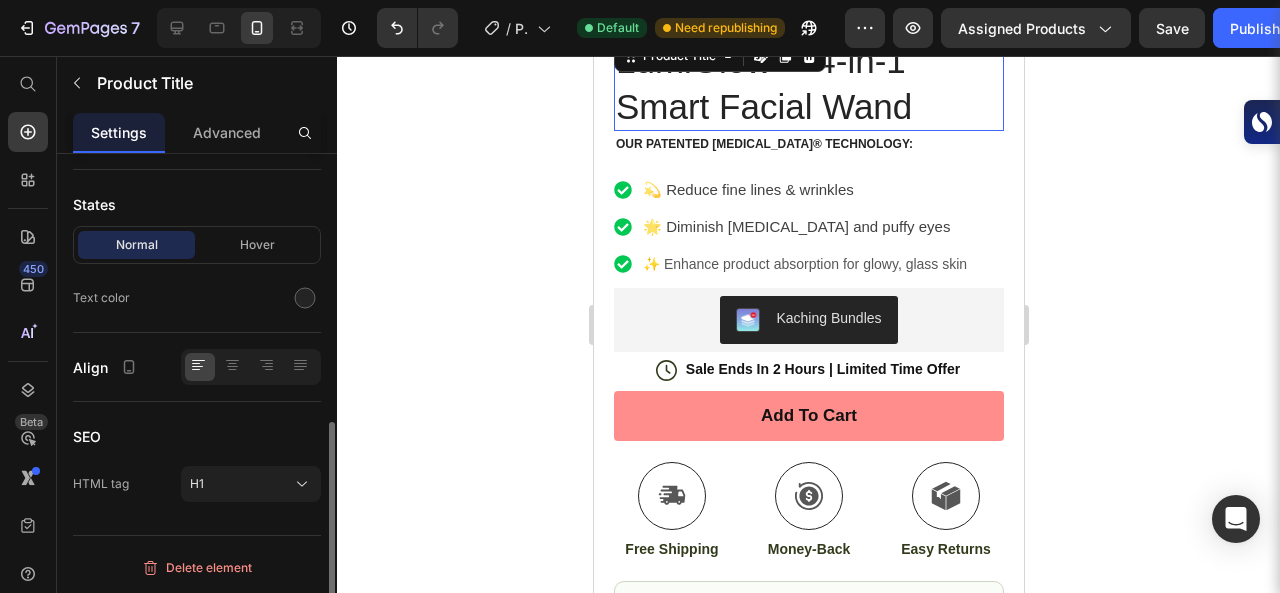 scroll, scrollTop: 0, scrollLeft: 0, axis: both 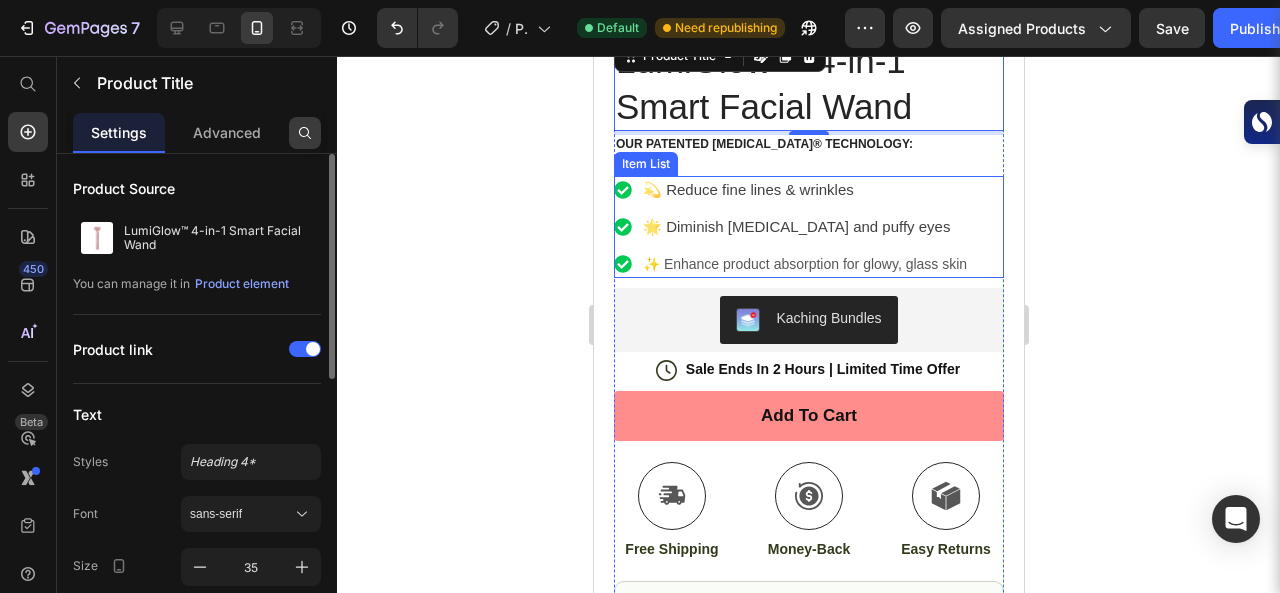 click 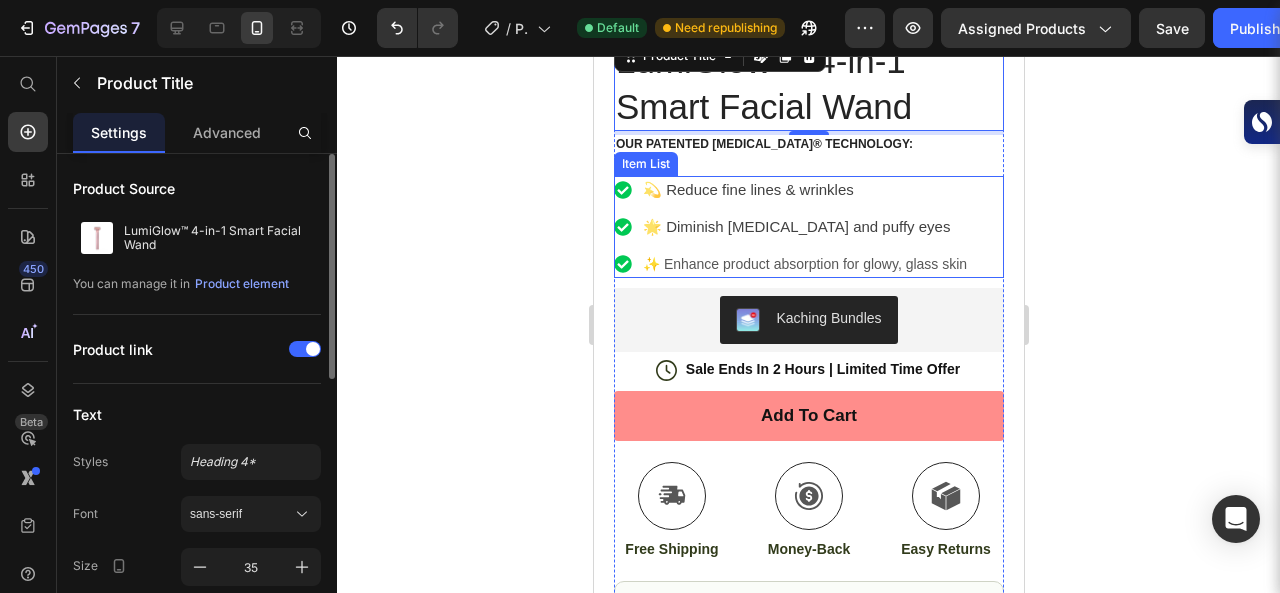 click 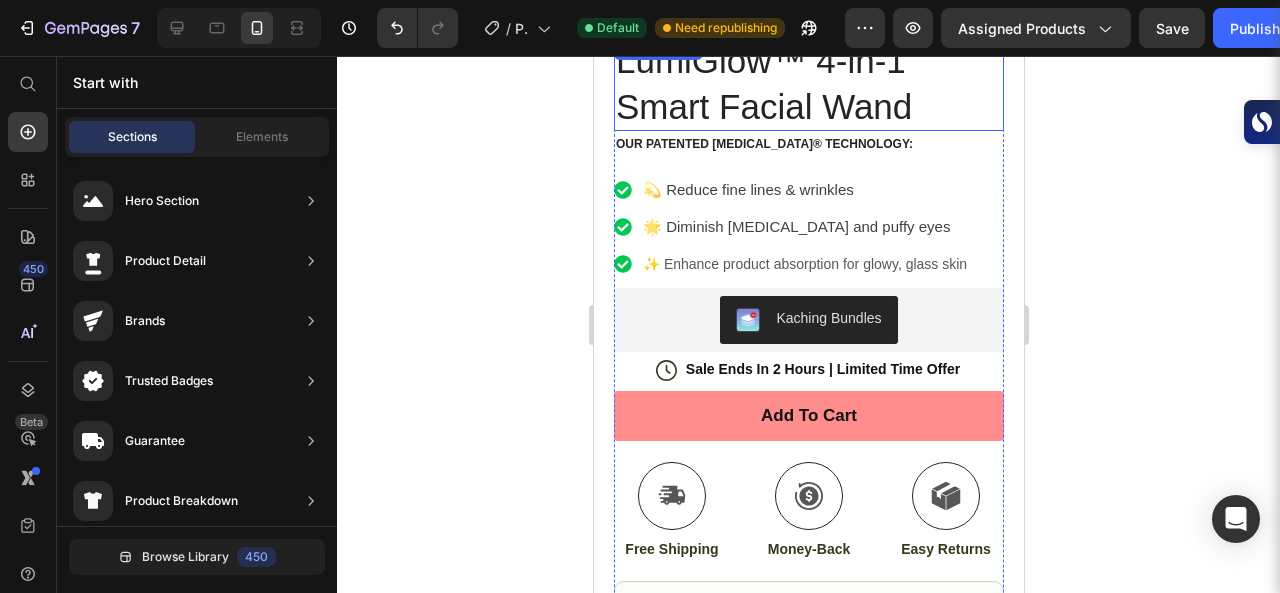 click on "LumiGlow™ 4-in-1 Smart Facial Wand" at bounding box center (808, 83) 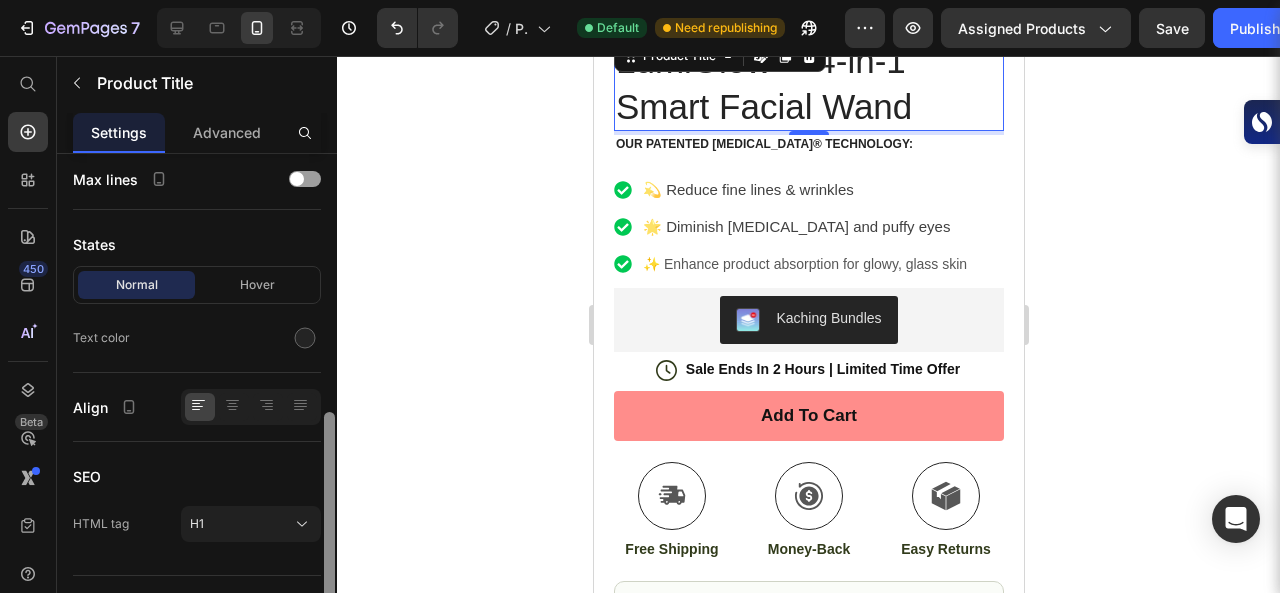 scroll, scrollTop: 564, scrollLeft: 0, axis: vertical 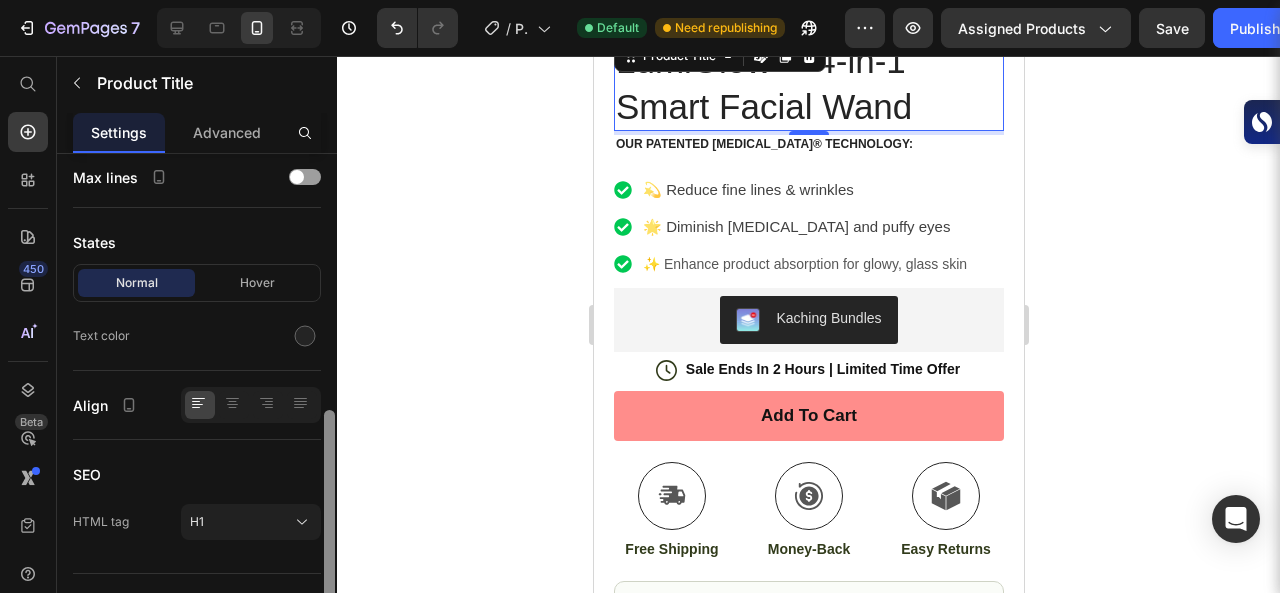drag, startPoint x: 328, startPoint y: 290, endPoint x: 334, endPoint y: 547, distance: 257.07004 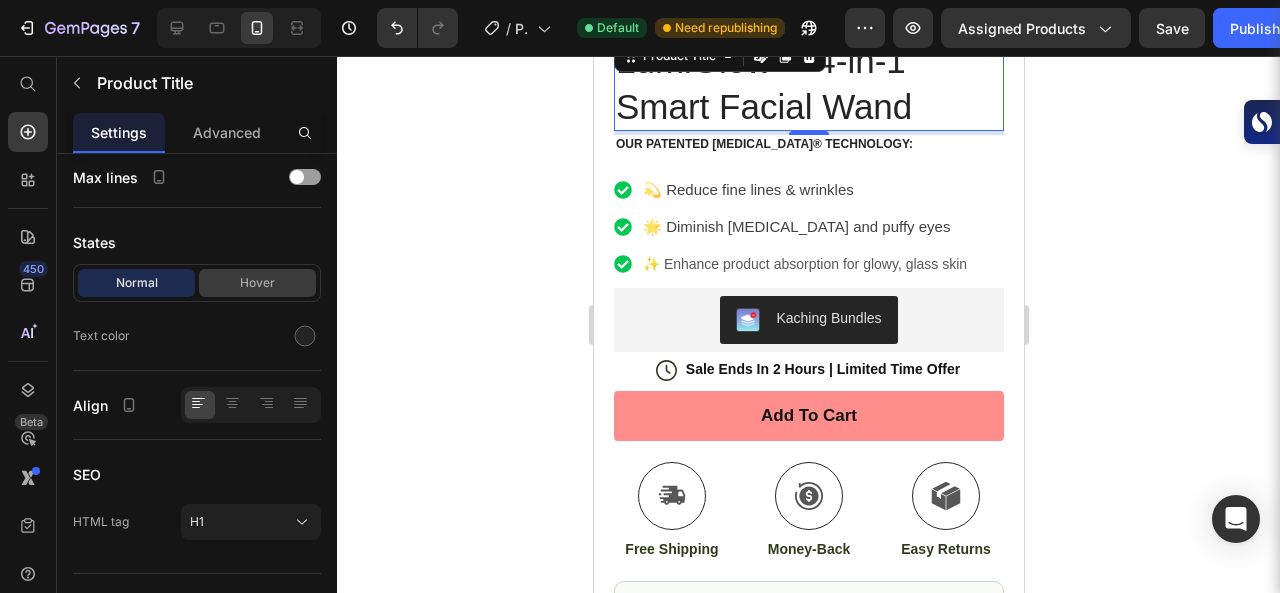 click on "Hover" at bounding box center (257, 283) 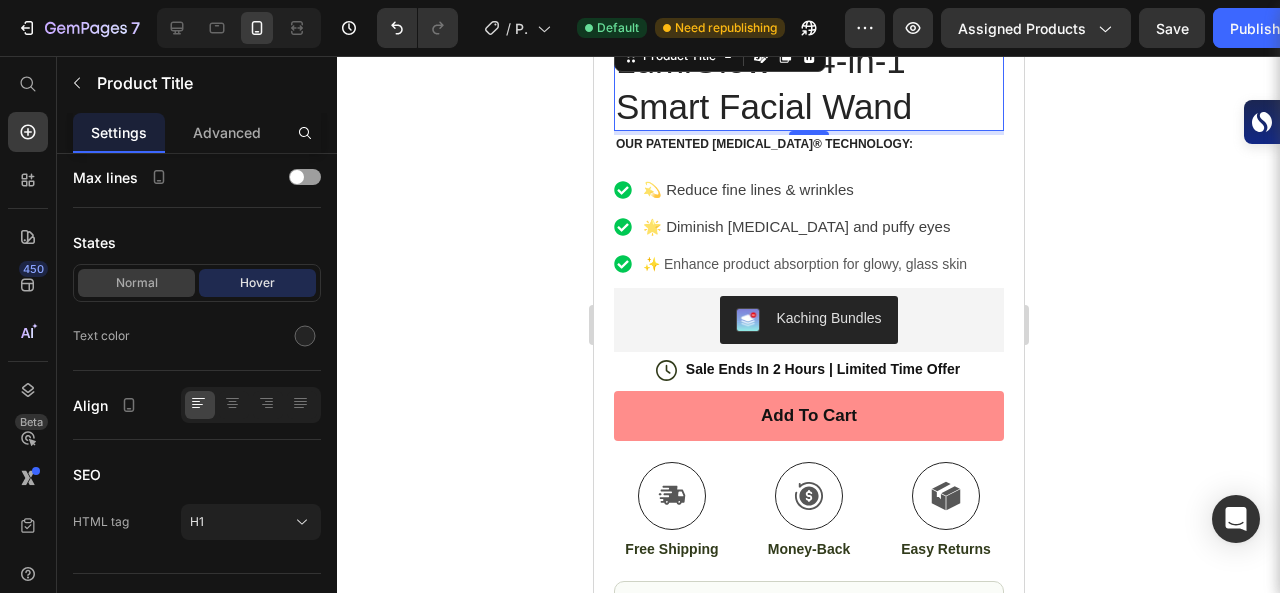 click on "Normal" at bounding box center [136, 283] 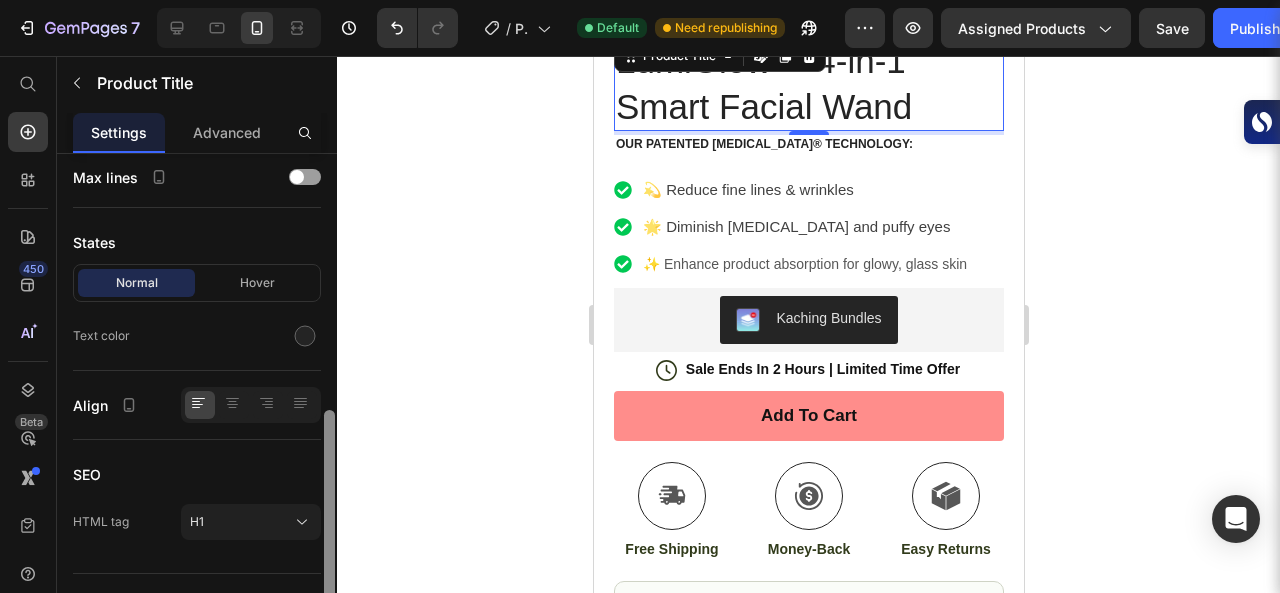 click at bounding box center [329, 522] 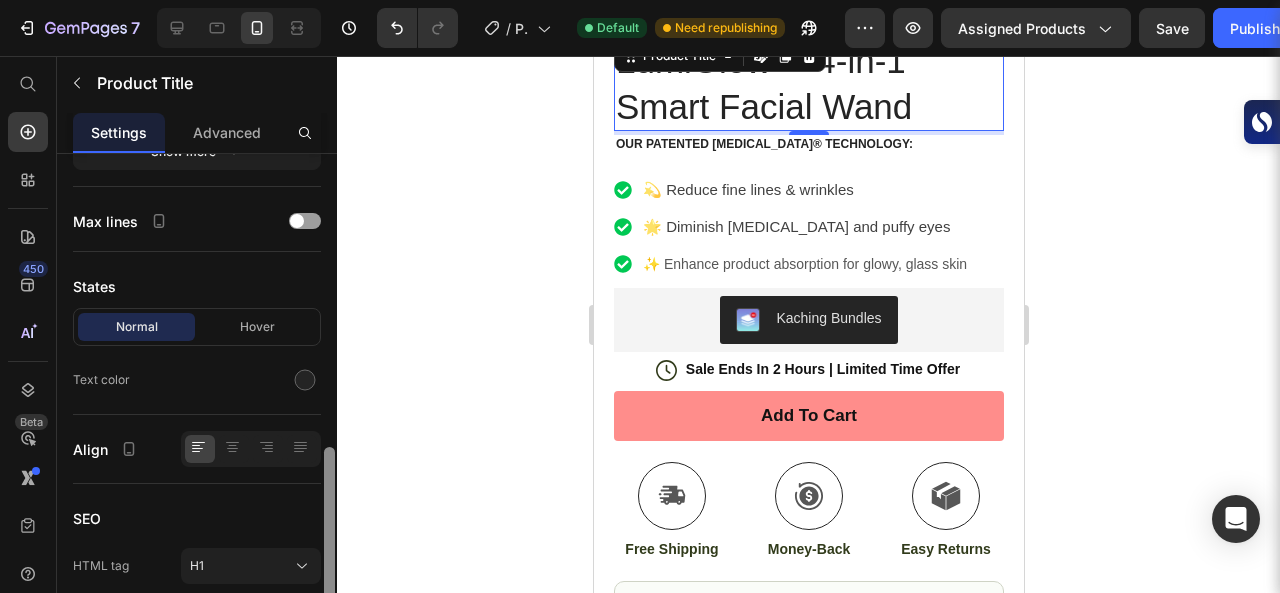 drag, startPoint x: 330, startPoint y: 431, endPoint x: 338, endPoint y: 409, distance: 23.409399 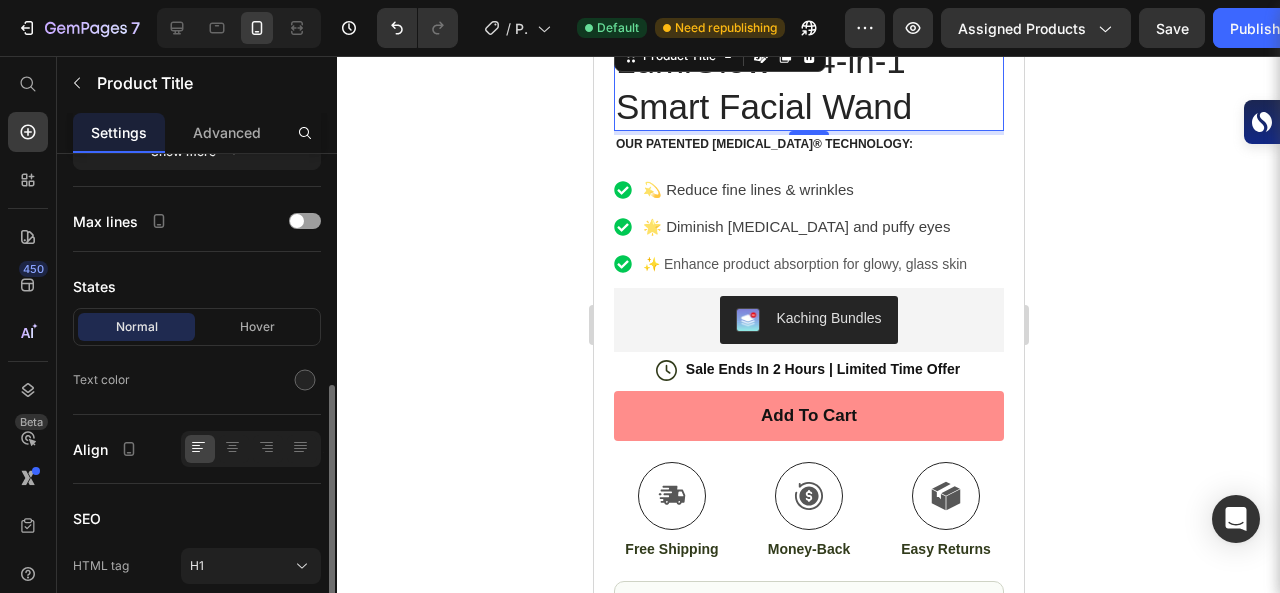 scroll, scrollTop: 516, scrollLeft: 0, axis: vertical 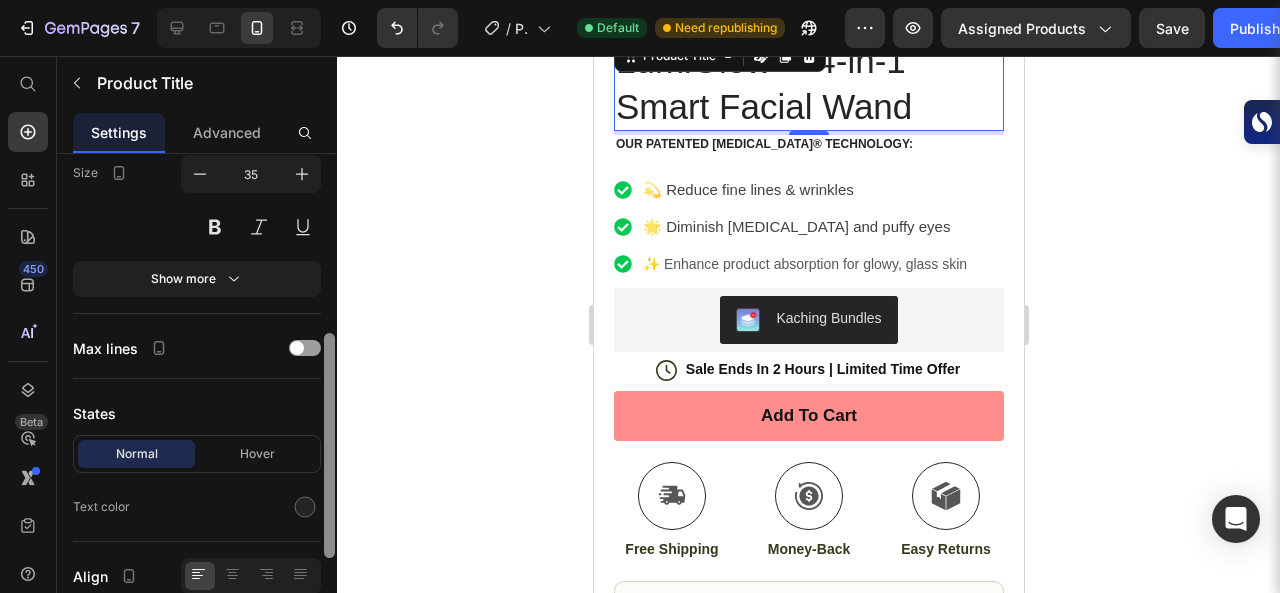 drag, startPoint x: 331, startPoint y: 440, endPoint x: 332, endPoint y: 383, distance: 57.00877 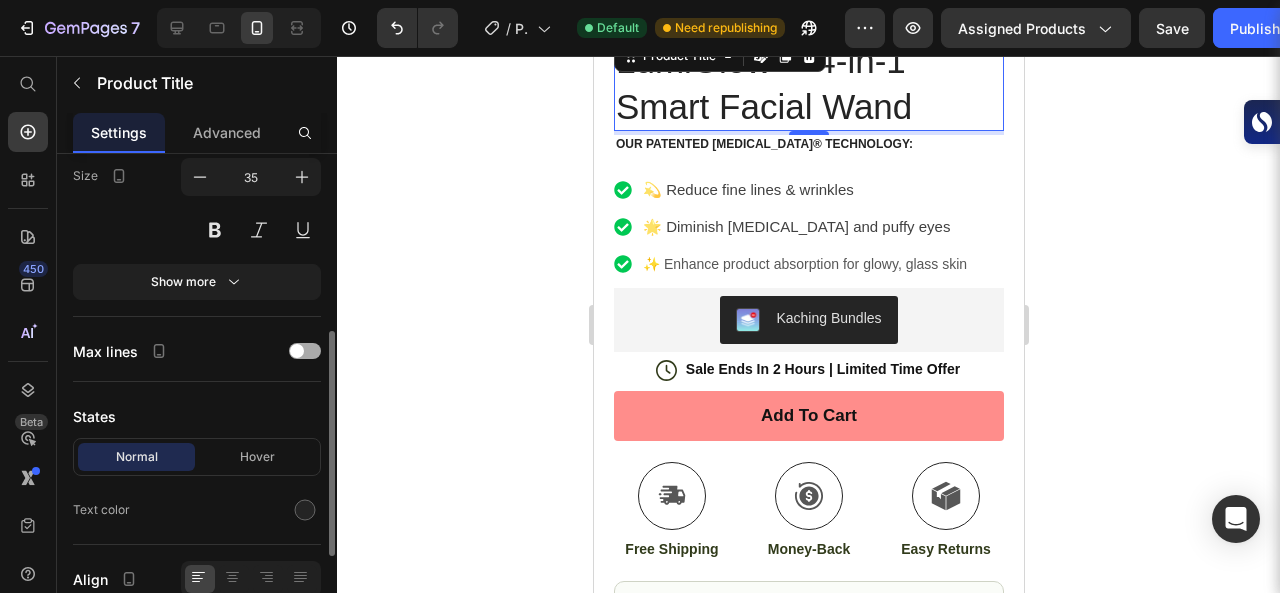 click at bounding box center (305, 351) 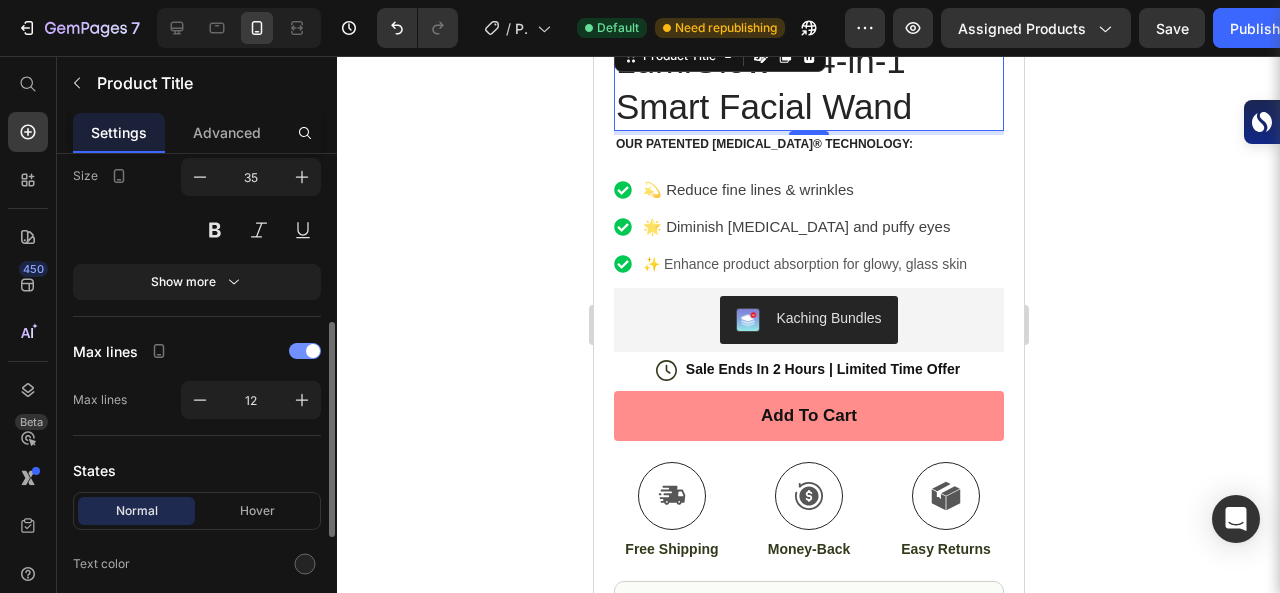 click 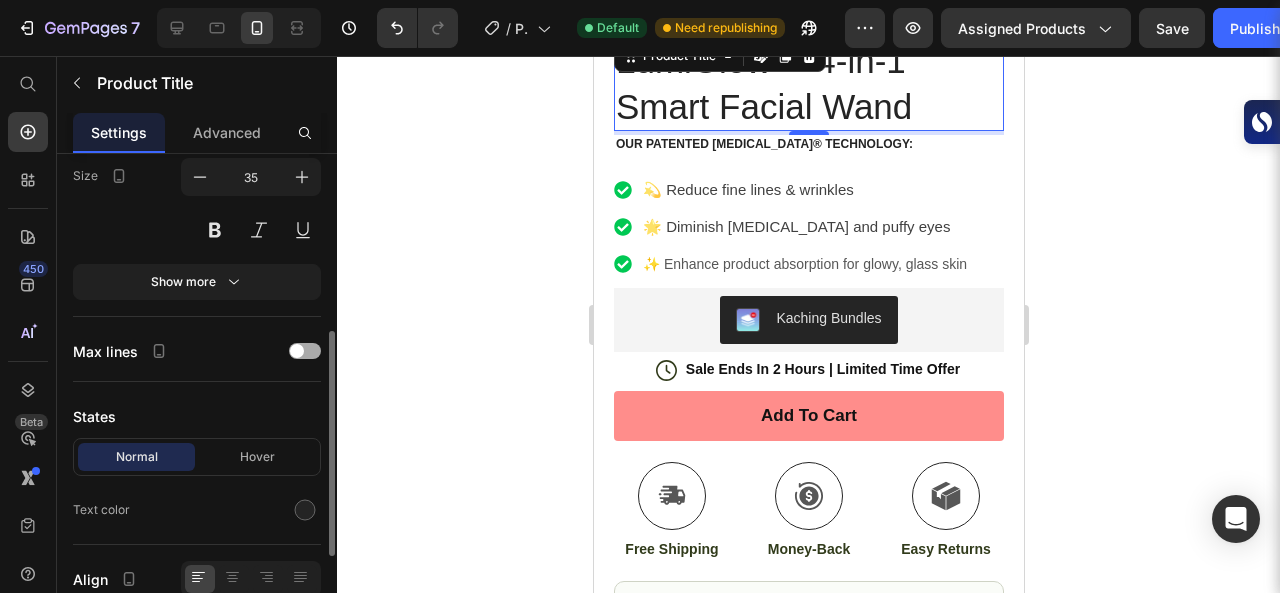 click at bounding box center (305, 351) 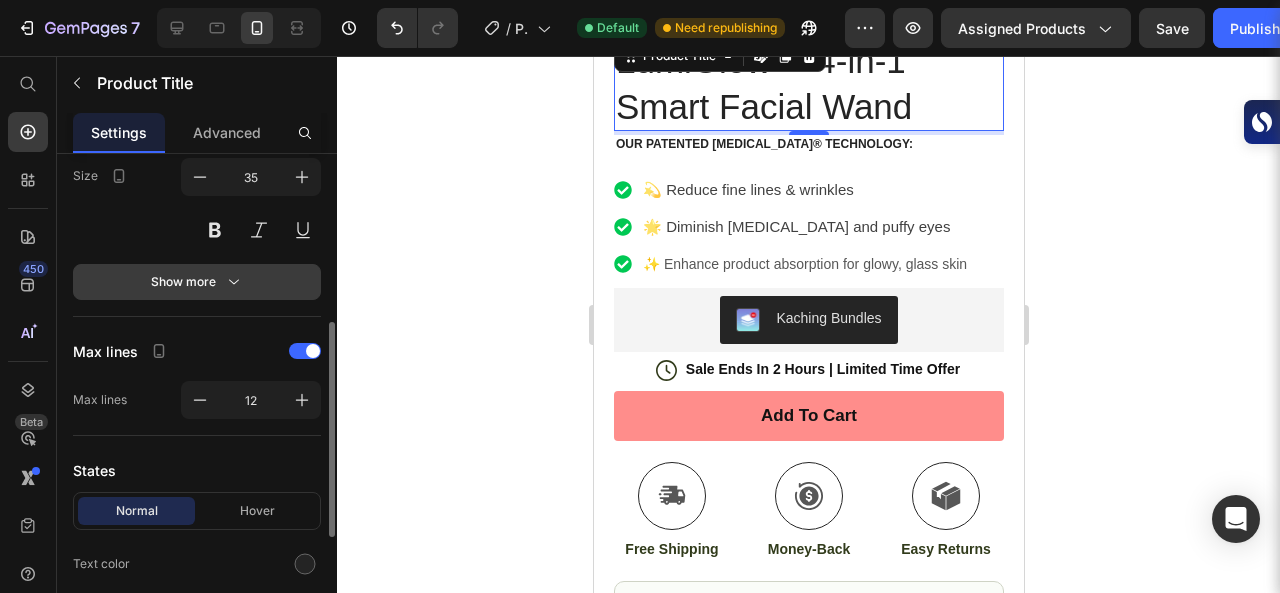 click on "Show more" at bounding box center [197, 282] 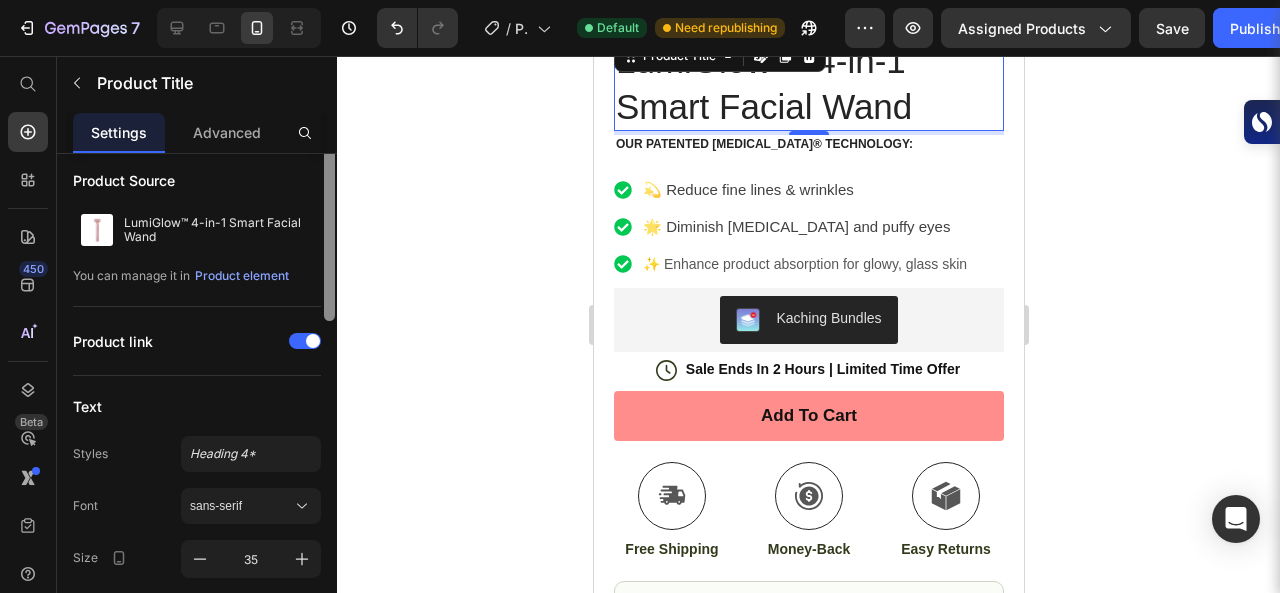 scroll, scrollTop: 0, scrollLeft: 0, axis: both 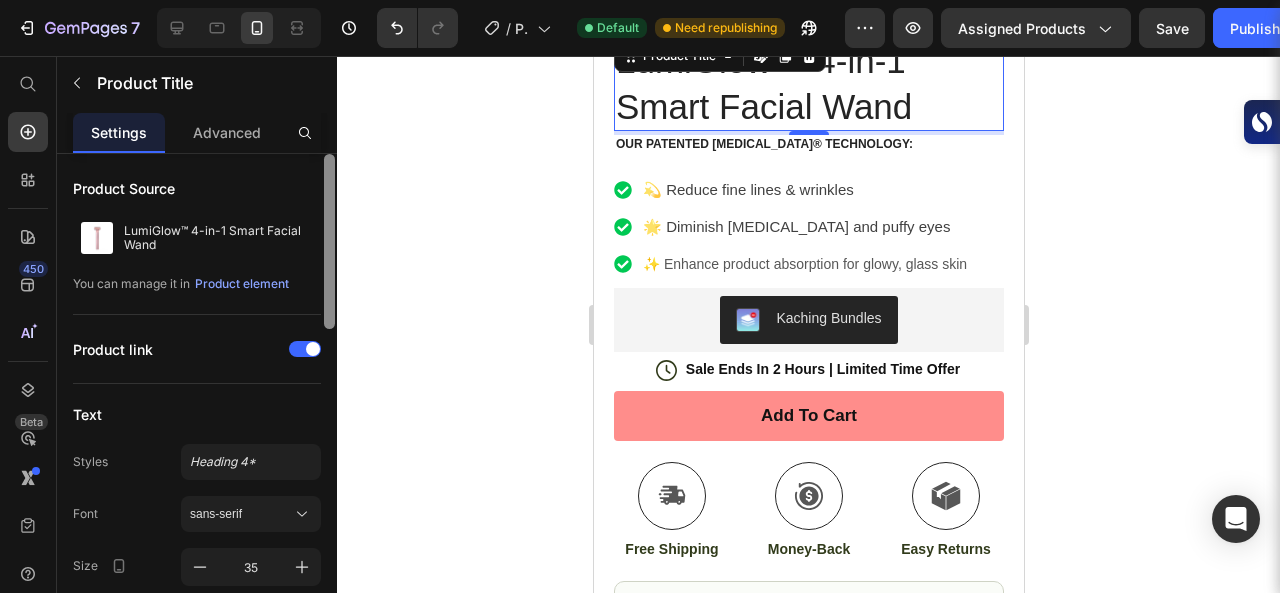 drag, startPoint x: 332, startPoint y: 326, endPoint x: 343, endPoint y: 133, distance: 193.31322 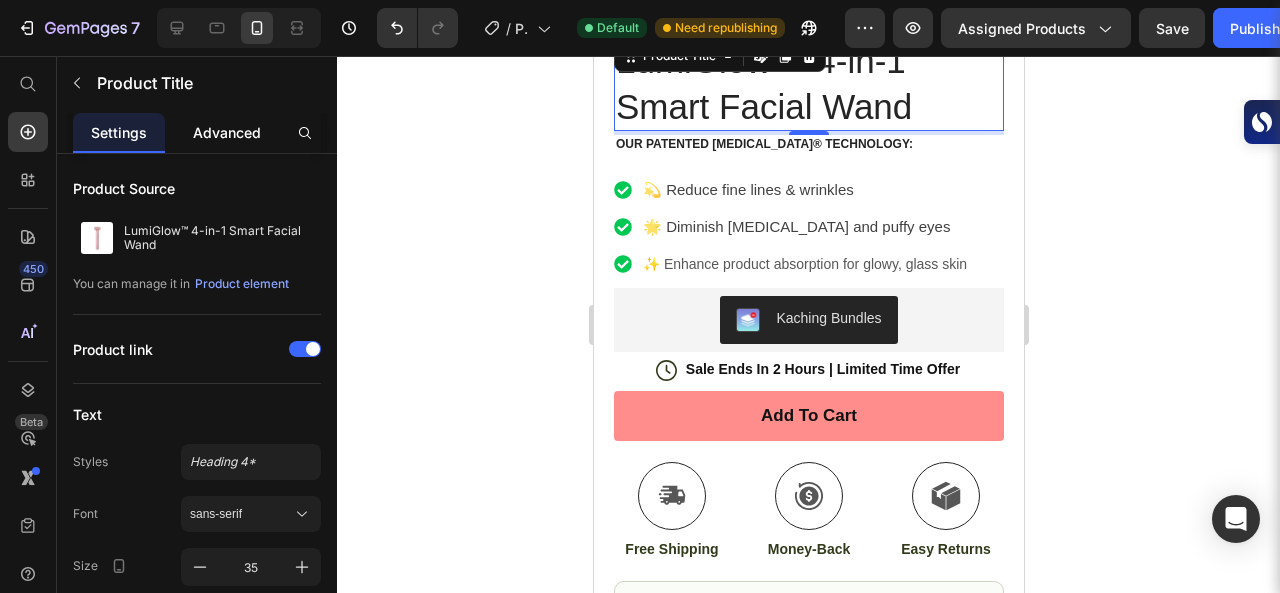 click on "Advanced" at bounding box center (227, 132) 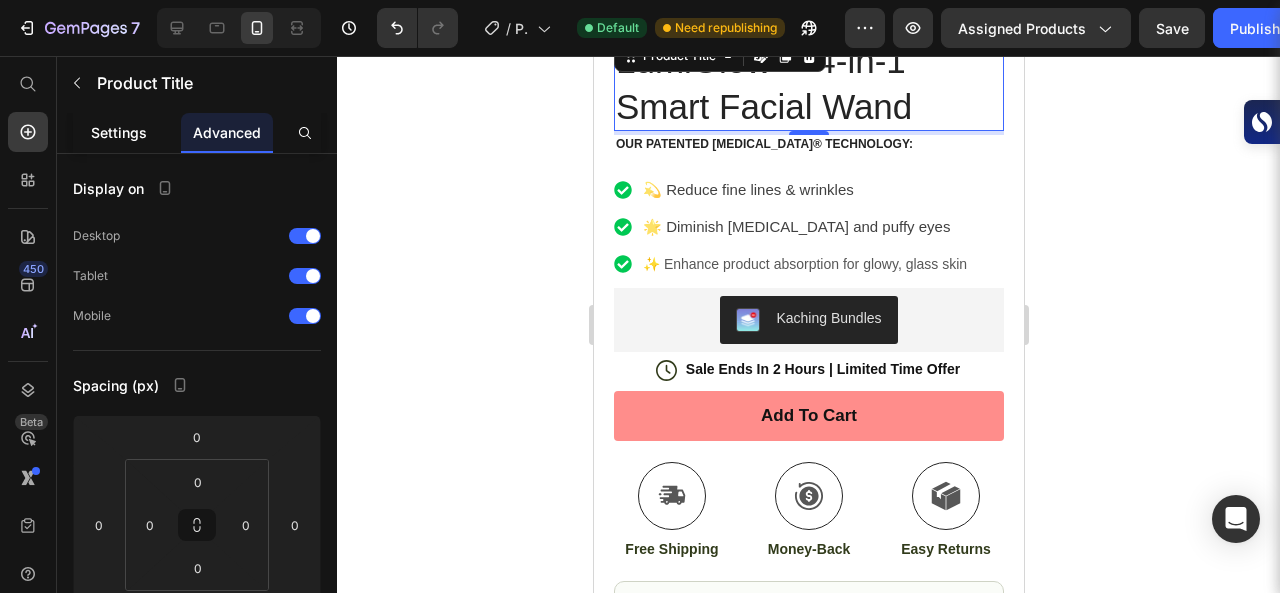 click on "Settings" at bounding box center (119, 132) 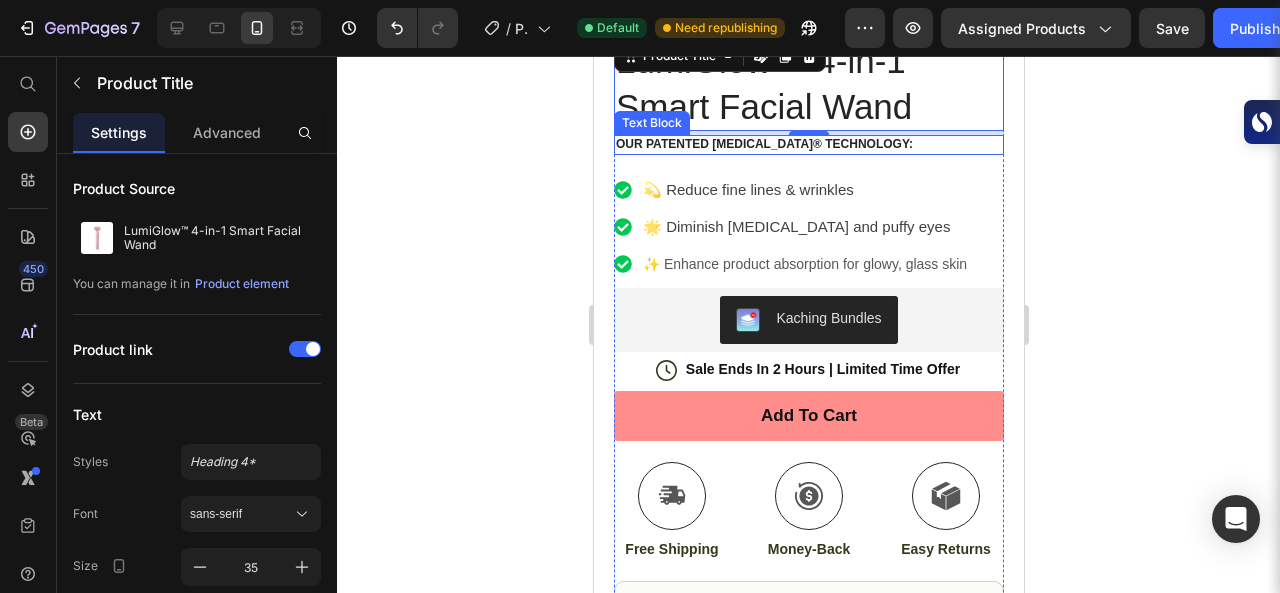 click on "OUR PATENTED [MEDICAL_DATA]® TECHNOLOGY:" at bounding box center (808, 145) 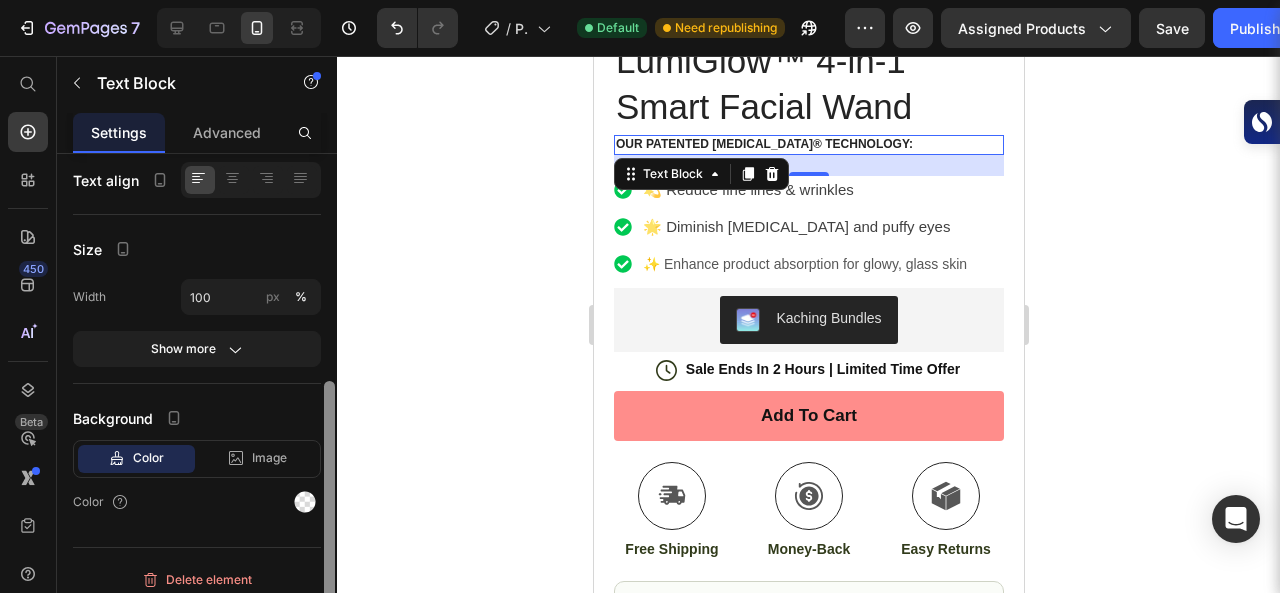 scroll, scrollTop: 396, scrollLeft: 0, axis: vertical 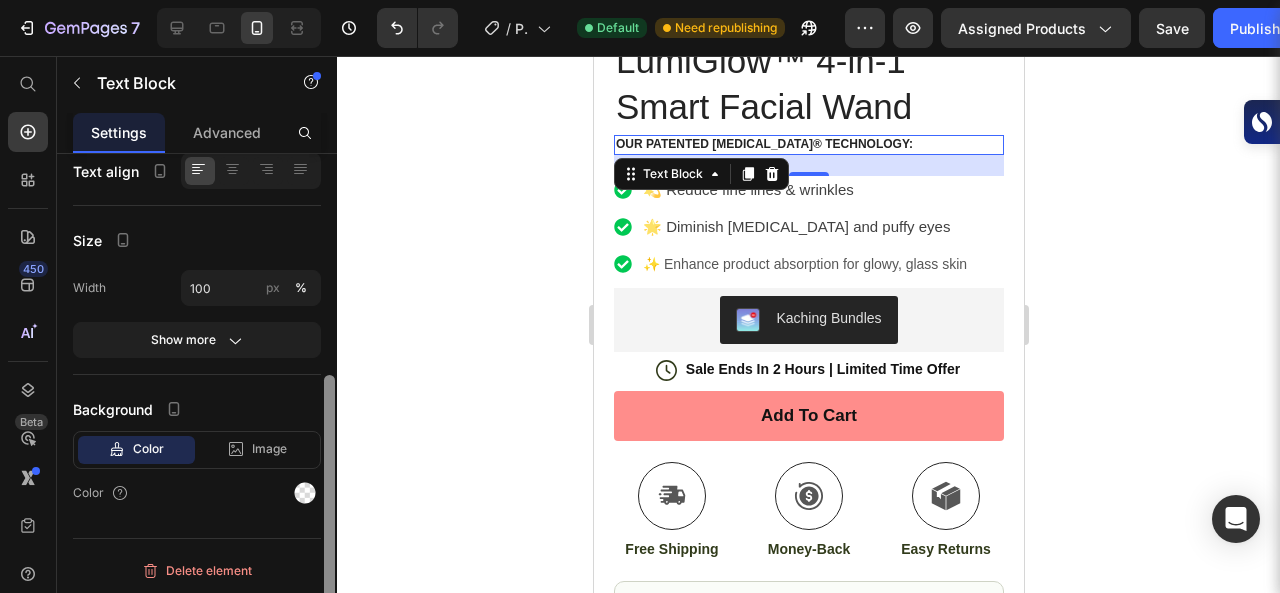 drag, startPoint x: 332, startPoint y: 332, endPoint x: 345, endPoint y: 555, distance: 223.3786 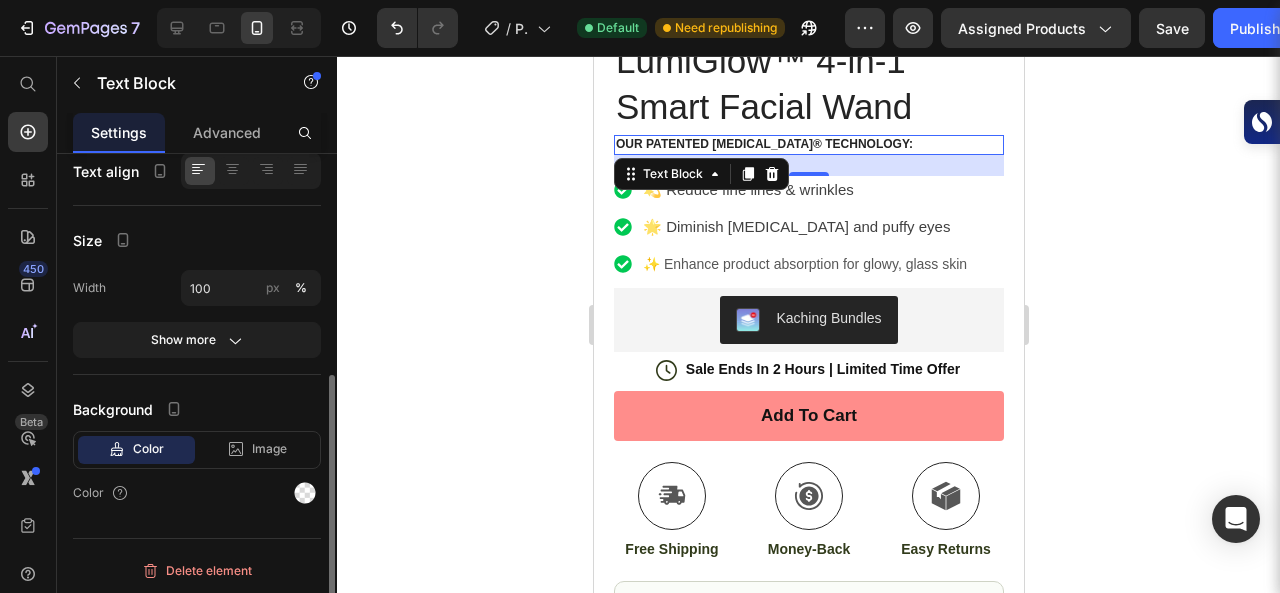 click on "Size Width 100 px % Show more" 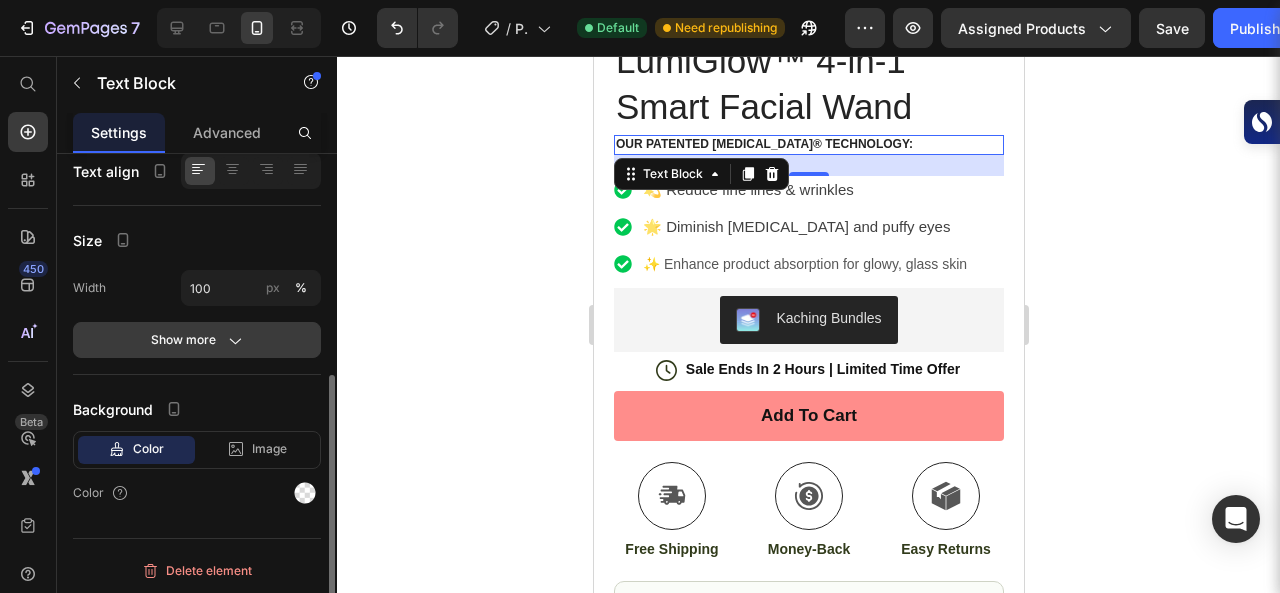click on "Show more" 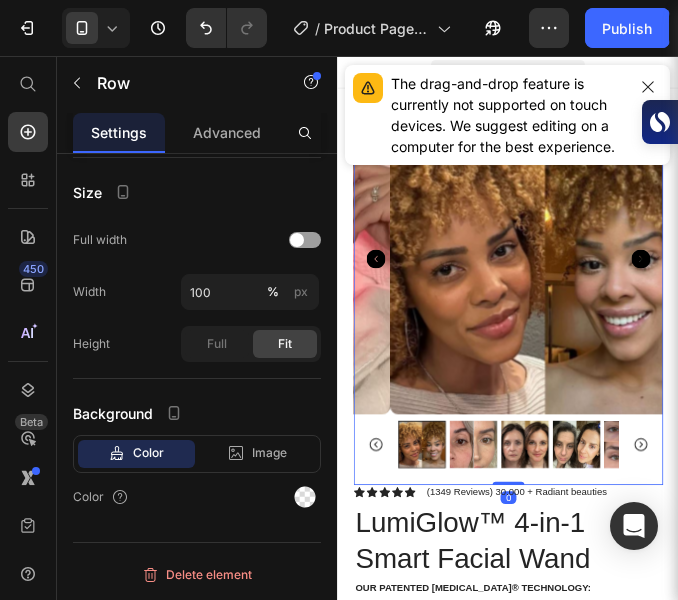 scroll, scrollTop: 270, scrollLeft: 0, axis: vertical 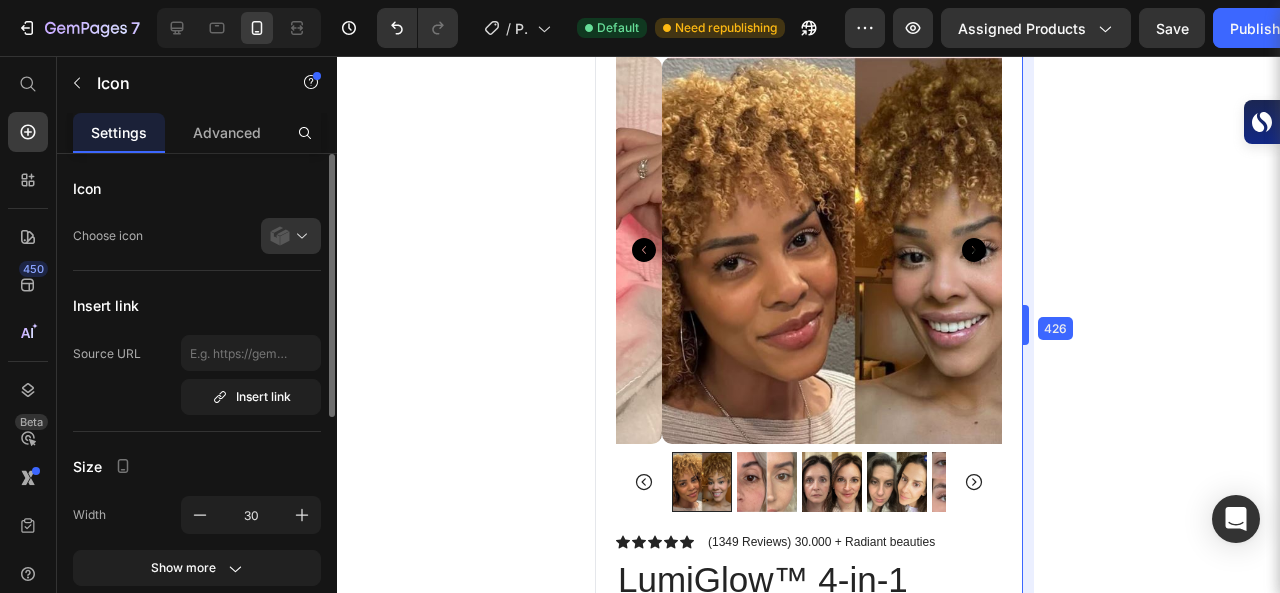 drag, startPoint x: 1024, startPoint y: 85, endPoint x: 1009, endPoint y: 87, distance: 15.132746 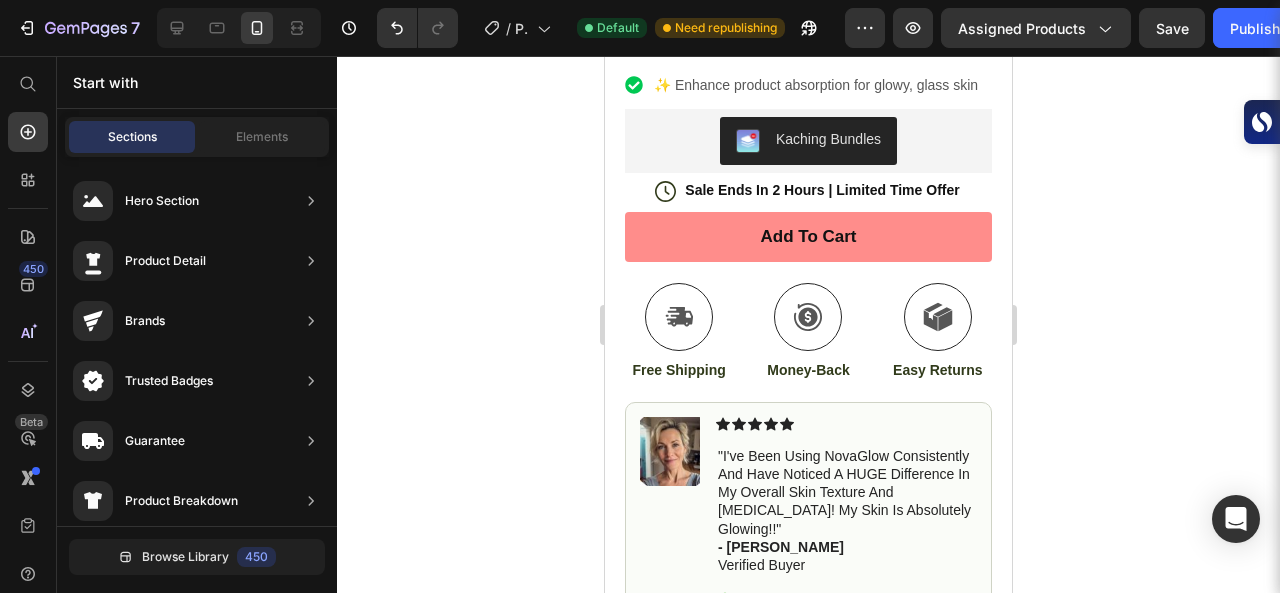 scroll, scrollTop: 618, scrollLeft: 0, axis: vertical 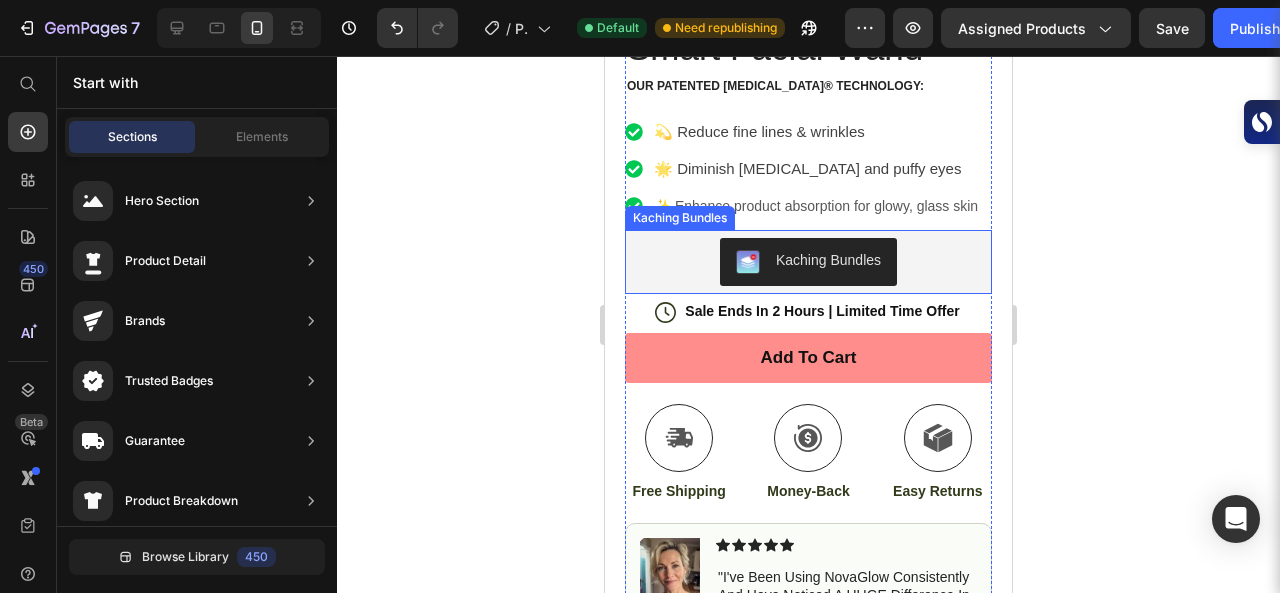 click on "Kaching Bundles" at bounding box center (808, 262) 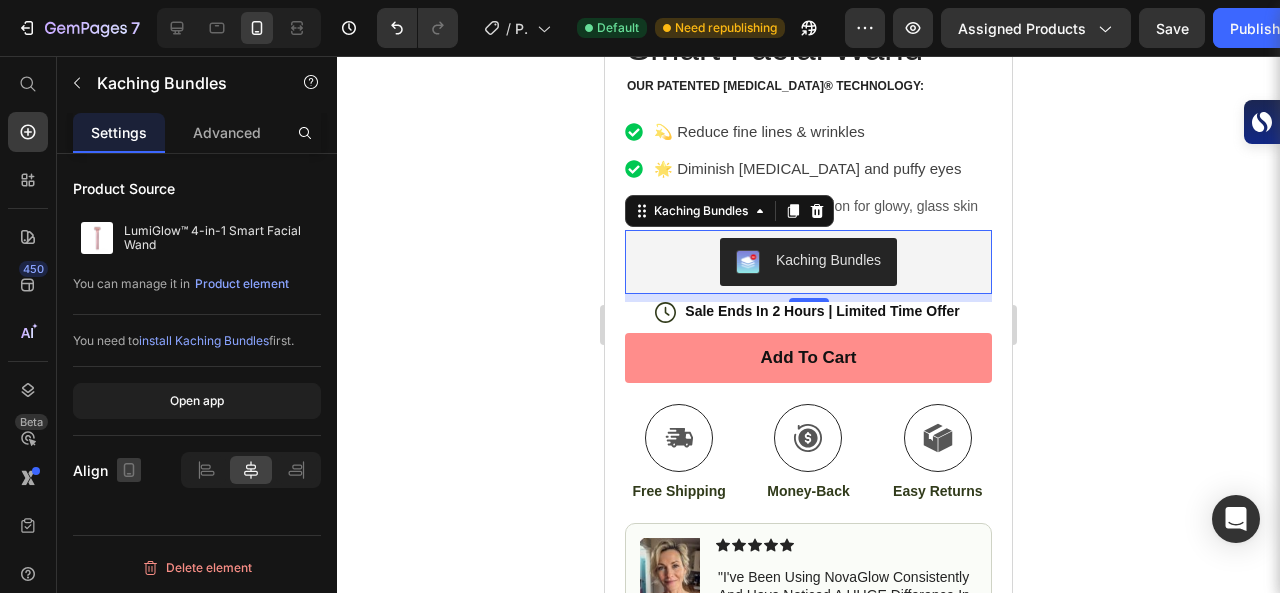 click 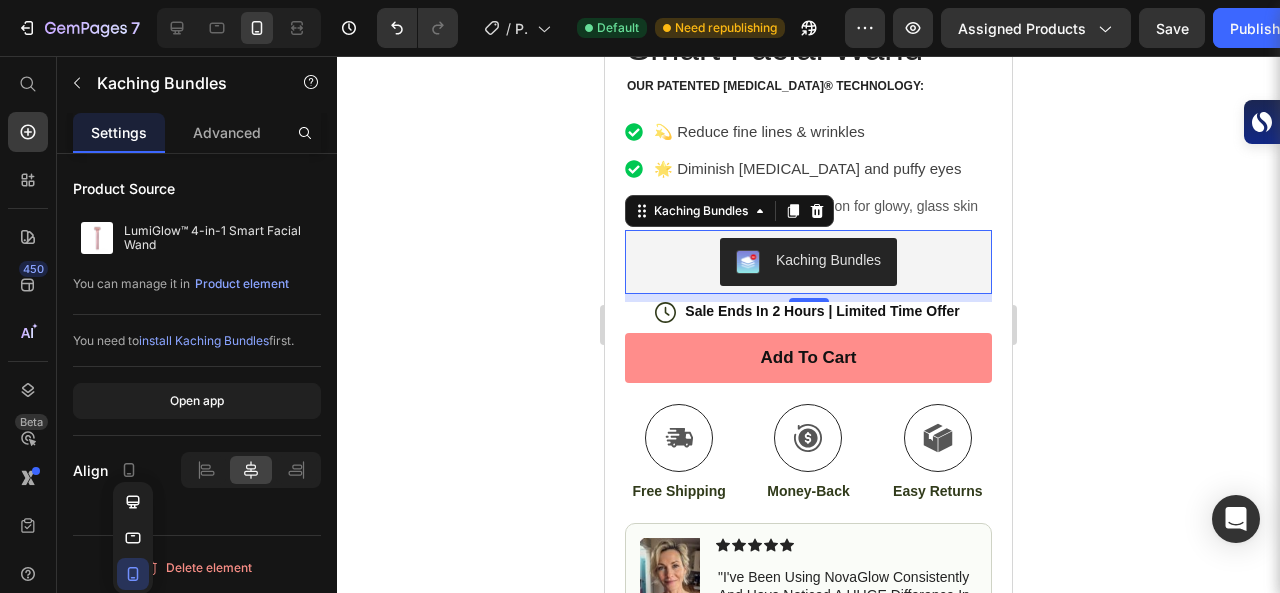 click 